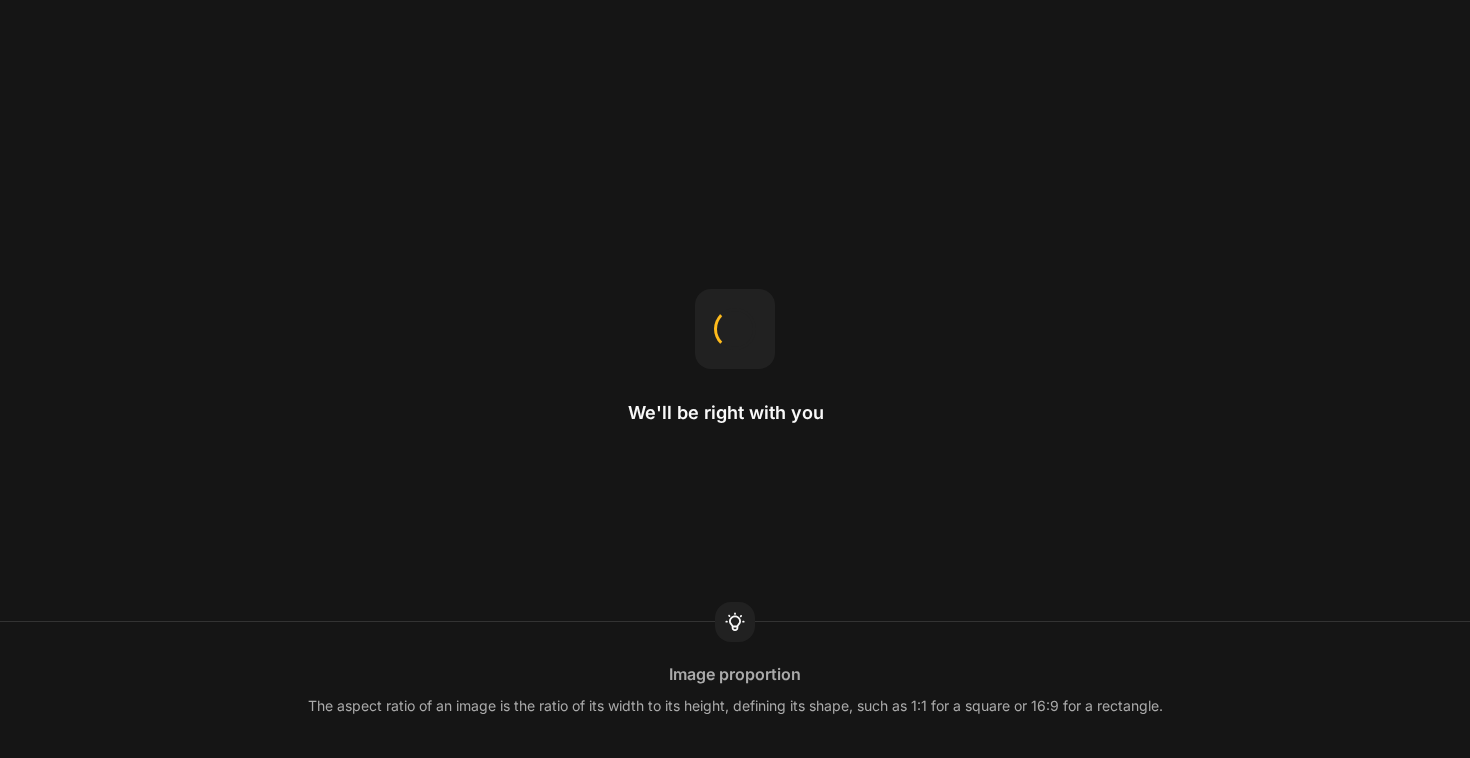 scroll, scrollTop: 0, scrollLeft: 0, axis: both 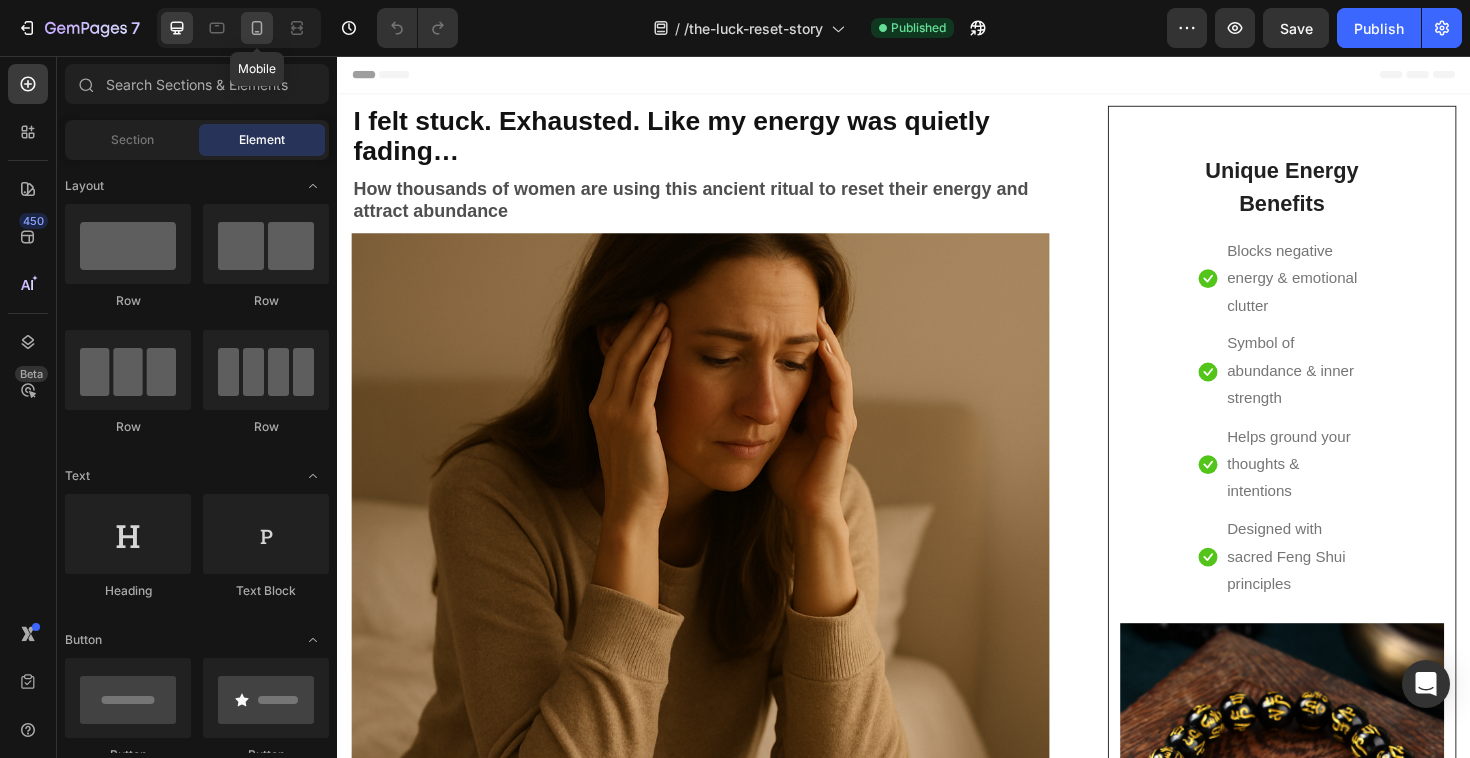click 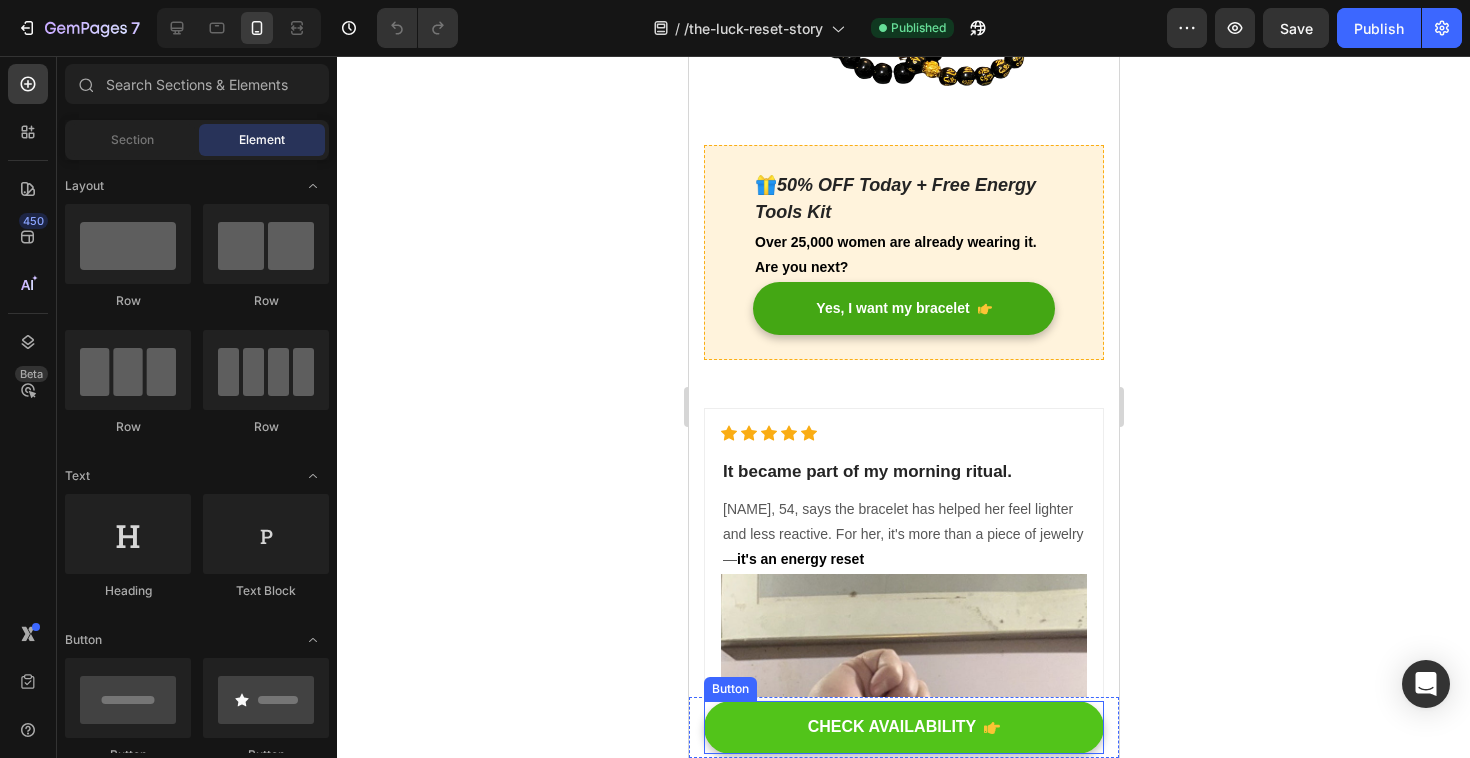 scroll, scrollTop: 1612, scrollLeft: 0, axis: vertical 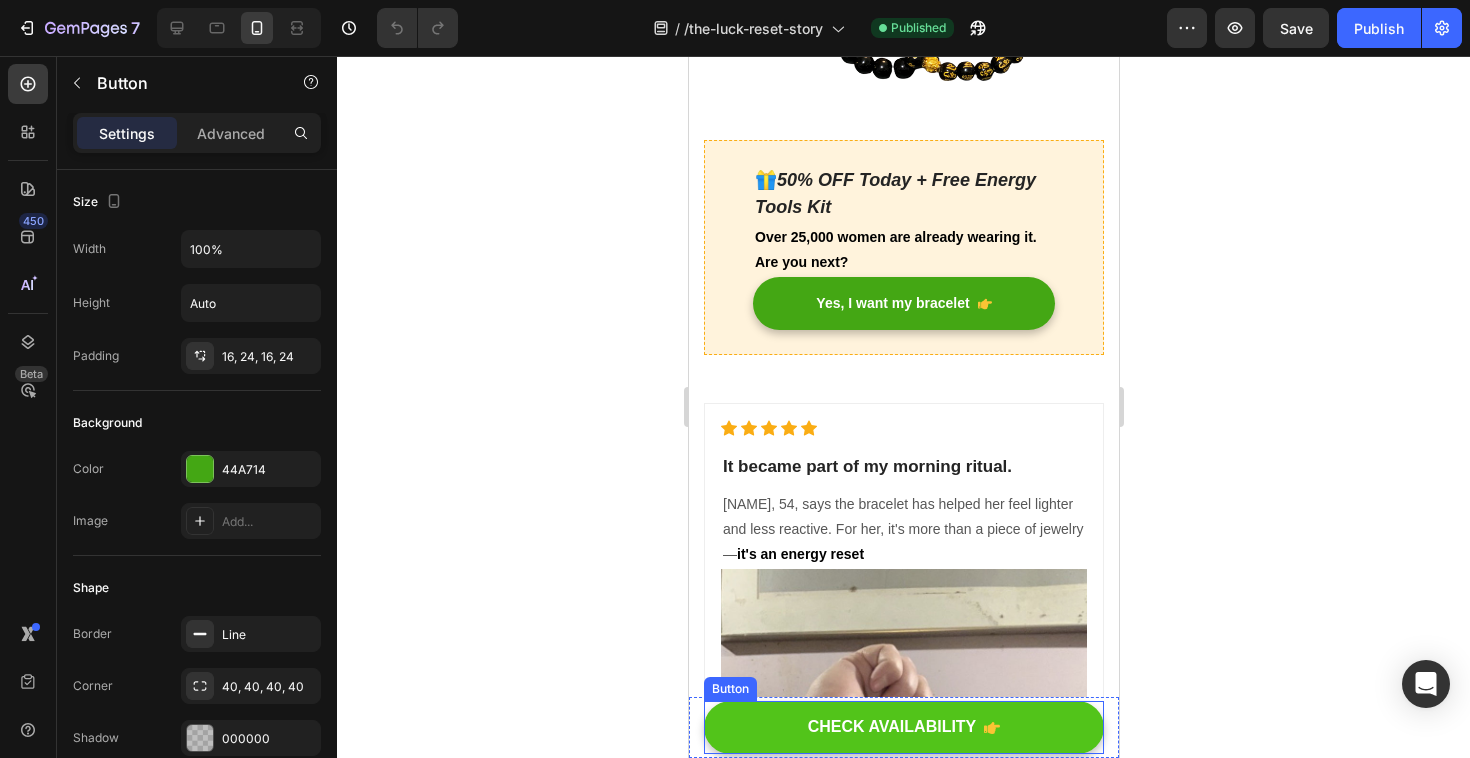 click on "CHECK AVAILABILITY" at bounding box center (903, 727) 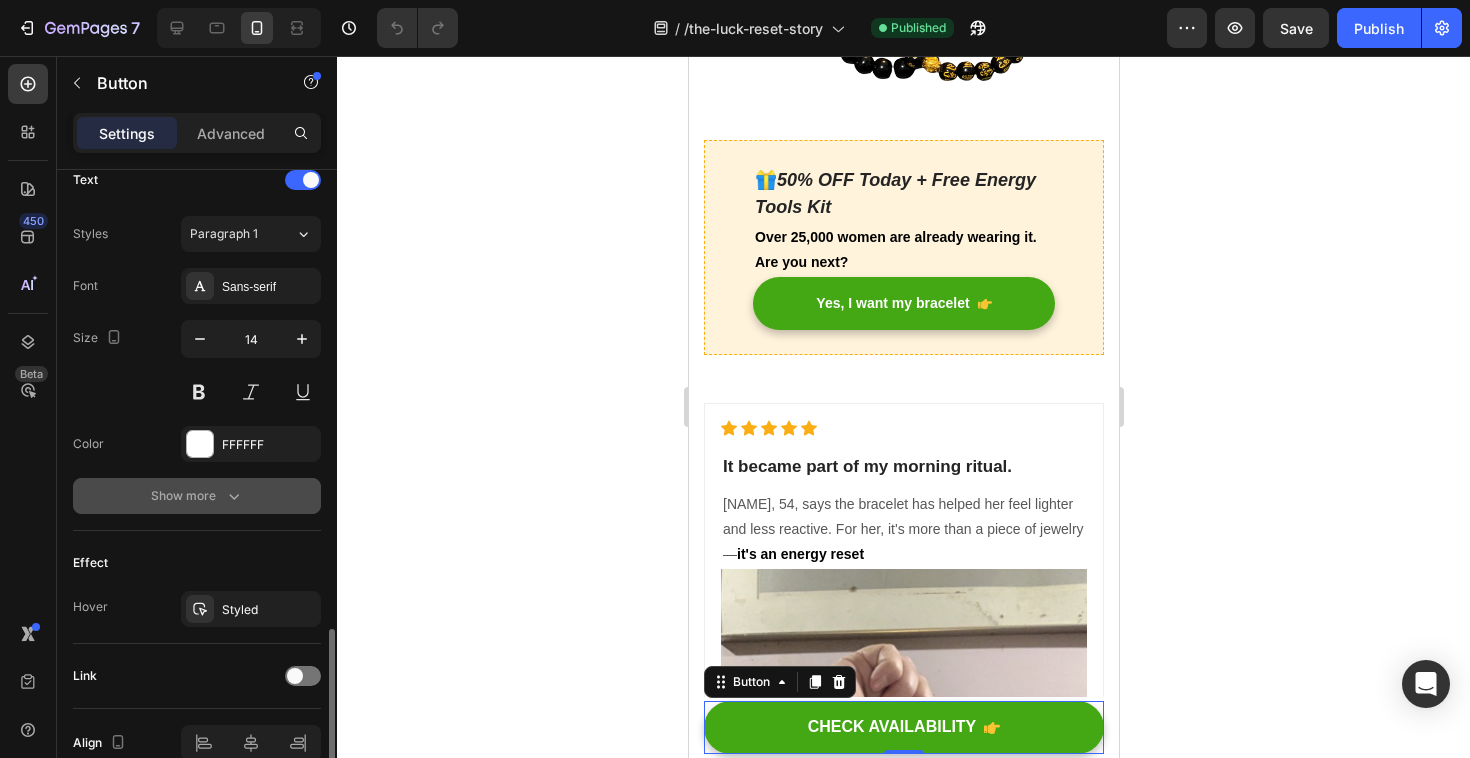 scroll, scrollTop: 947, scrollLeft: 0, axis: vertical 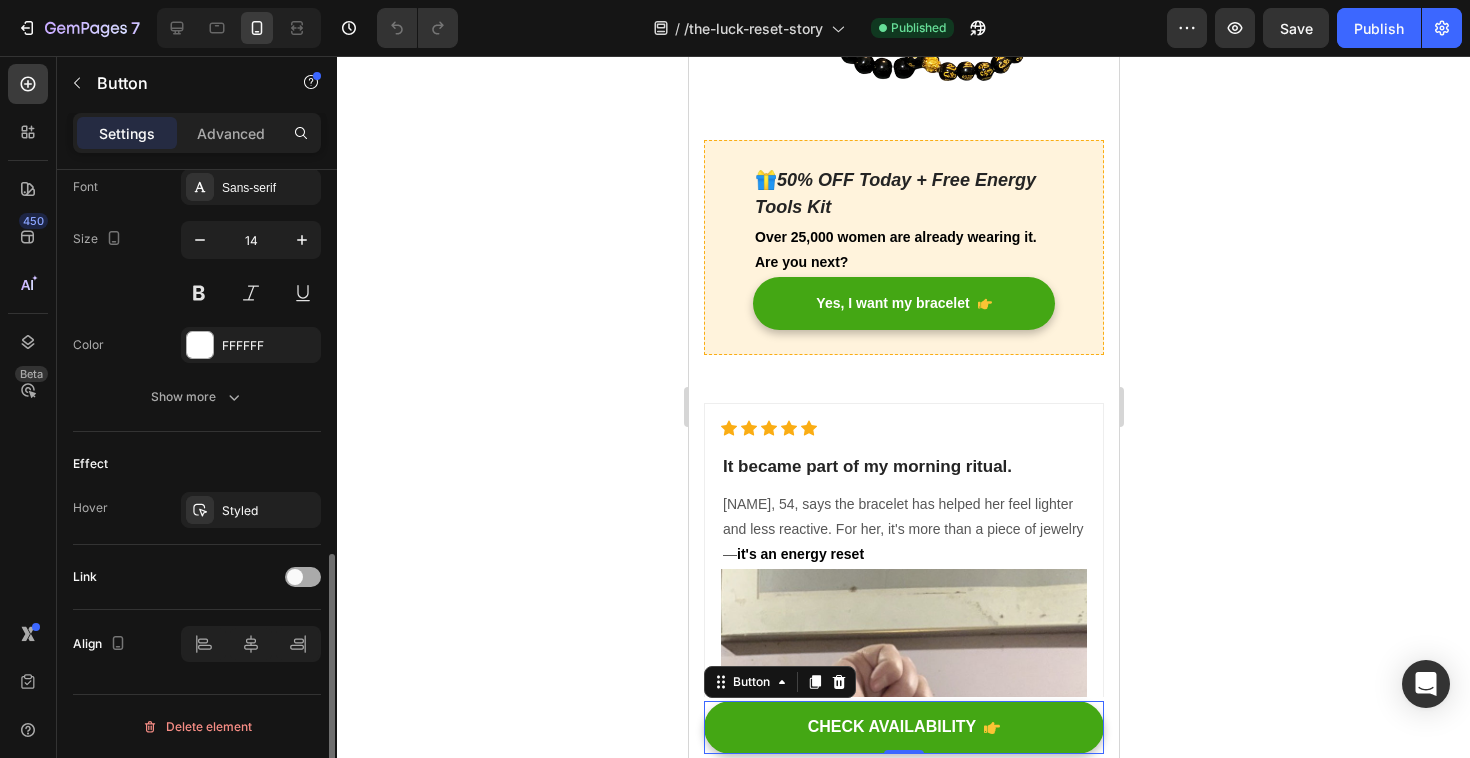 click at bounding box center (303, 577) 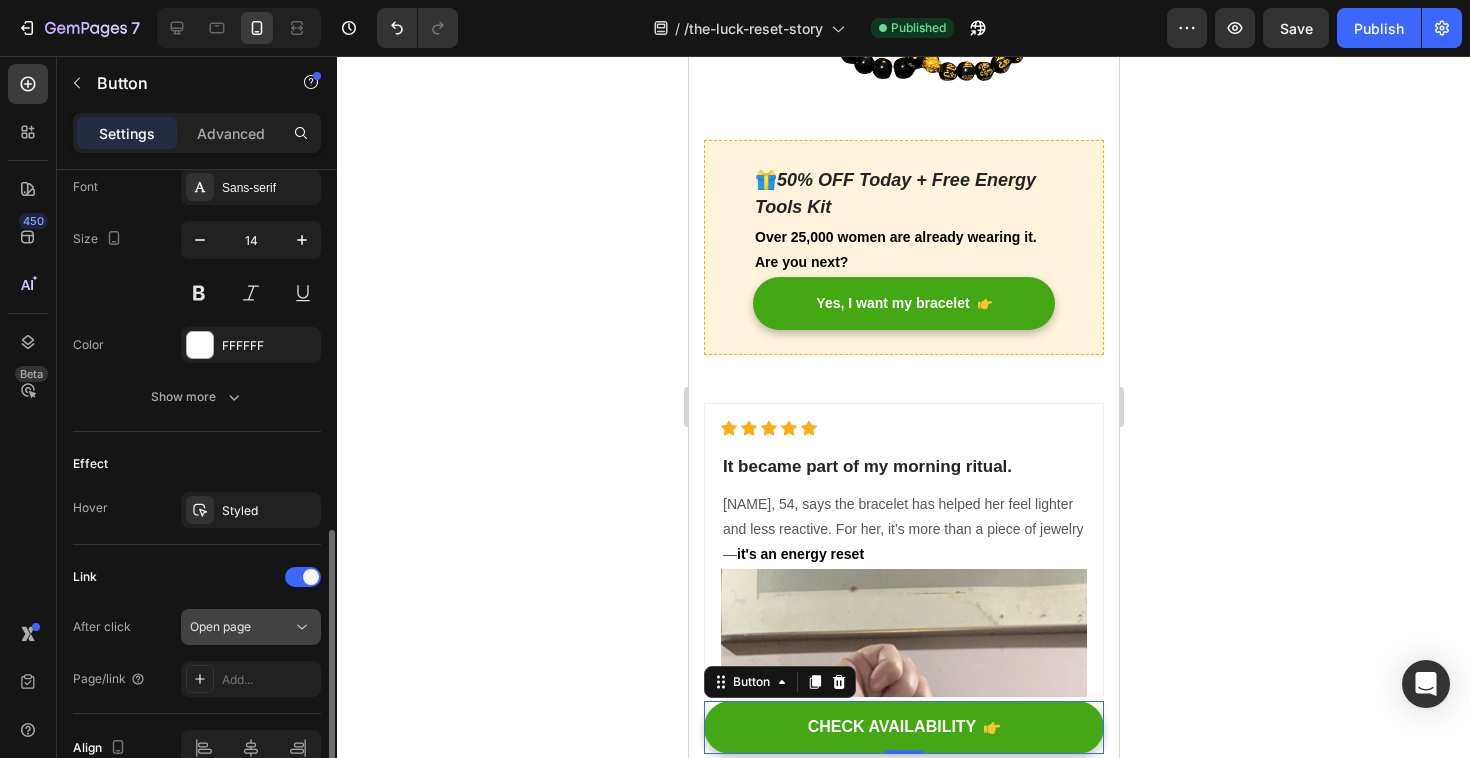 scroll, scrollTop: 1025, scrollLeft: 0, axis: vertical 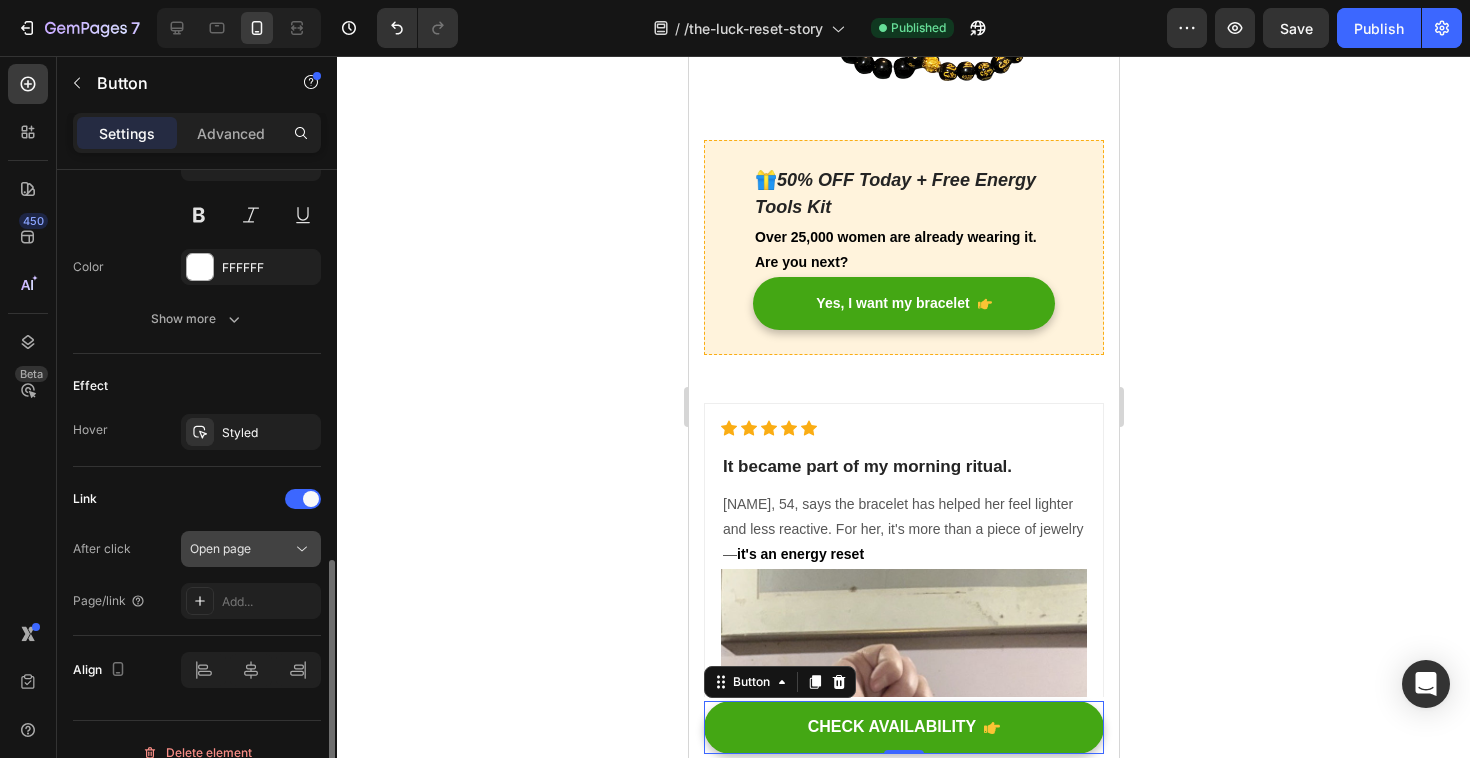 click on "Open page" at bounding box center [251, 549] 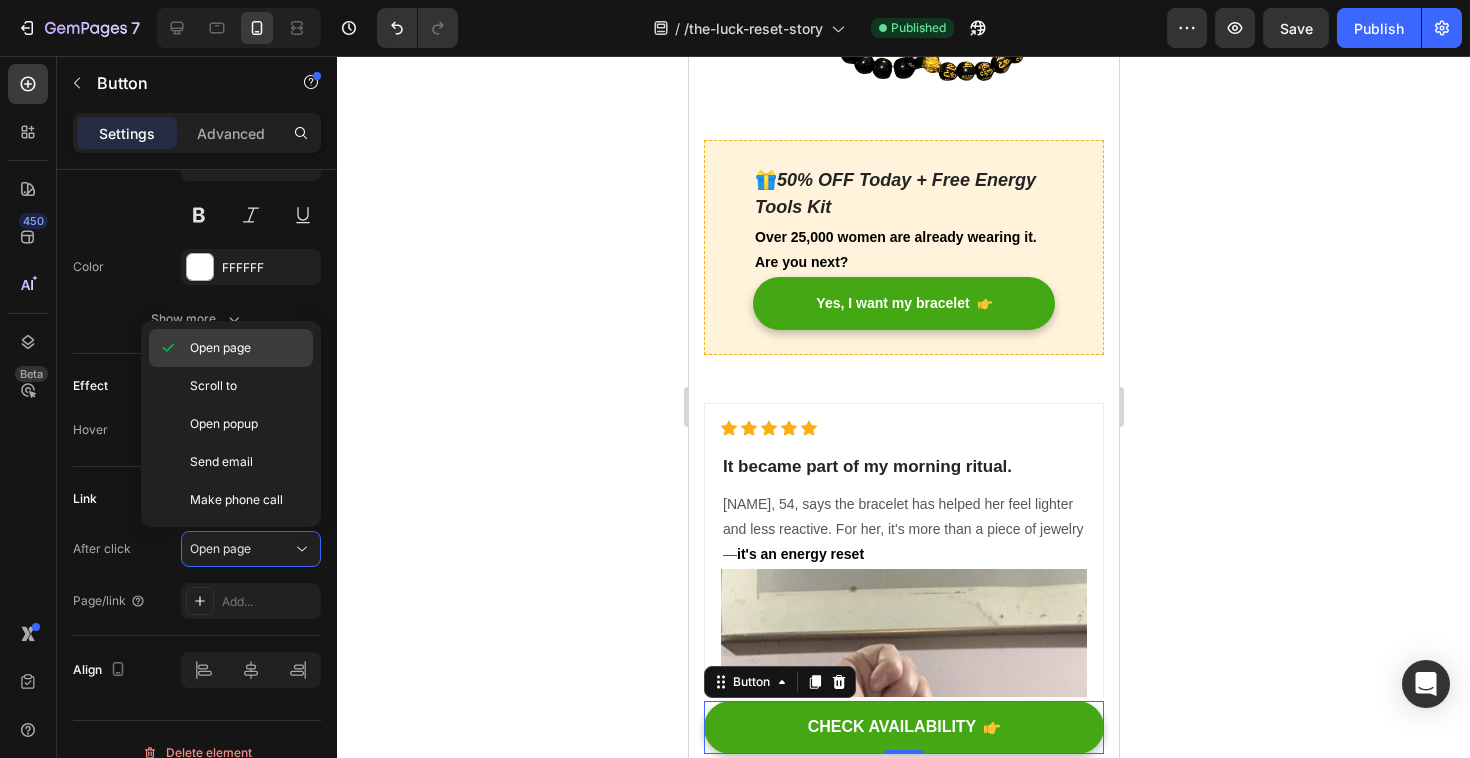 click on "Open page" 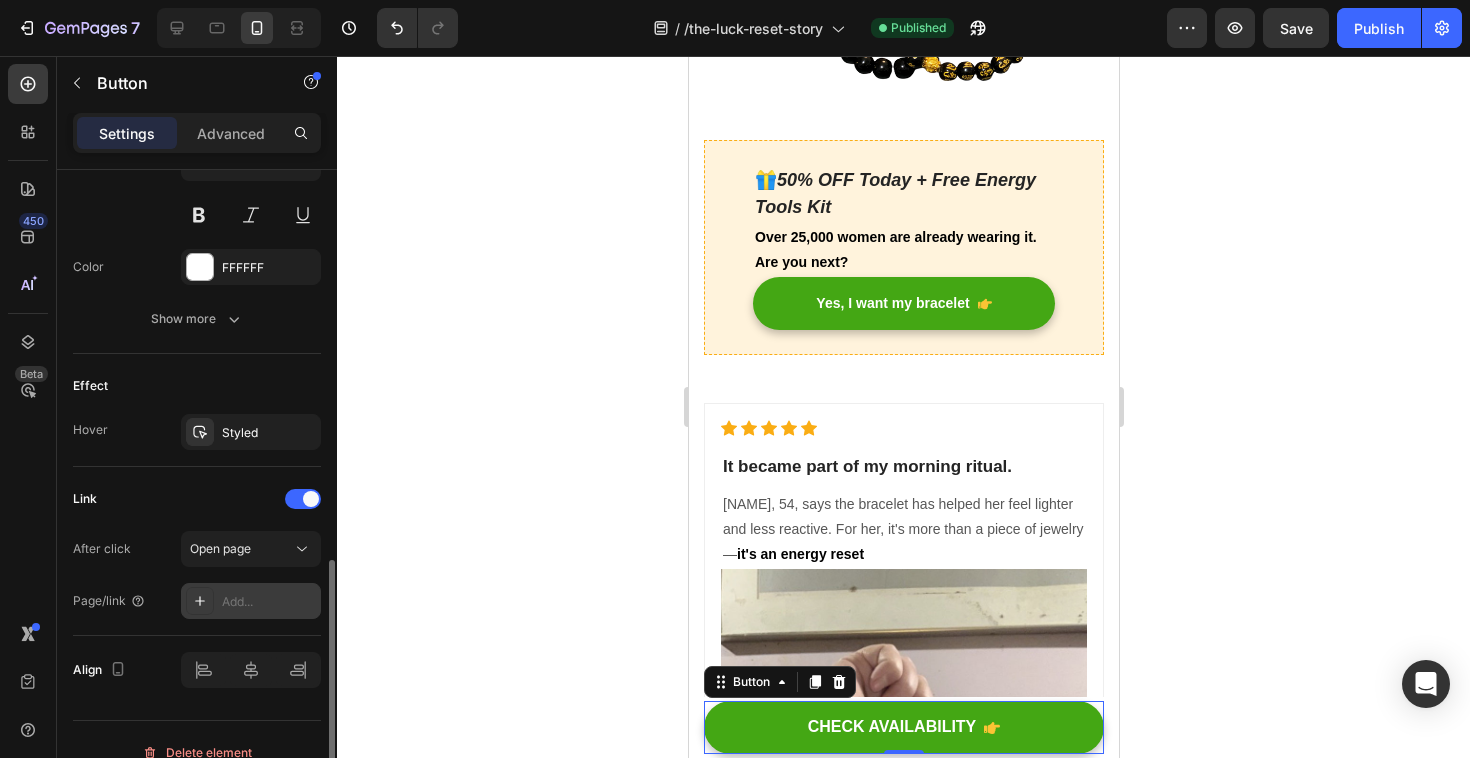 click on "Add..." at bounding box center (269, 602) 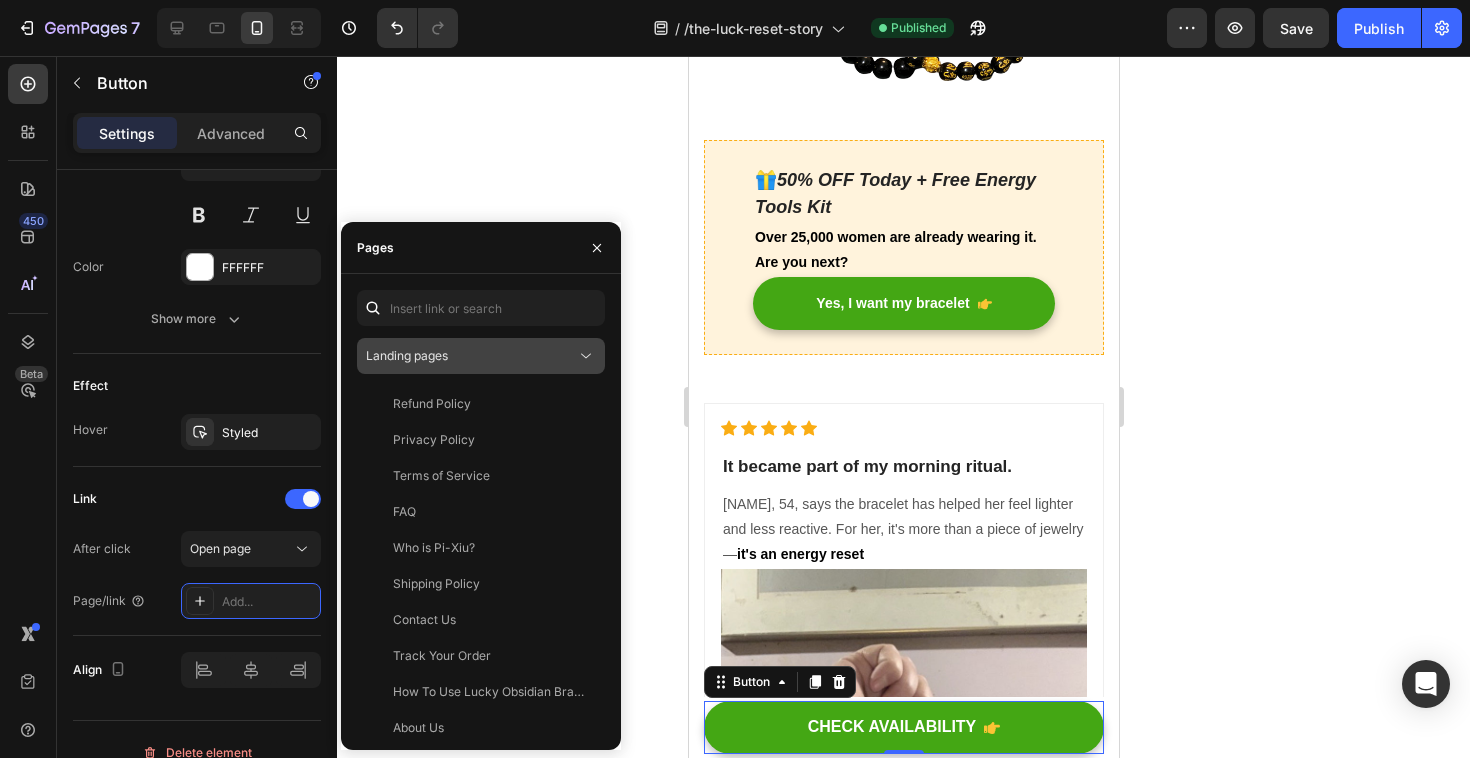 click on "Landing pages" 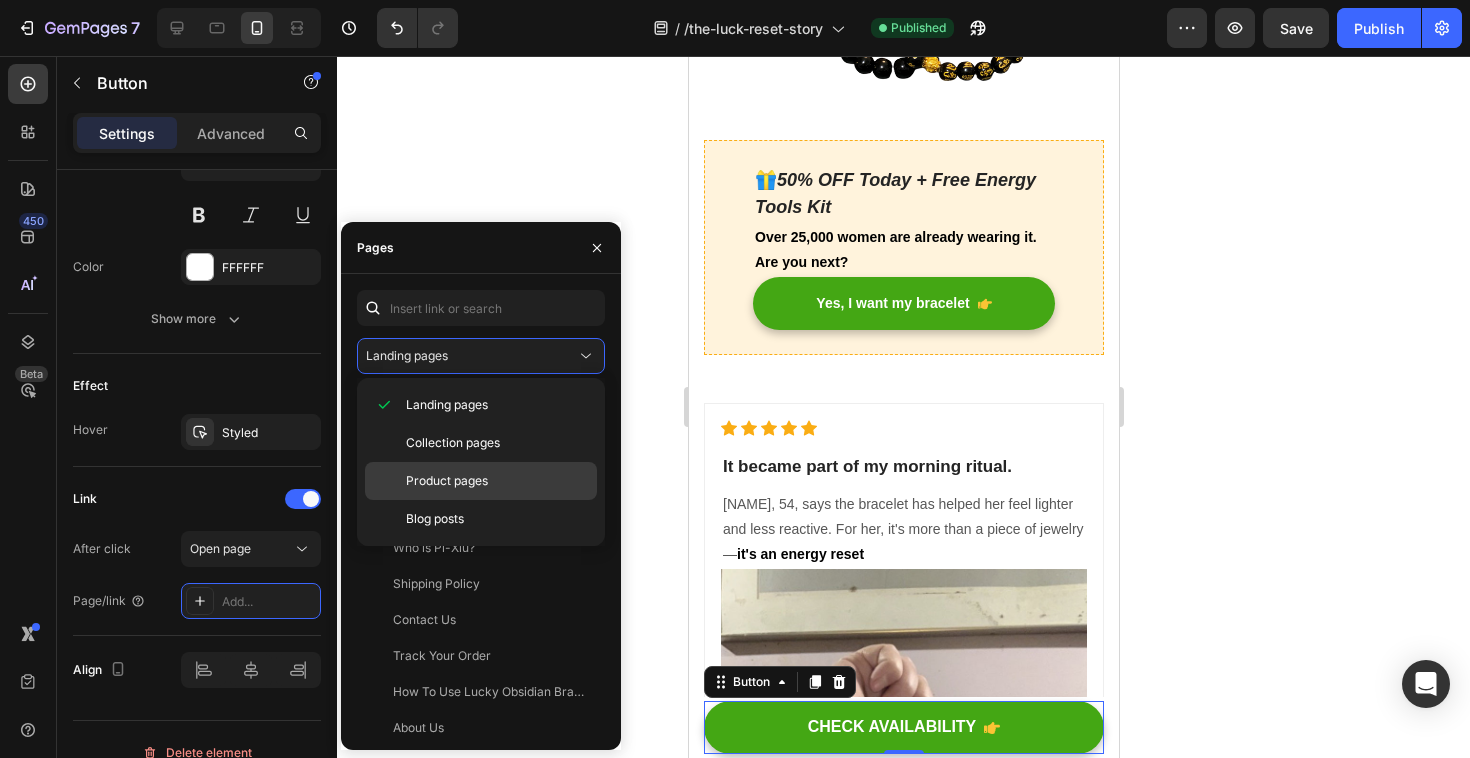click on "Product pages" 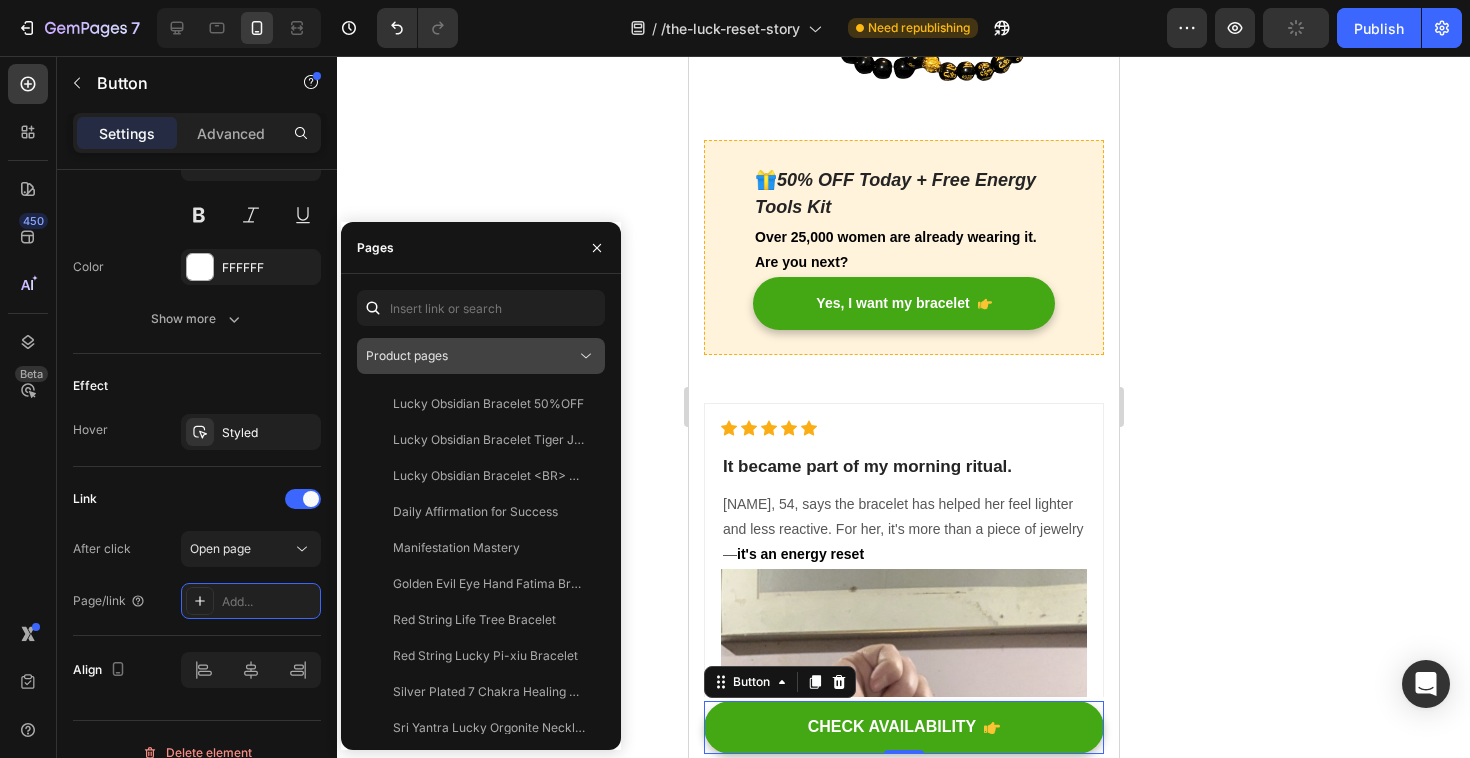 click on "Product pages" at bounding box center [471, 356] 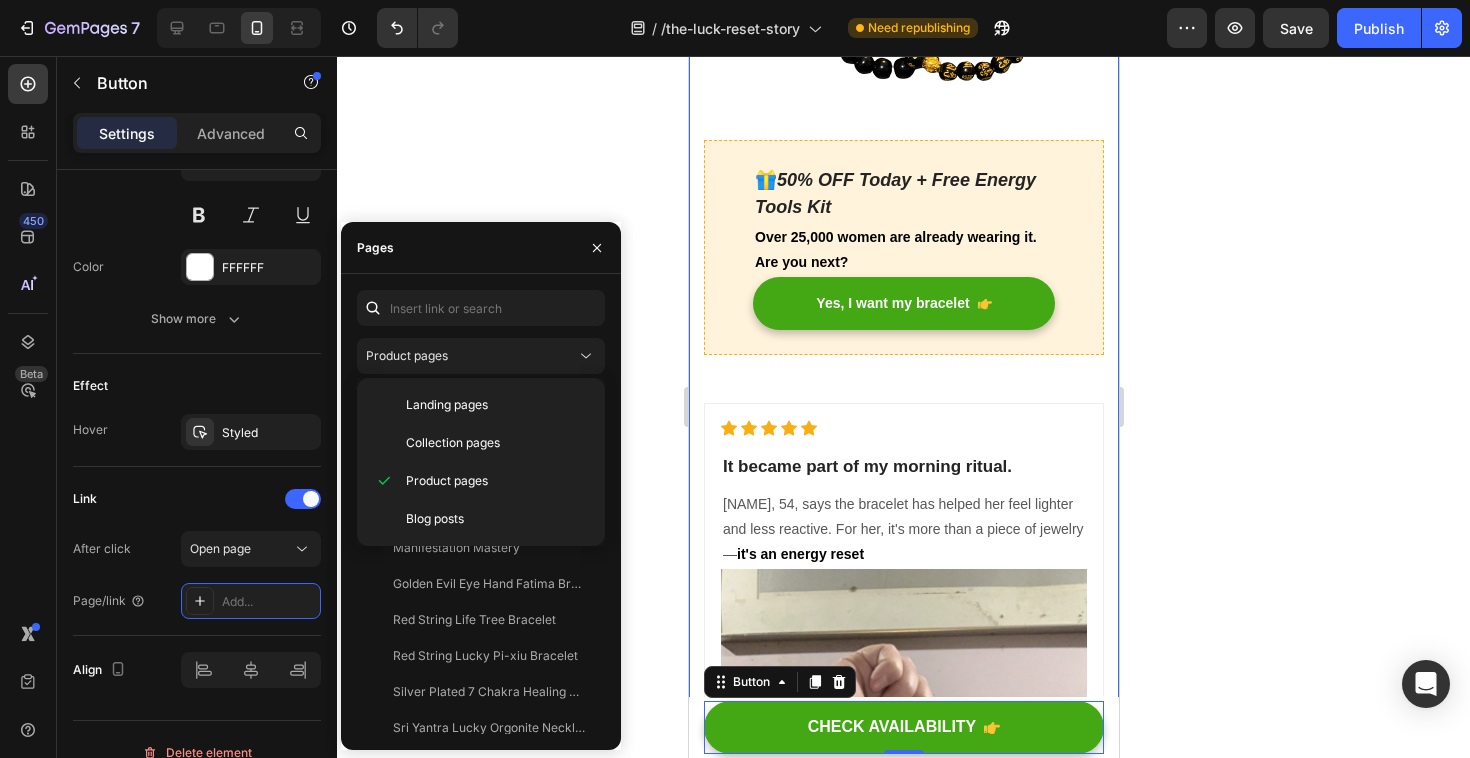 click on "Product pages Lucky Obsidian Bracelet 50%OFF   View Lucky Obsidian Bracelet Tiger Jade   View Lucky Obsidian Bracelet <BR> BUY 2 GET 1 FREE   View Daily Affirmation for Success   View Manifestation Mastery   View Golden Evil Eye Hand Fatima Bracelet   View Red String Life Tree Bracelet   View Red String Lucky Pi-xiu Bracelet   View Silver Plated 7 Chakra Healing Ring   View Sri Yantra Lucky Orgonite Necklace   View Healing Pendulum Chakra Necklace   View Geometric Healing Chakra Necklace   View 7 Elements Chakra Necklace   View Natural Lava Stones Chakra Bracelet   View Natural Lava Stones Chakra Bracelet   View" at bounding box center (481, 512) 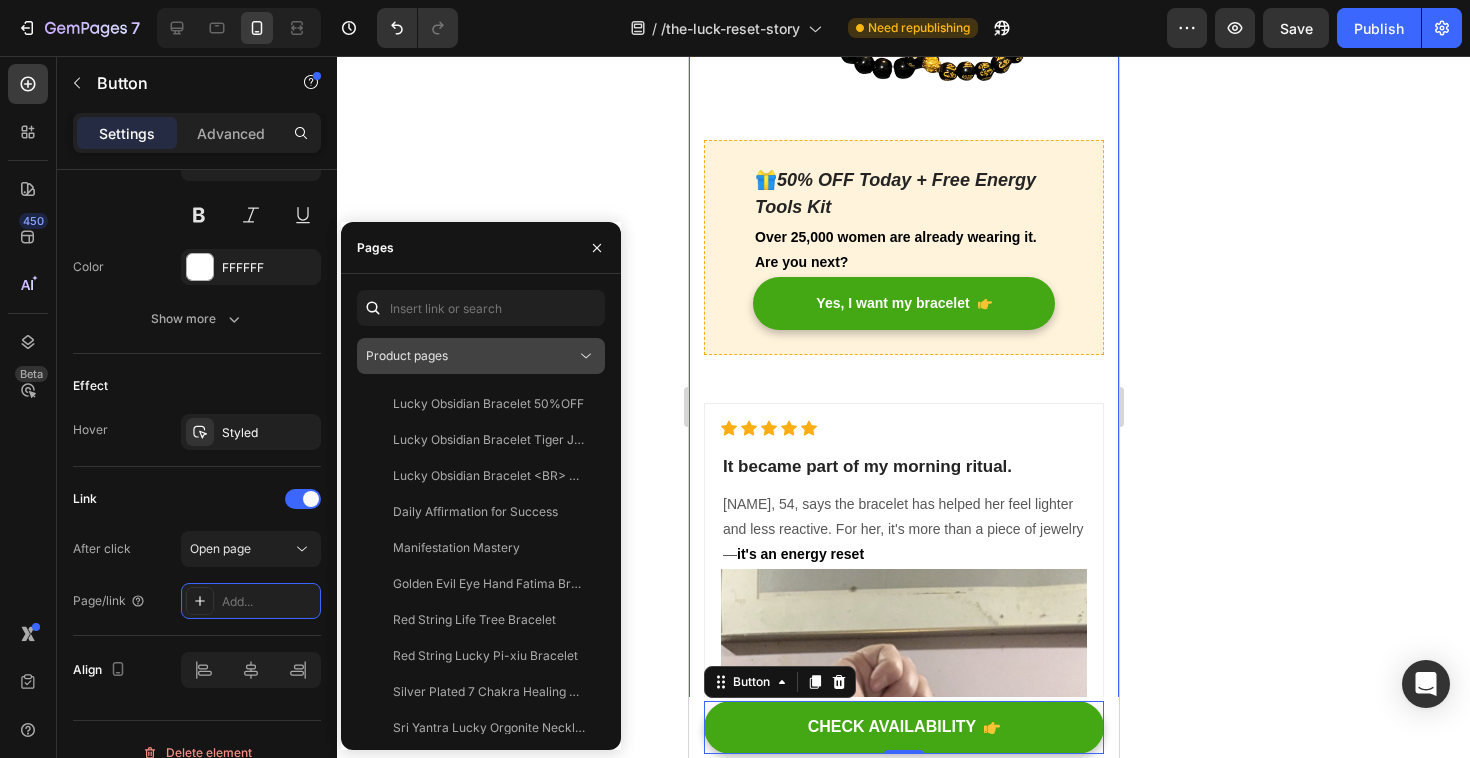 click on "Product pages" 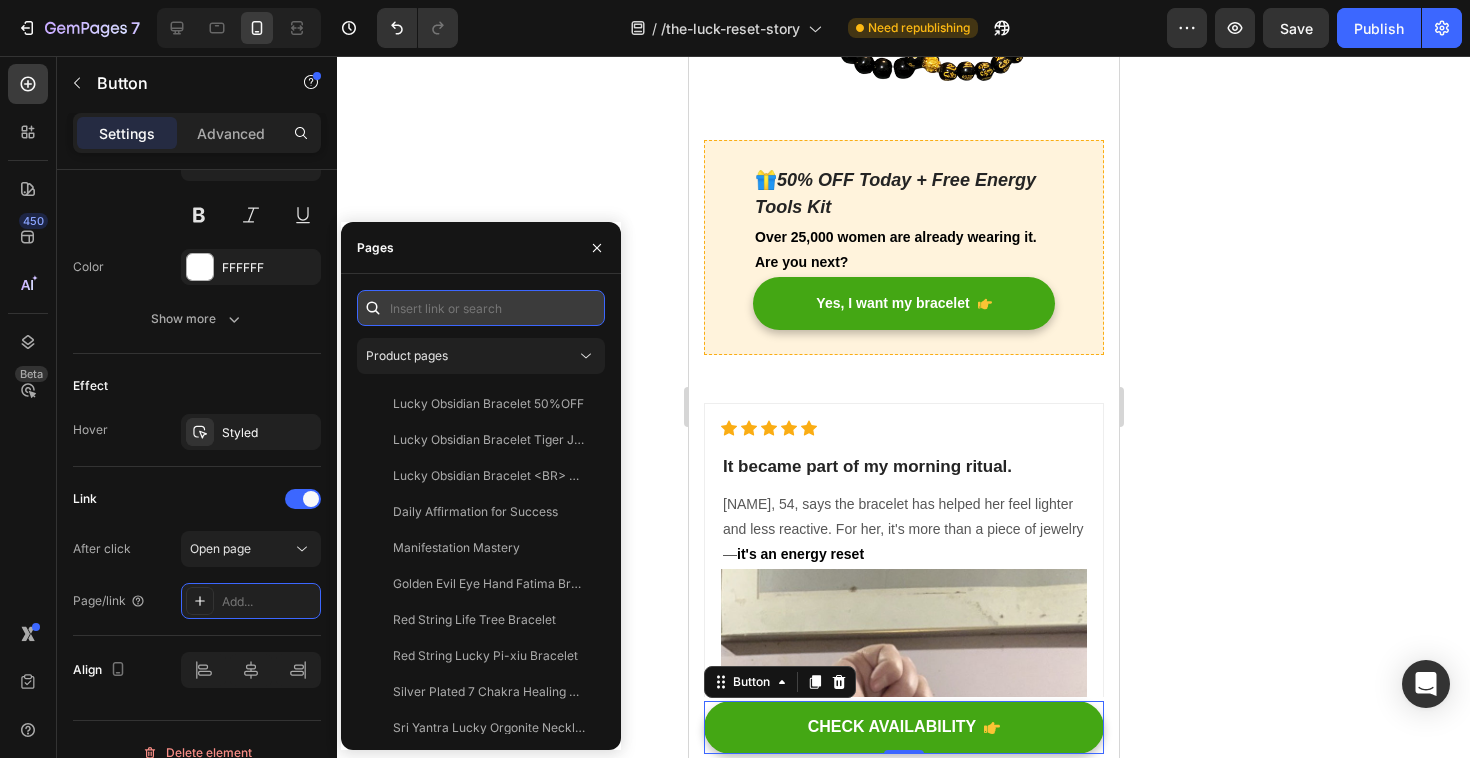 click at bounding box center [481, 308] 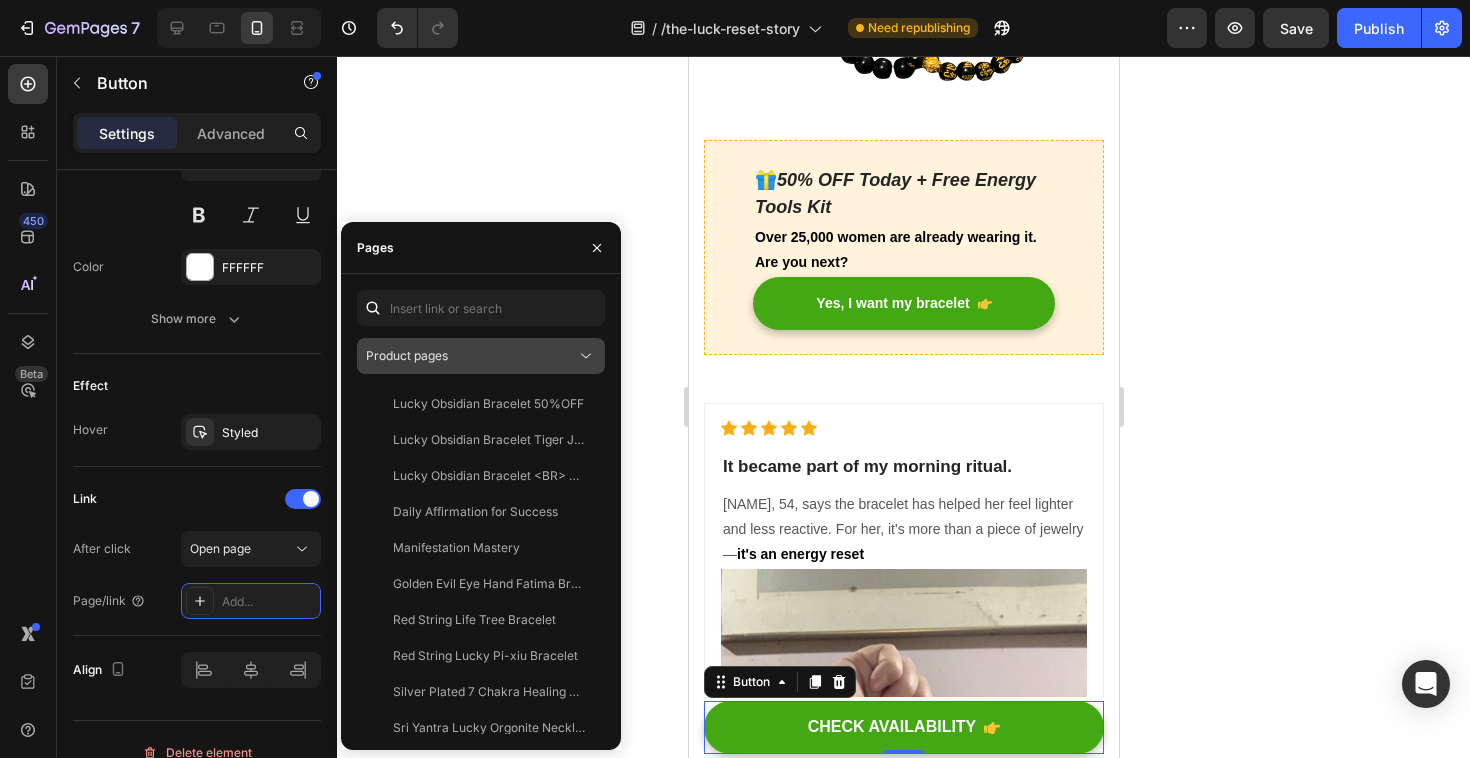 click on "Product pages" at bounding box center [471, 356] 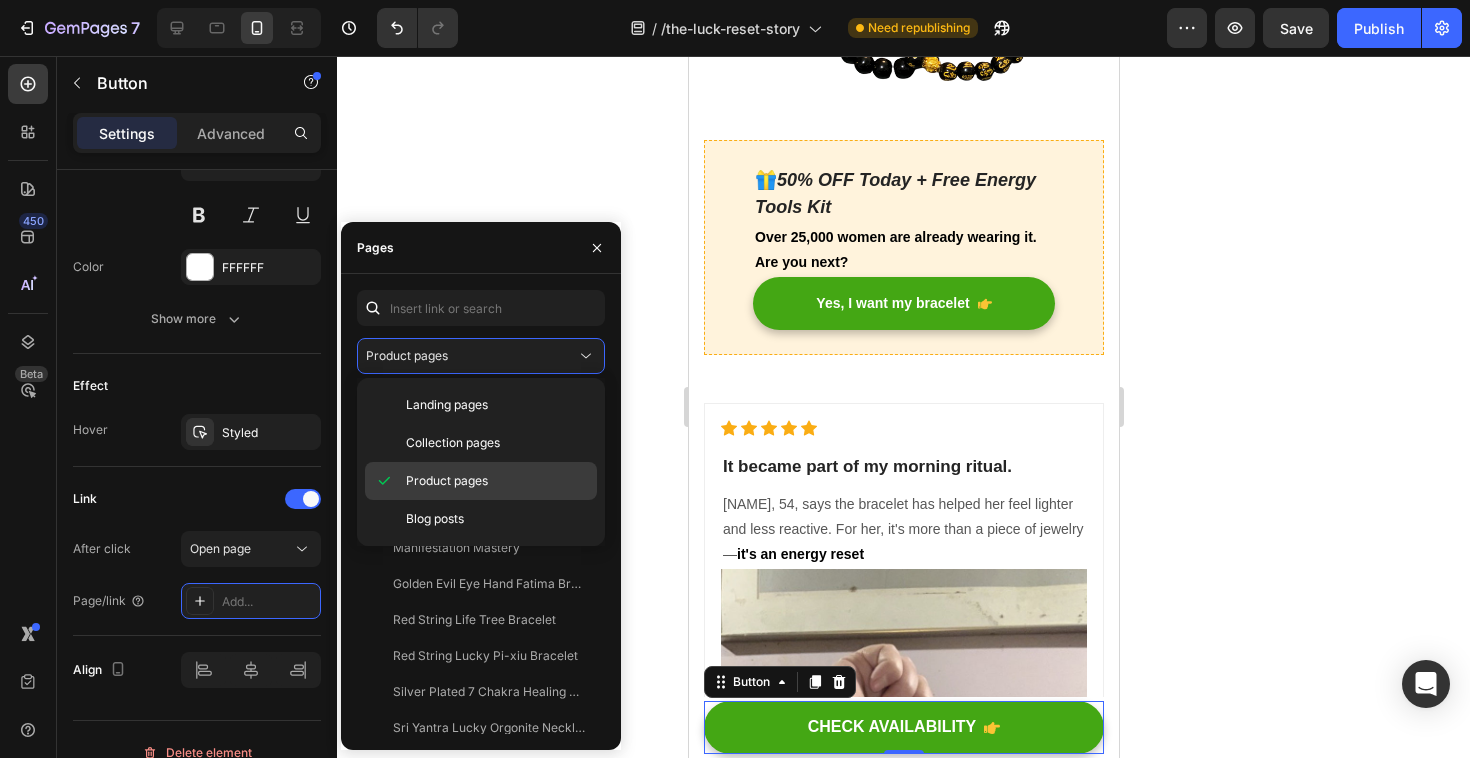 click on "Product pages" at bounding box center [497, 481] 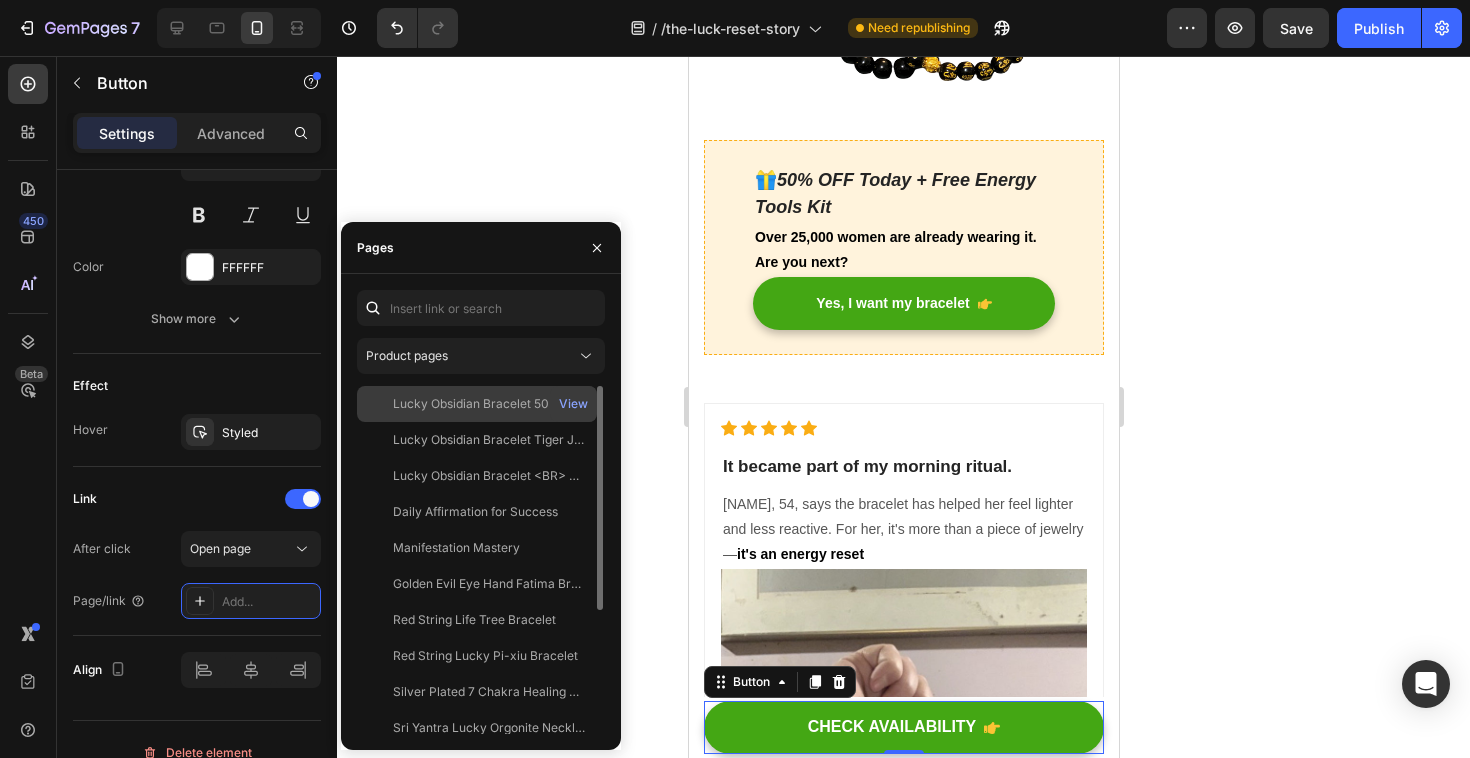 click on "Lucky Obsidian Bracelet 50%OFF" 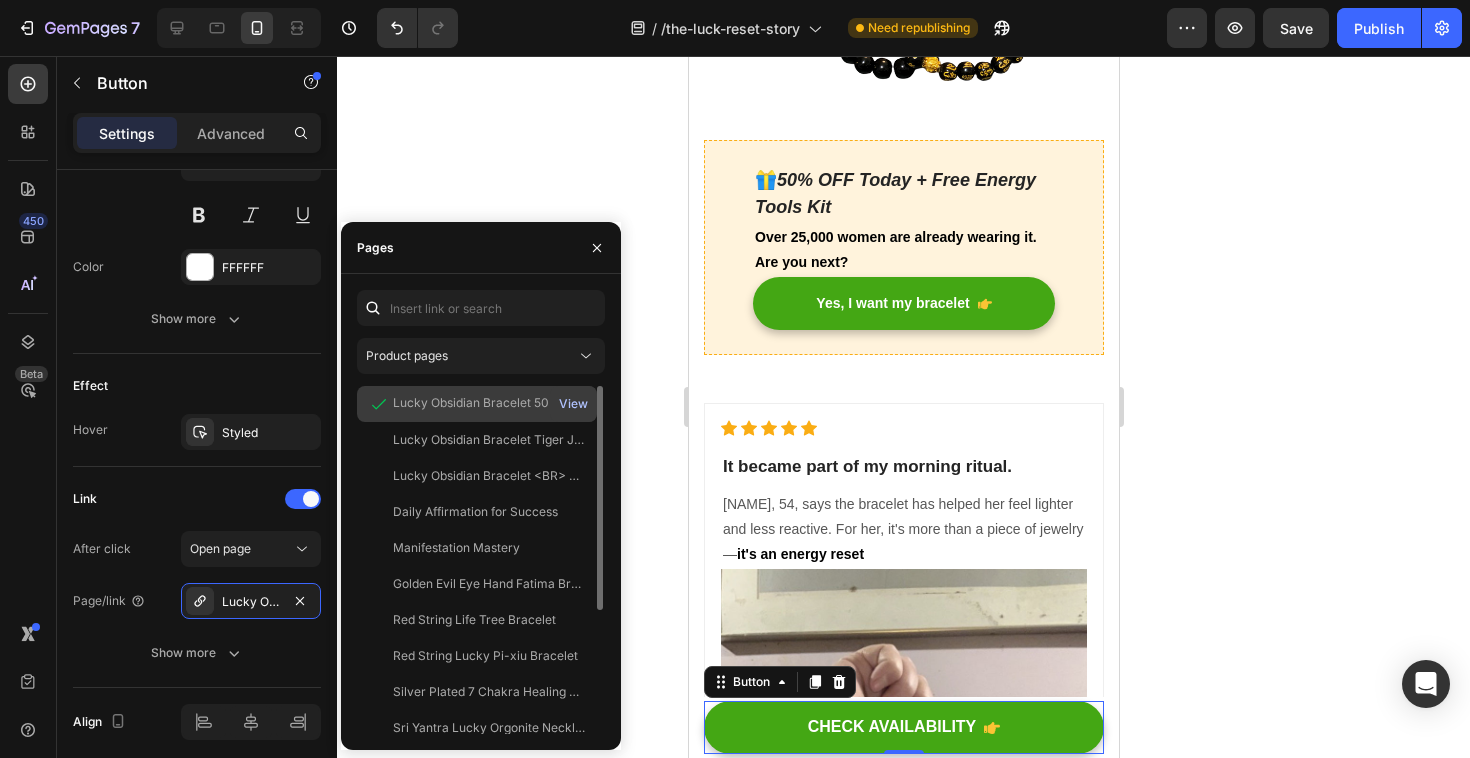 click on "View" at bounding box center (573, 404) 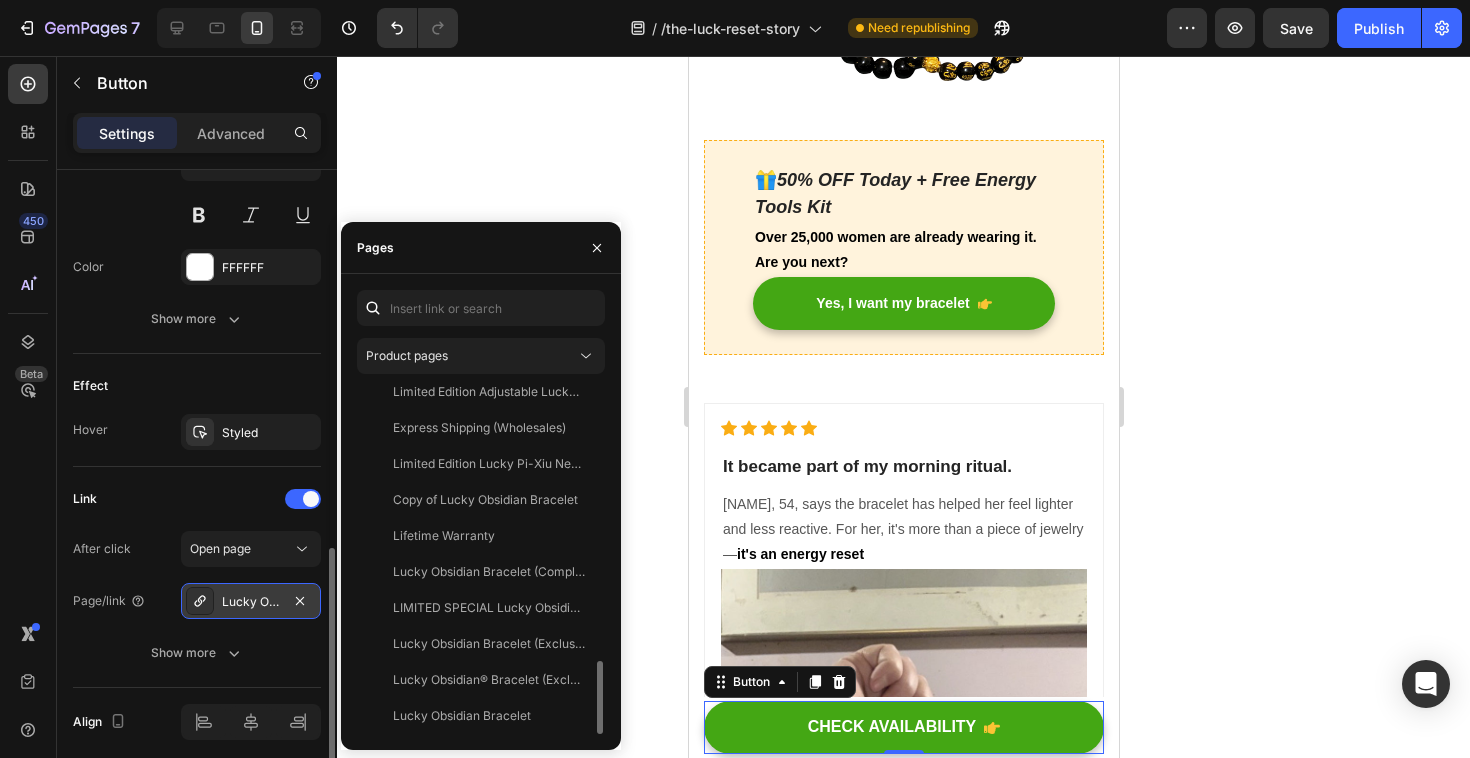 scroll, scrollTop: 1308, scrollLeft: 0, axis: vertical 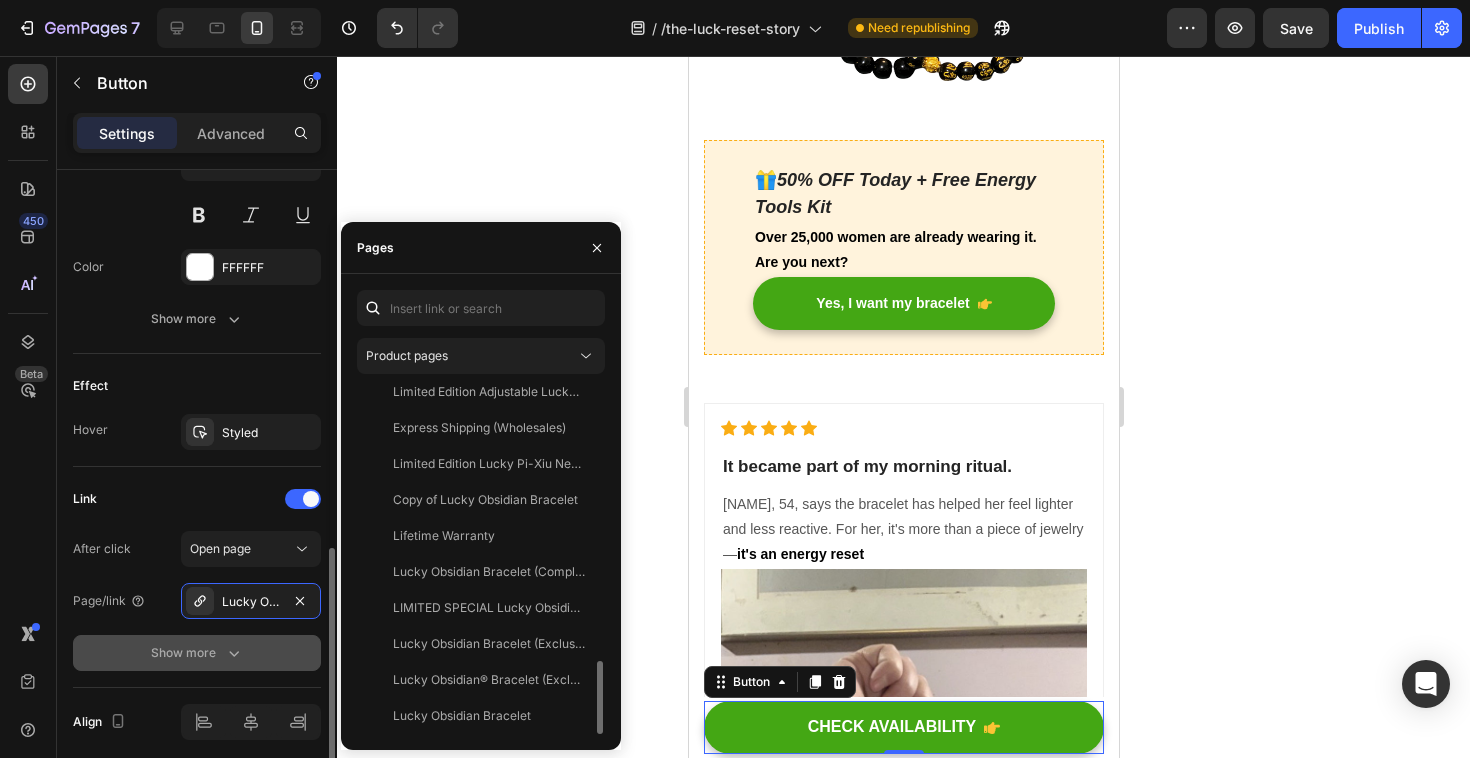 click 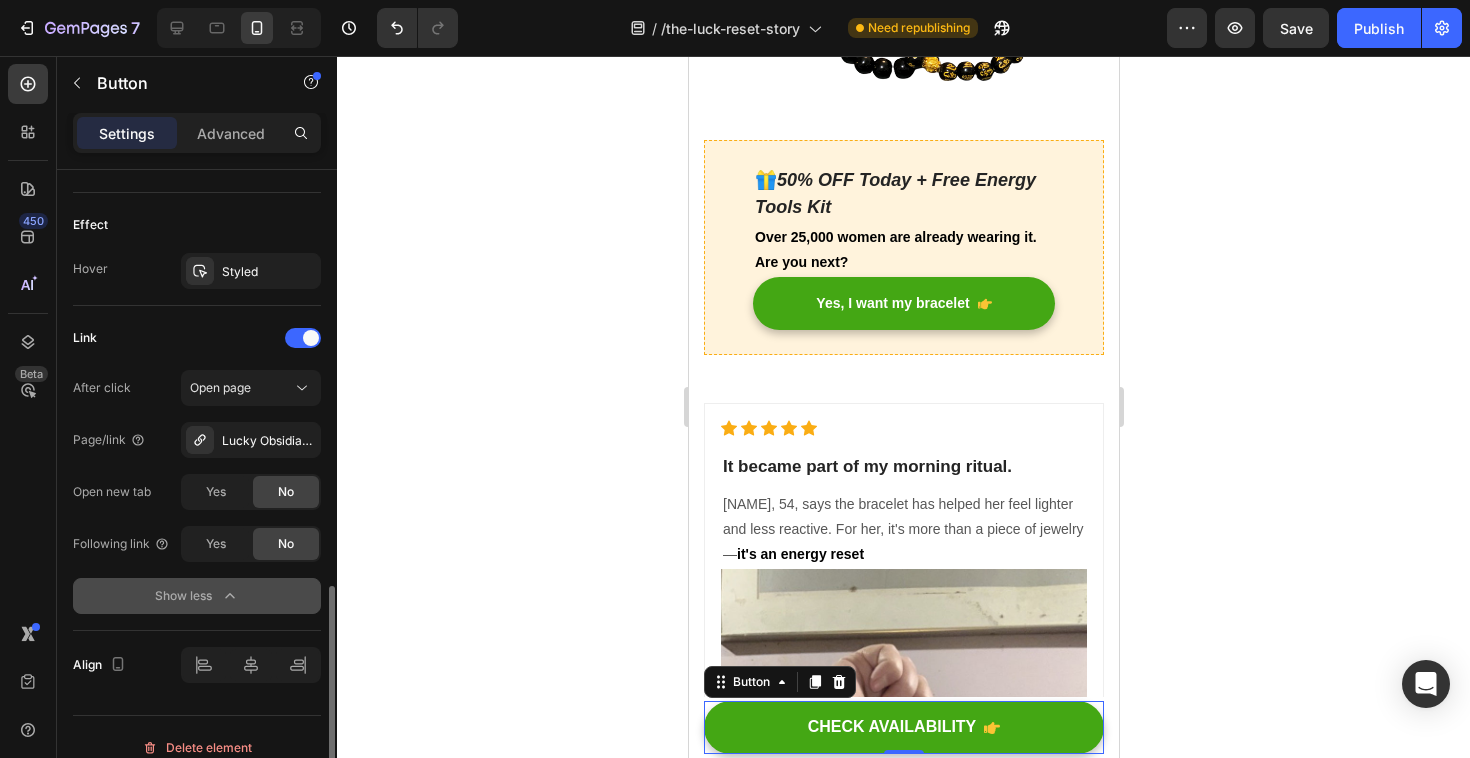 scroll, scrollTop: 1188, scrollLeft: 0, axis: vertical 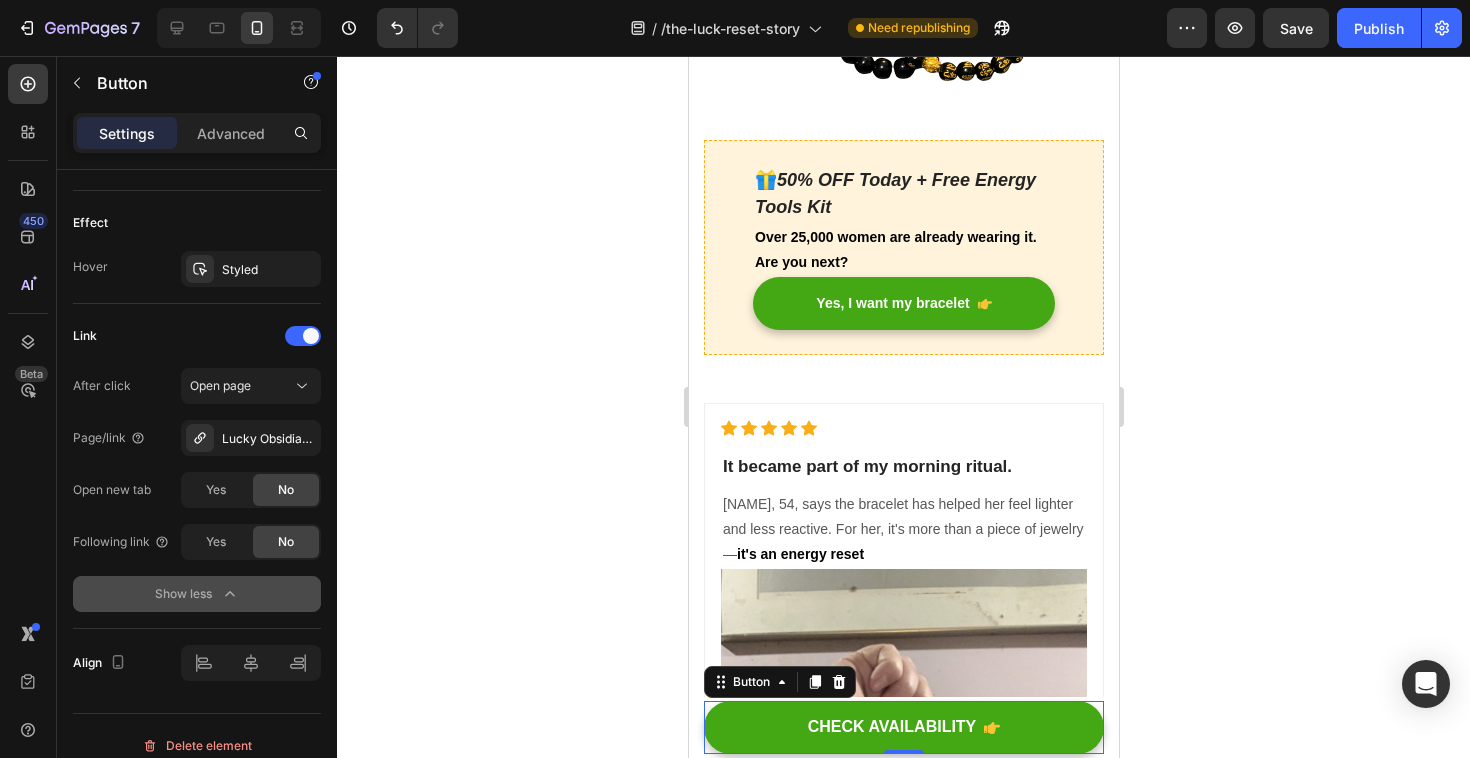 click 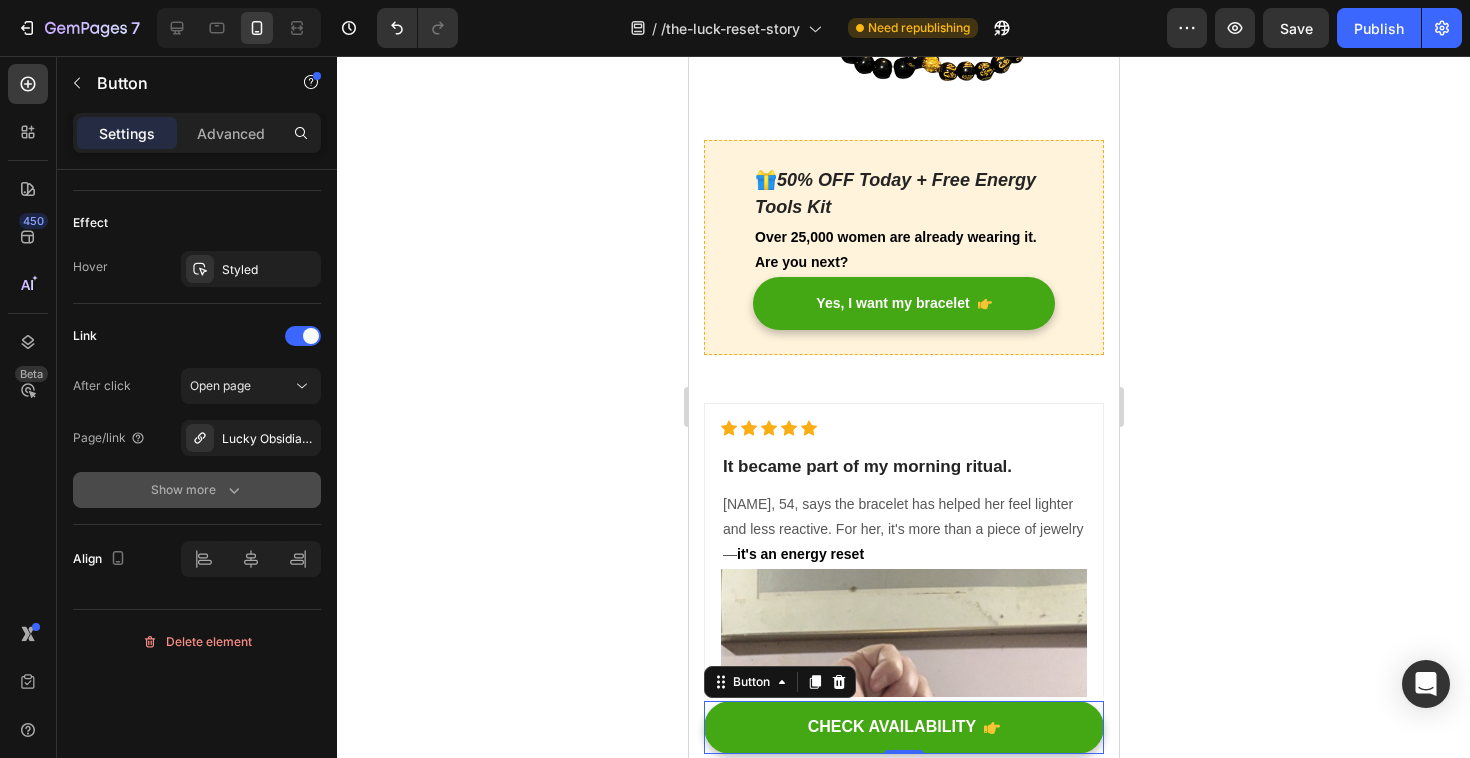 click on "Show more" 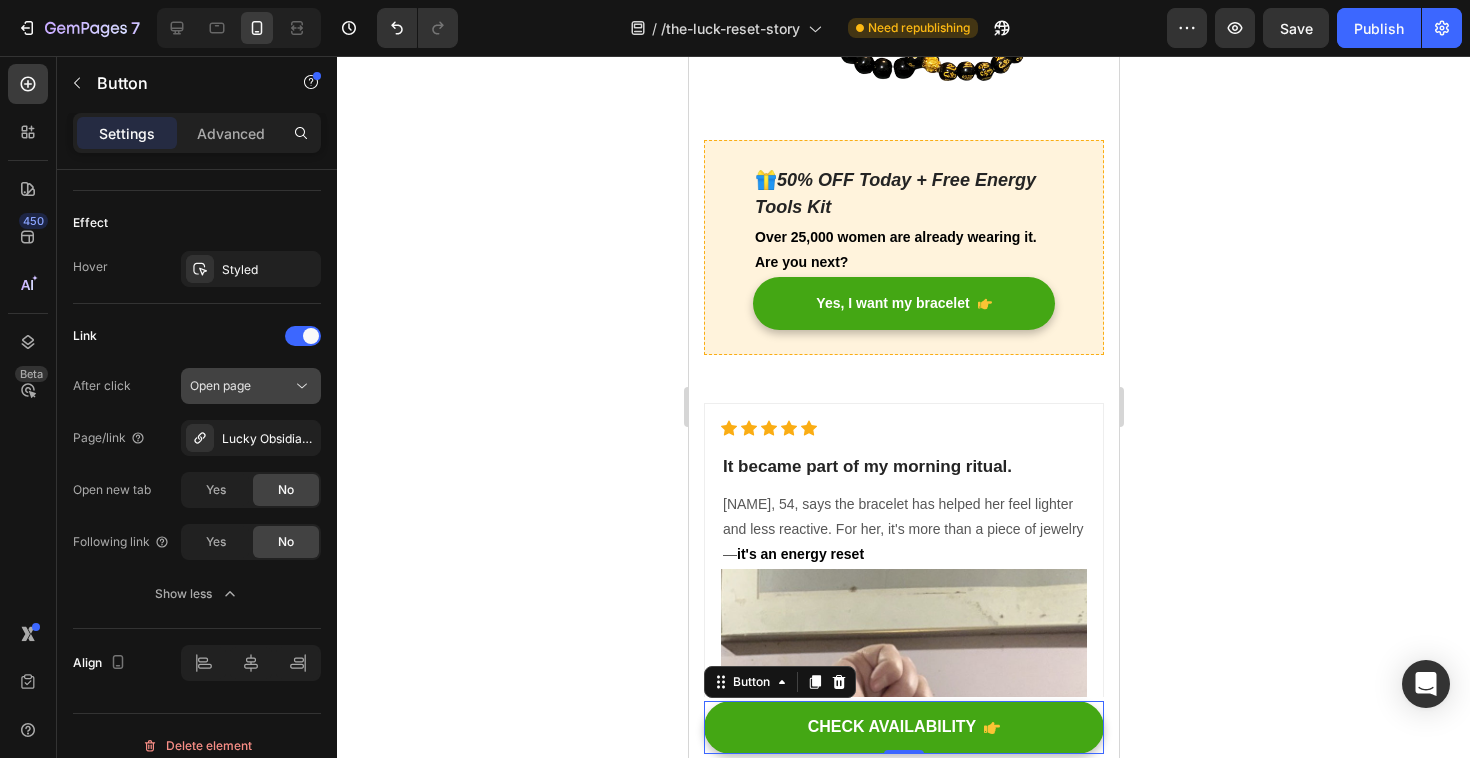 click 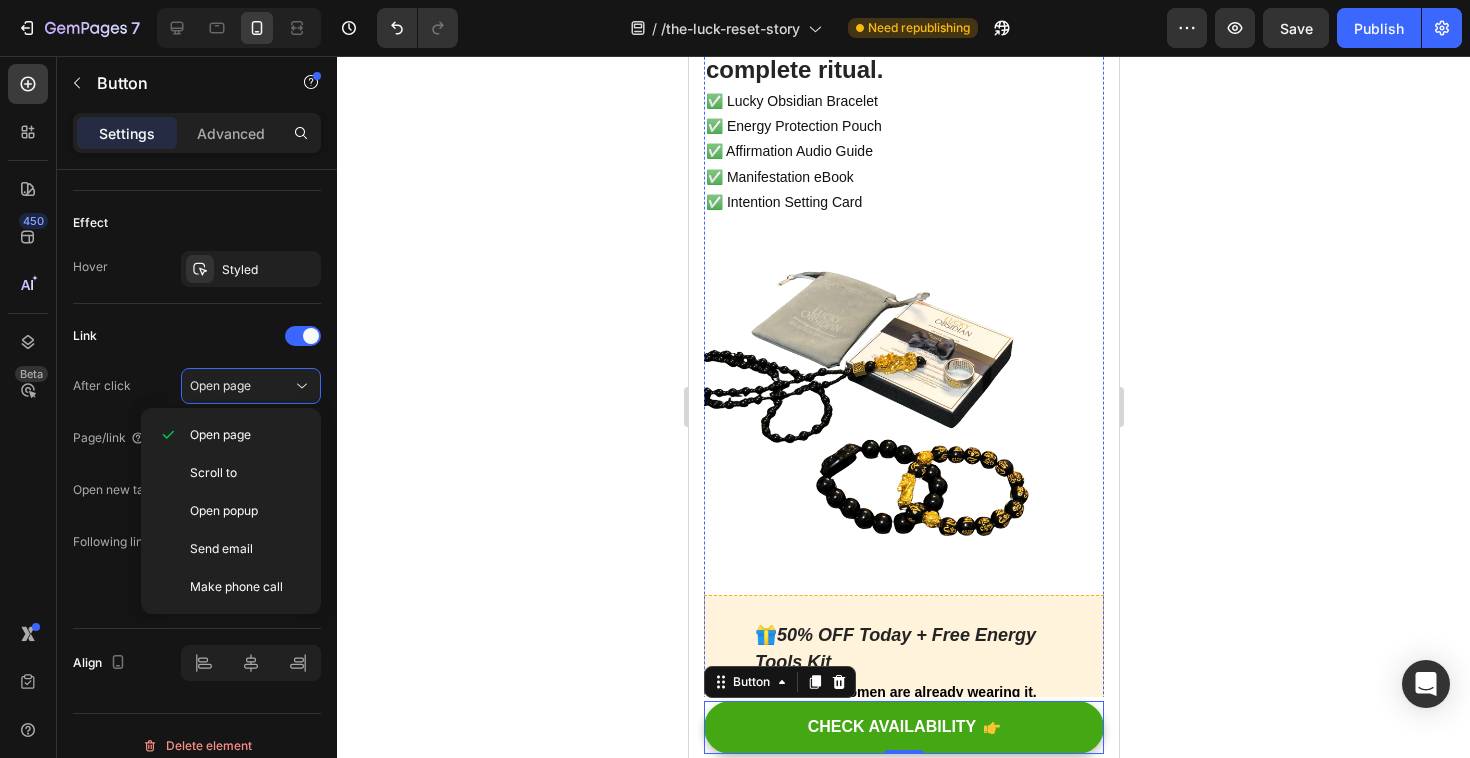 scroll, scrollTop: 1015, scrollLeft: 0, axis: vertical 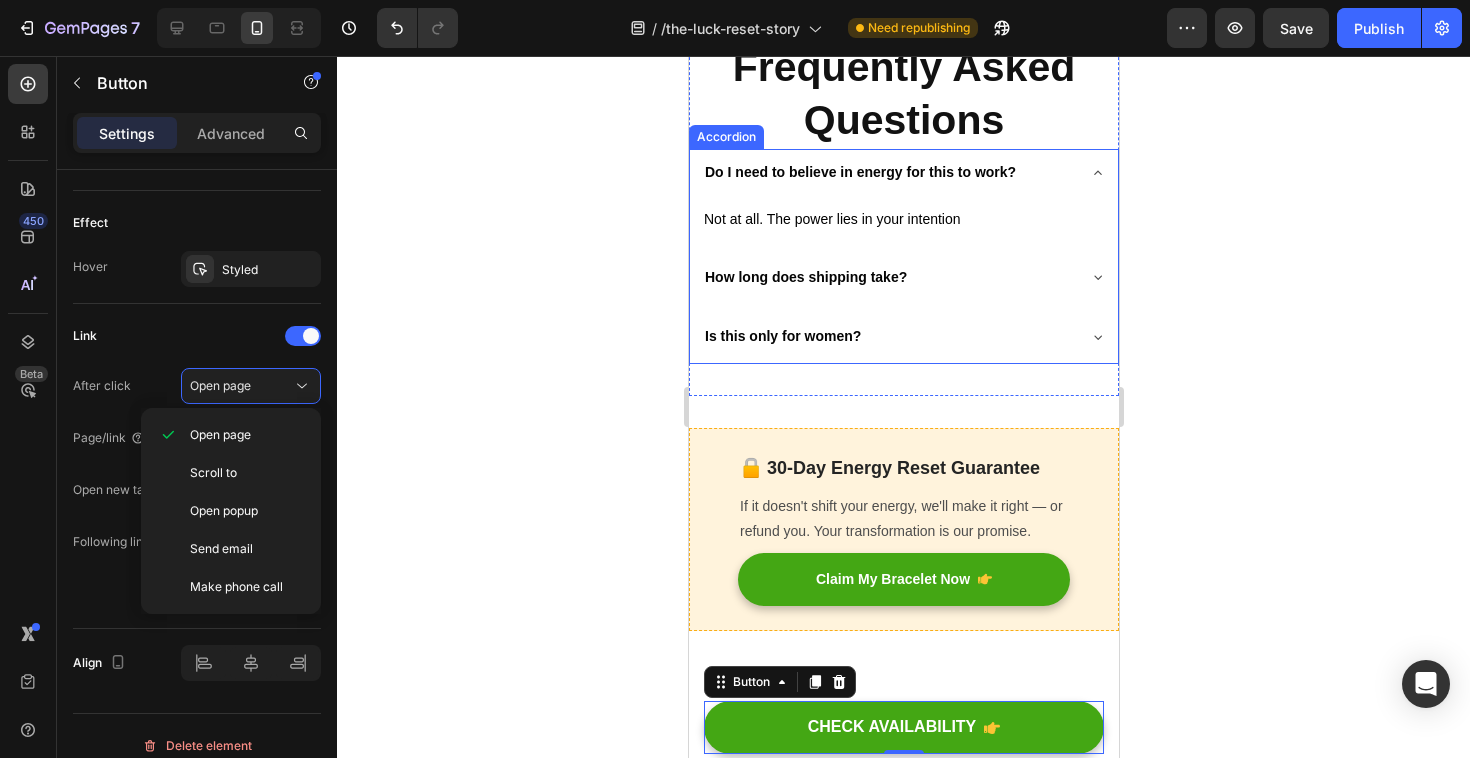 click 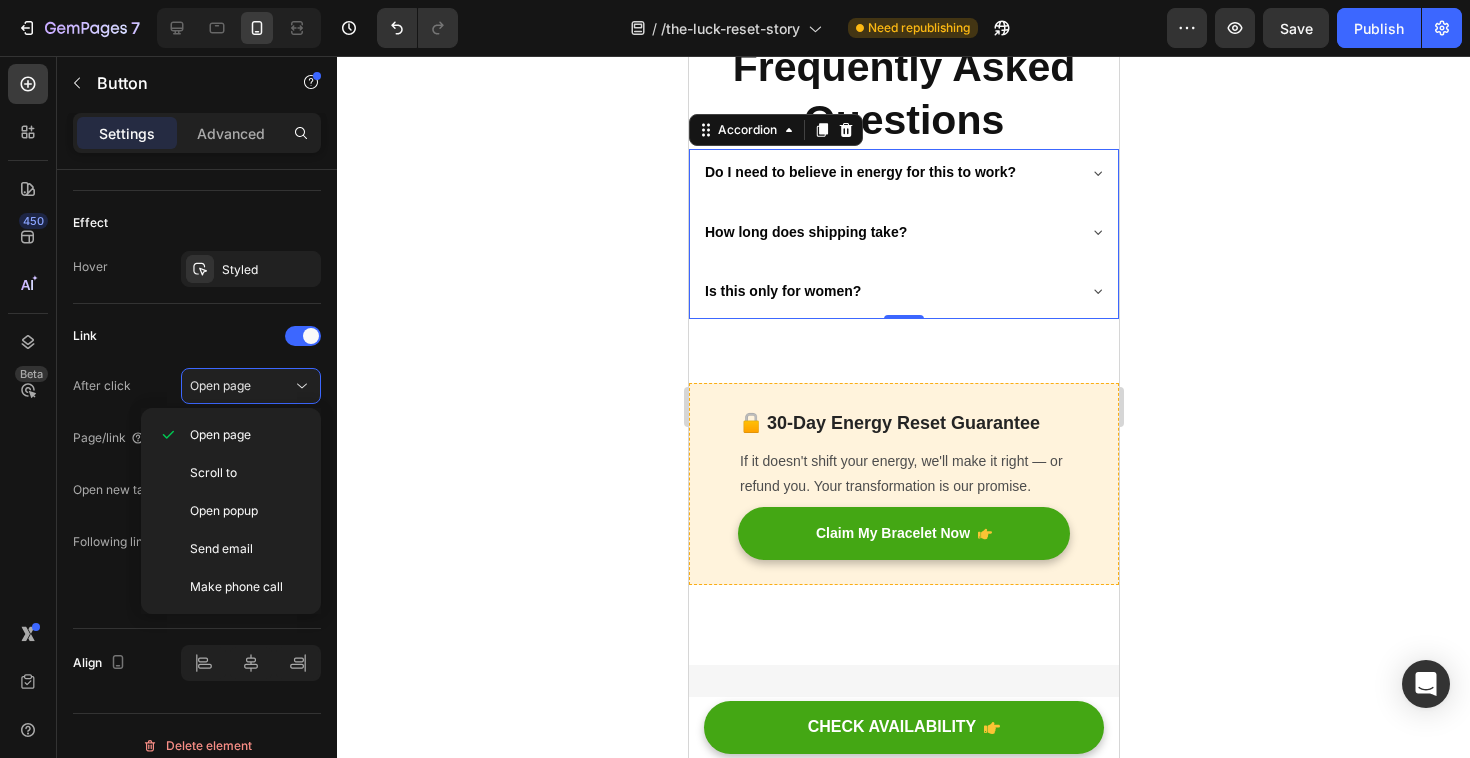 scroll, scrollTop: 0, scrollLeft: 0, axis: both 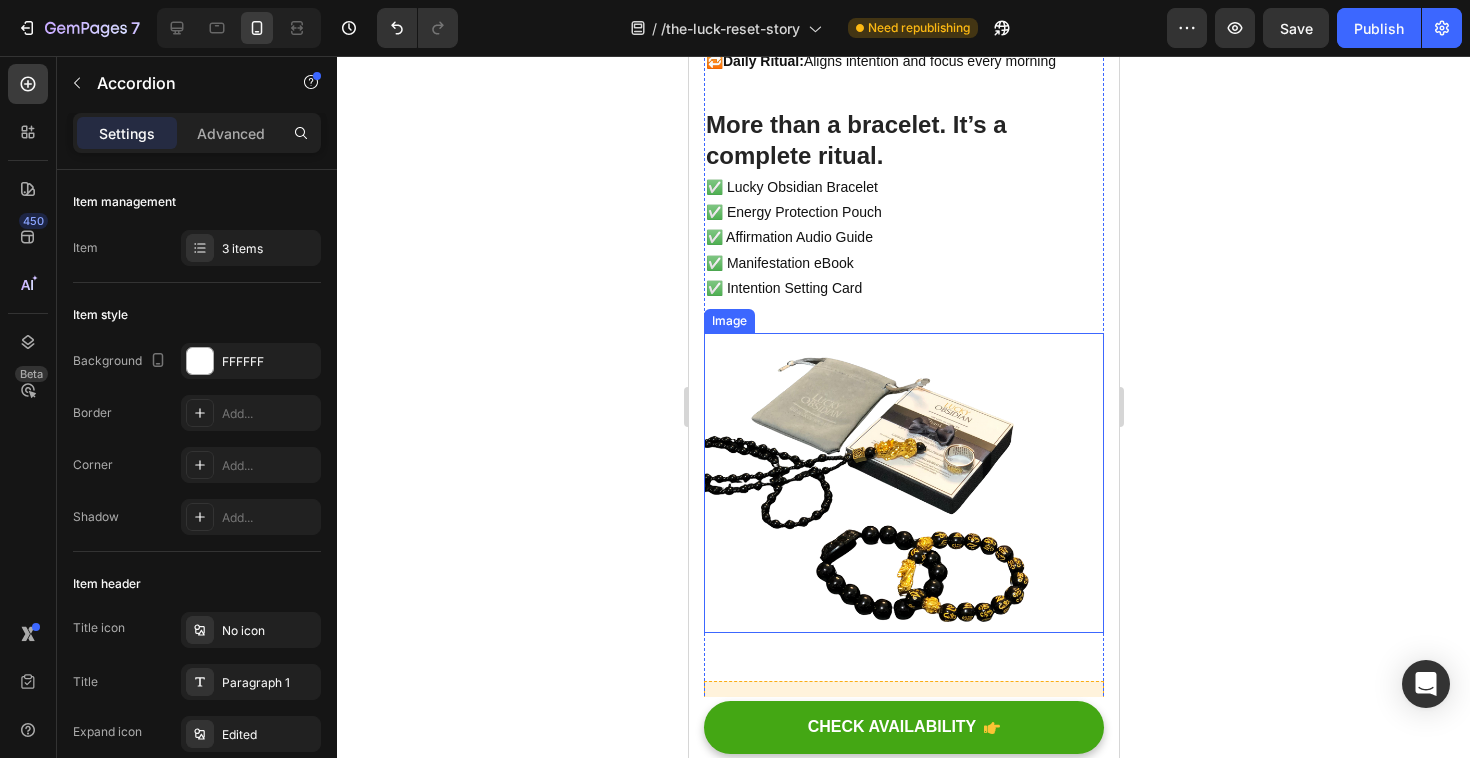 click at bounding box center [903, 483] 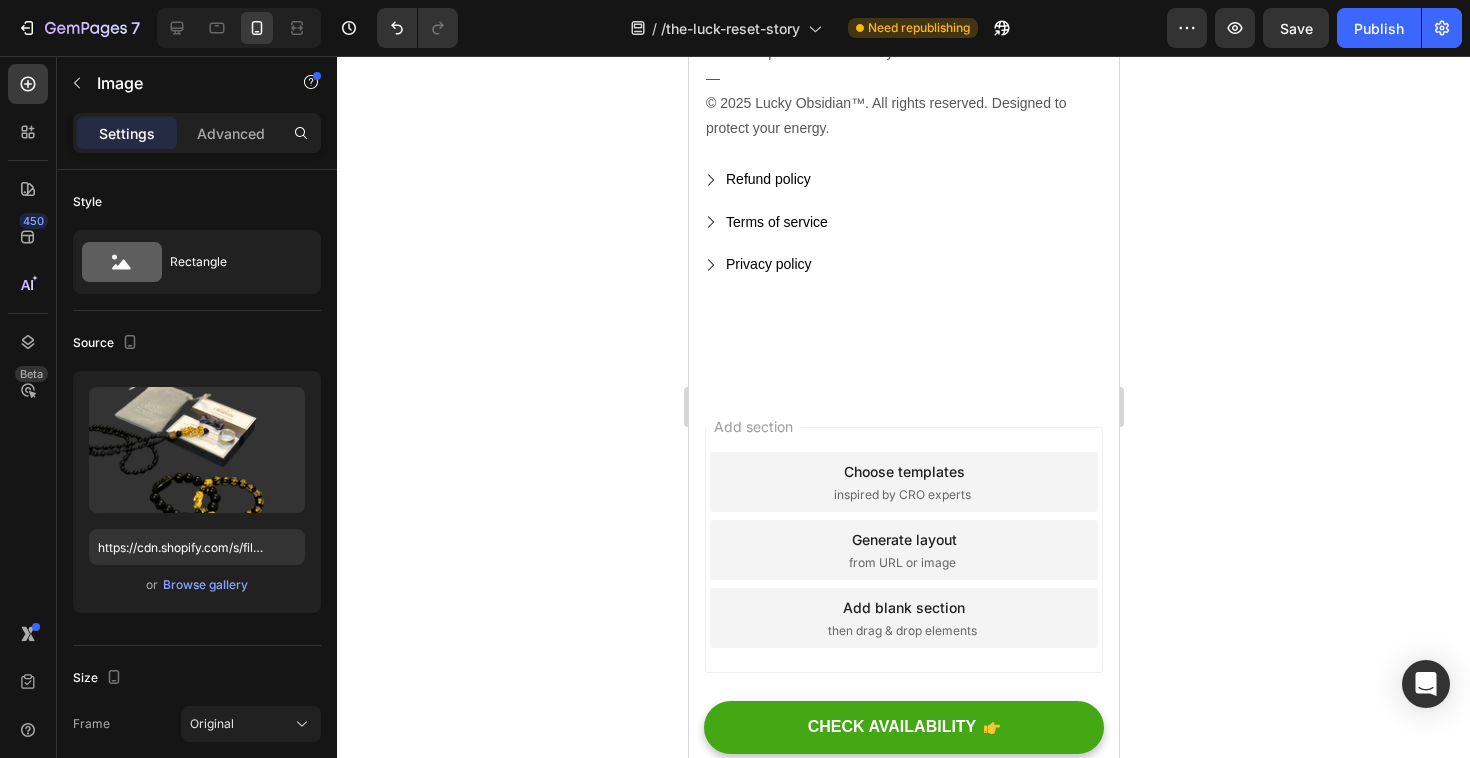 scroll, scrollTop: 5447, scrollLeft: 0, axis: vertical 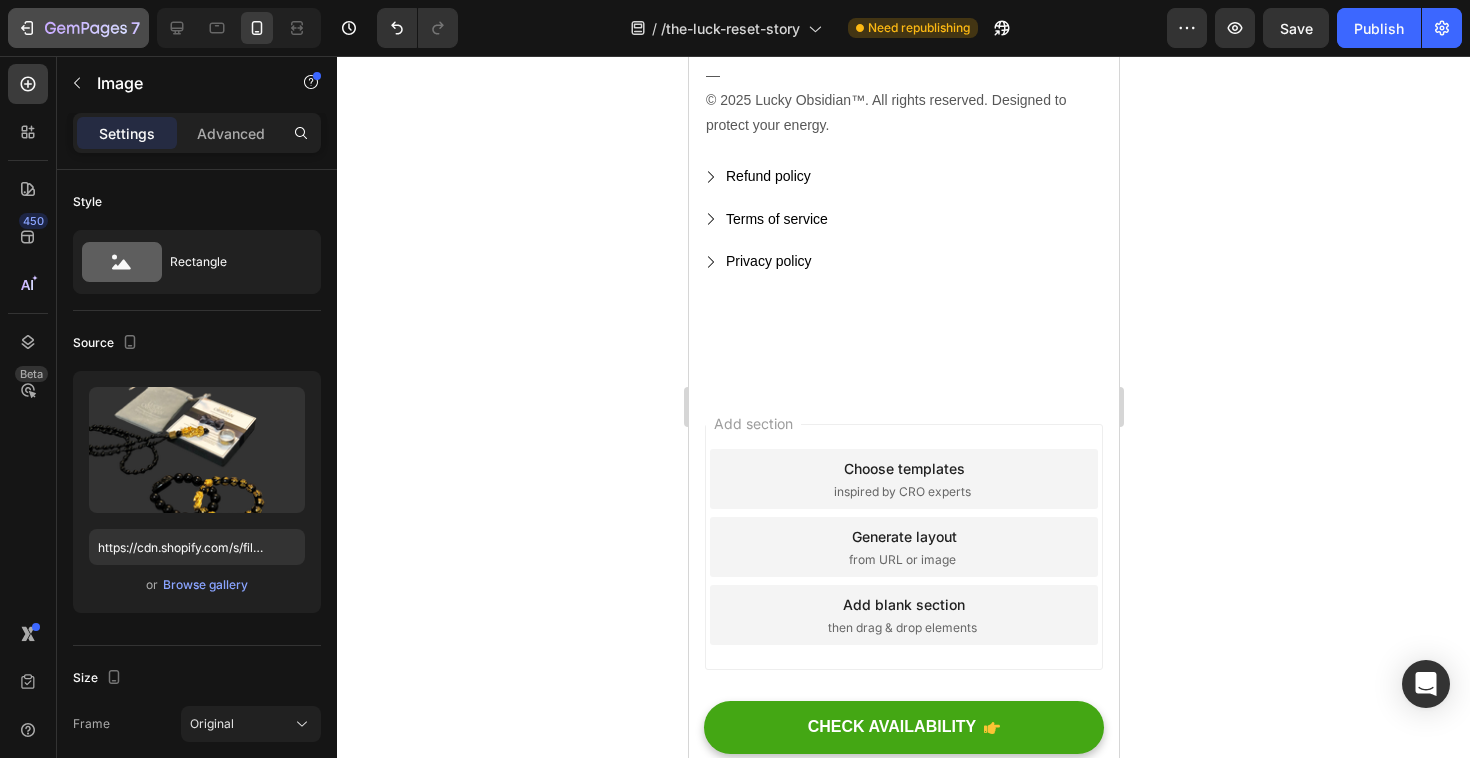 click on "7" 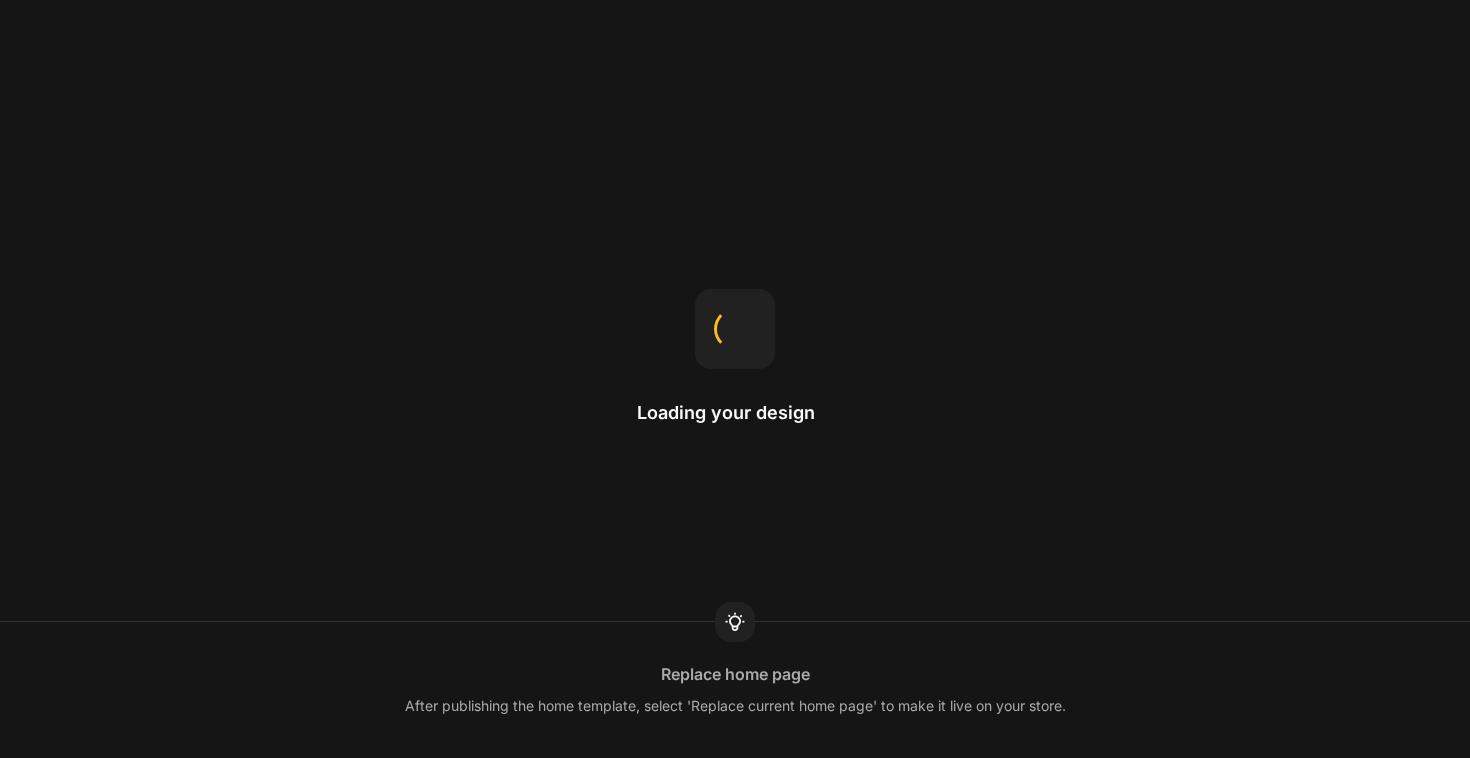 scroll, scrollTop: 0, scrollLeft: 0, axis: both 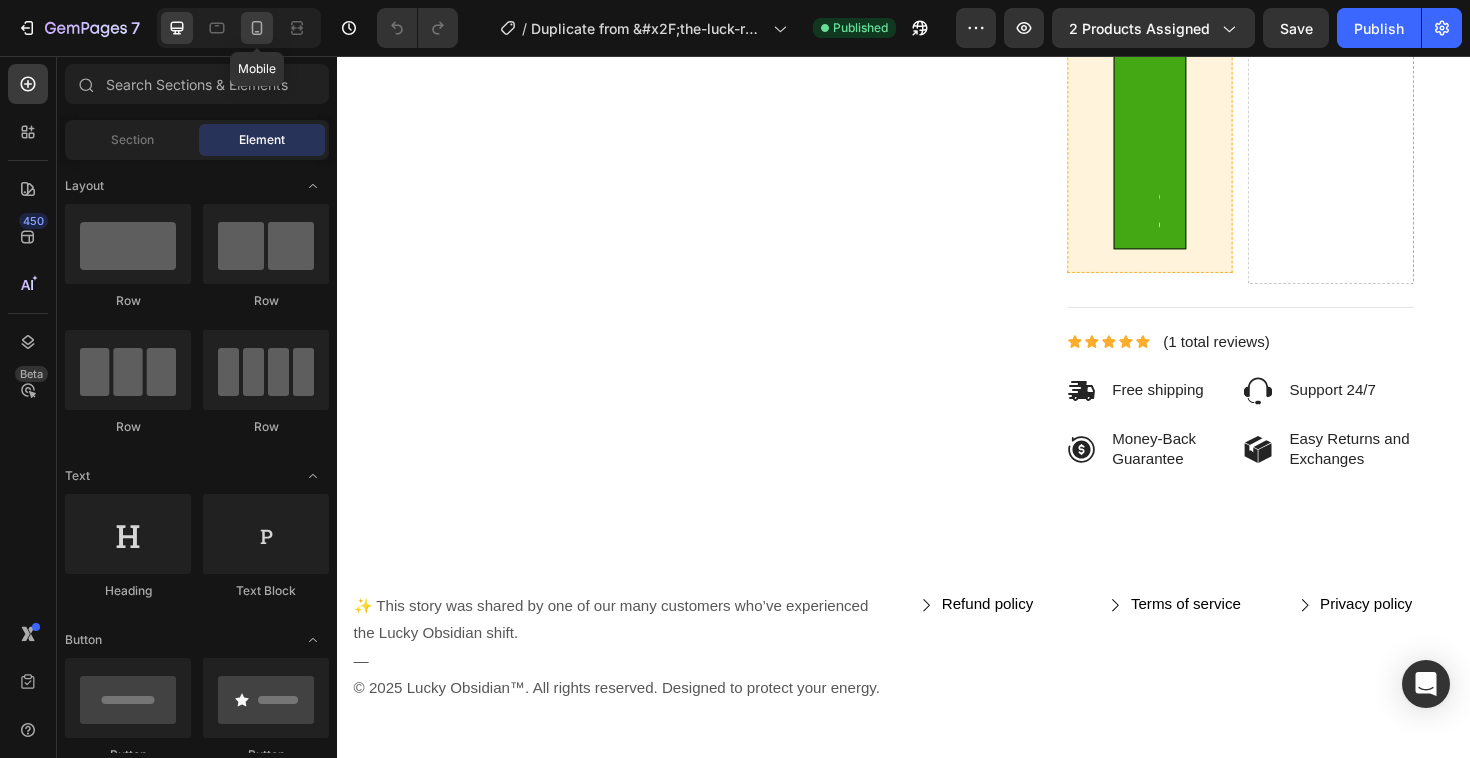 click 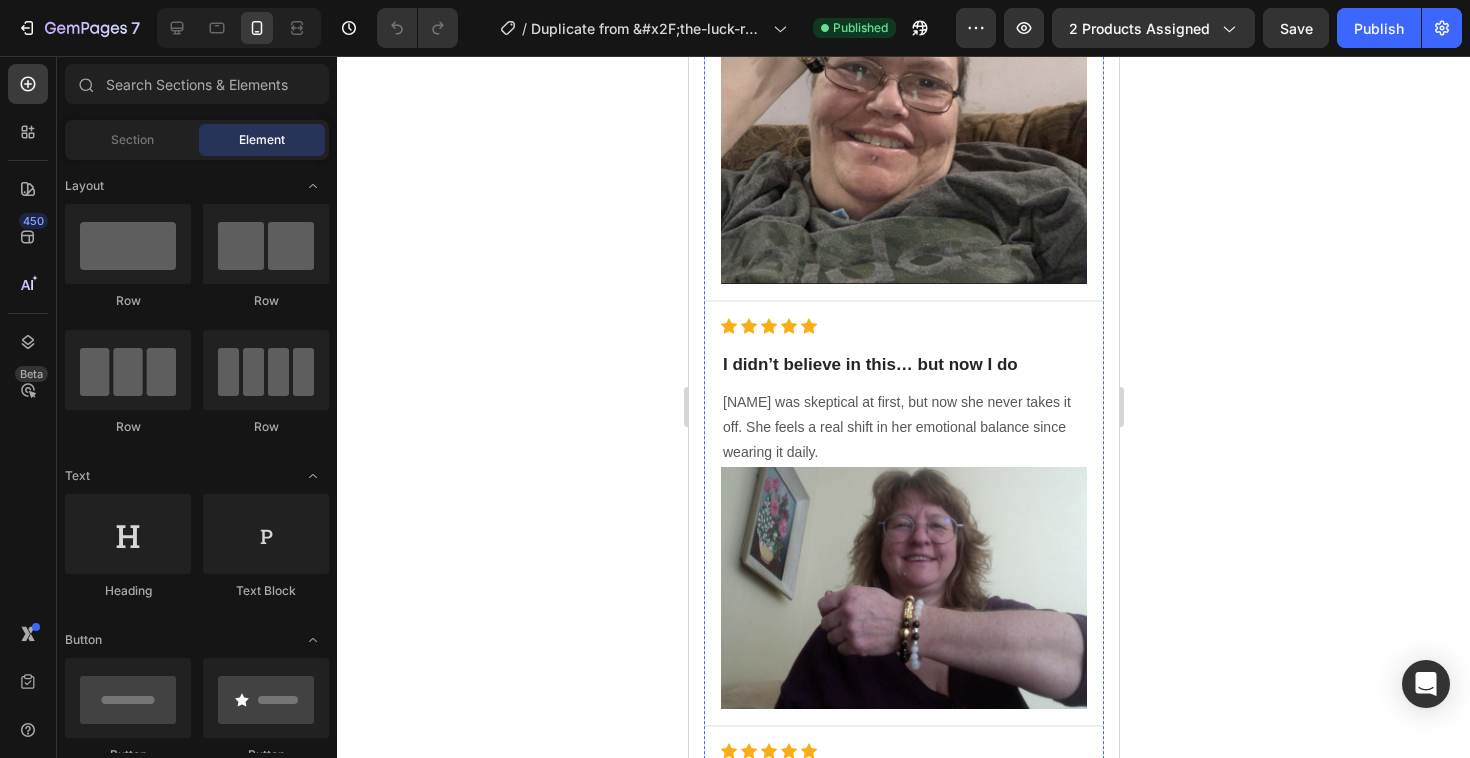 scroll, scrollTop: 2170, scrollLeft: 0, axis: vertical 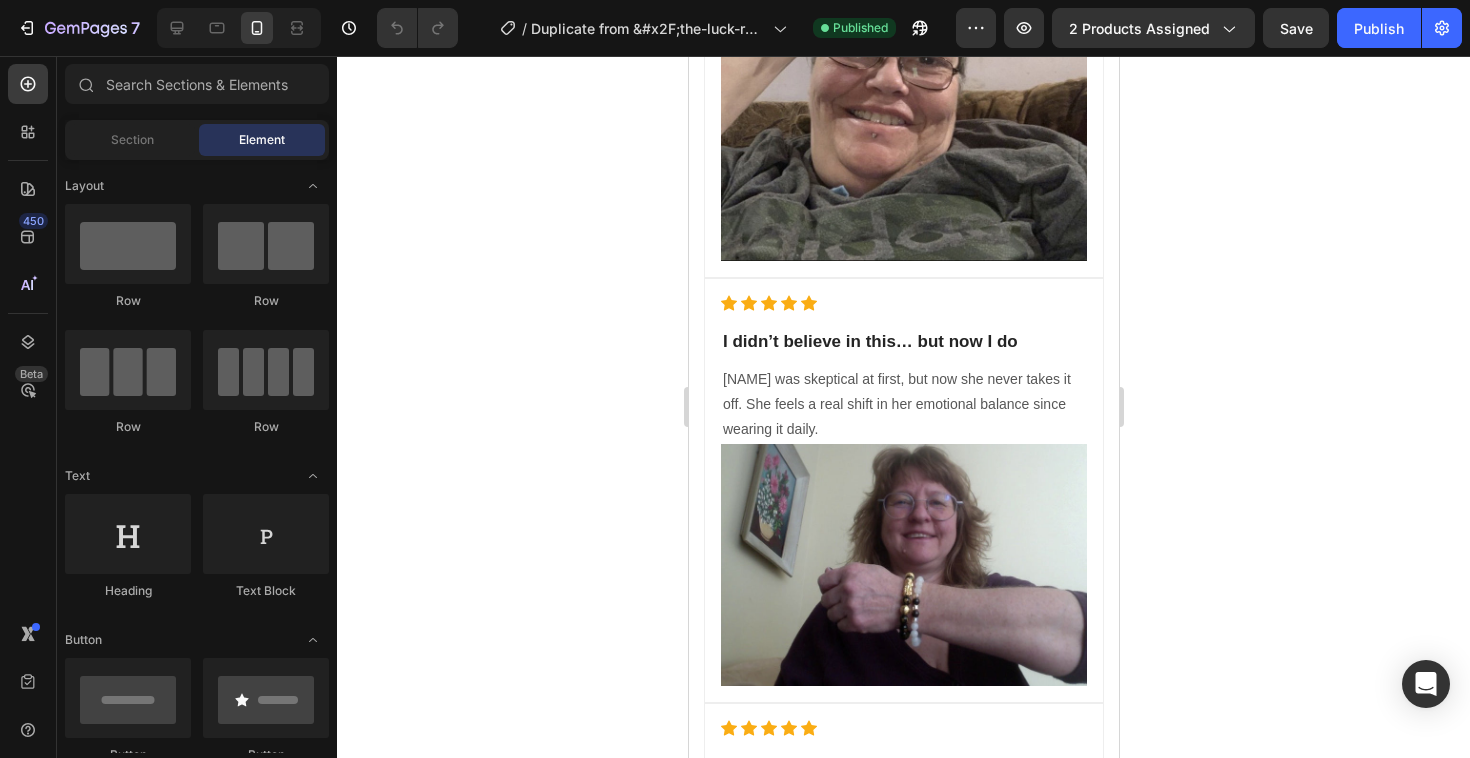 click on "Yes, I want my bracelet" at bounding box center (912, -566) 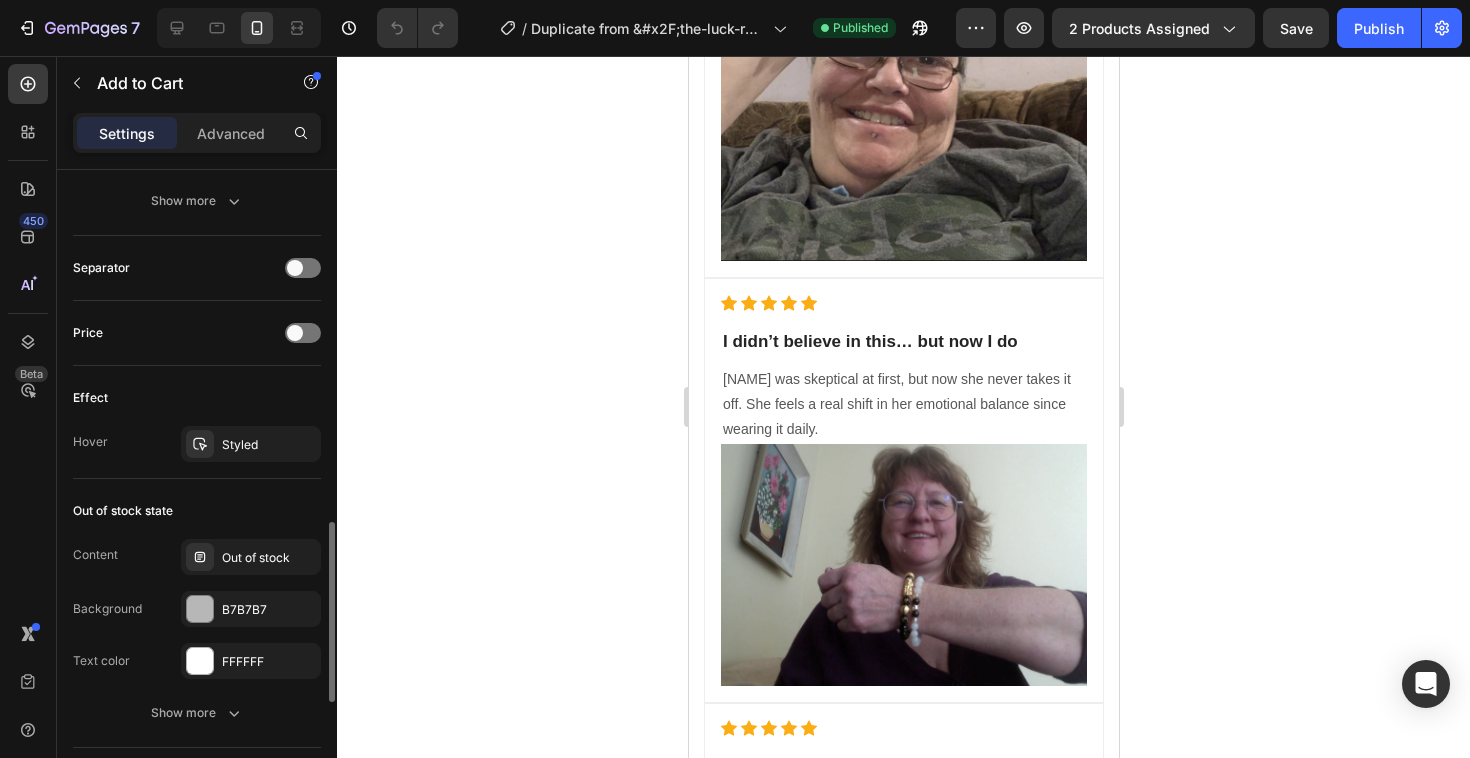 scroll, scrollTop: 1336, scrollLeft: 0, axis: vertical 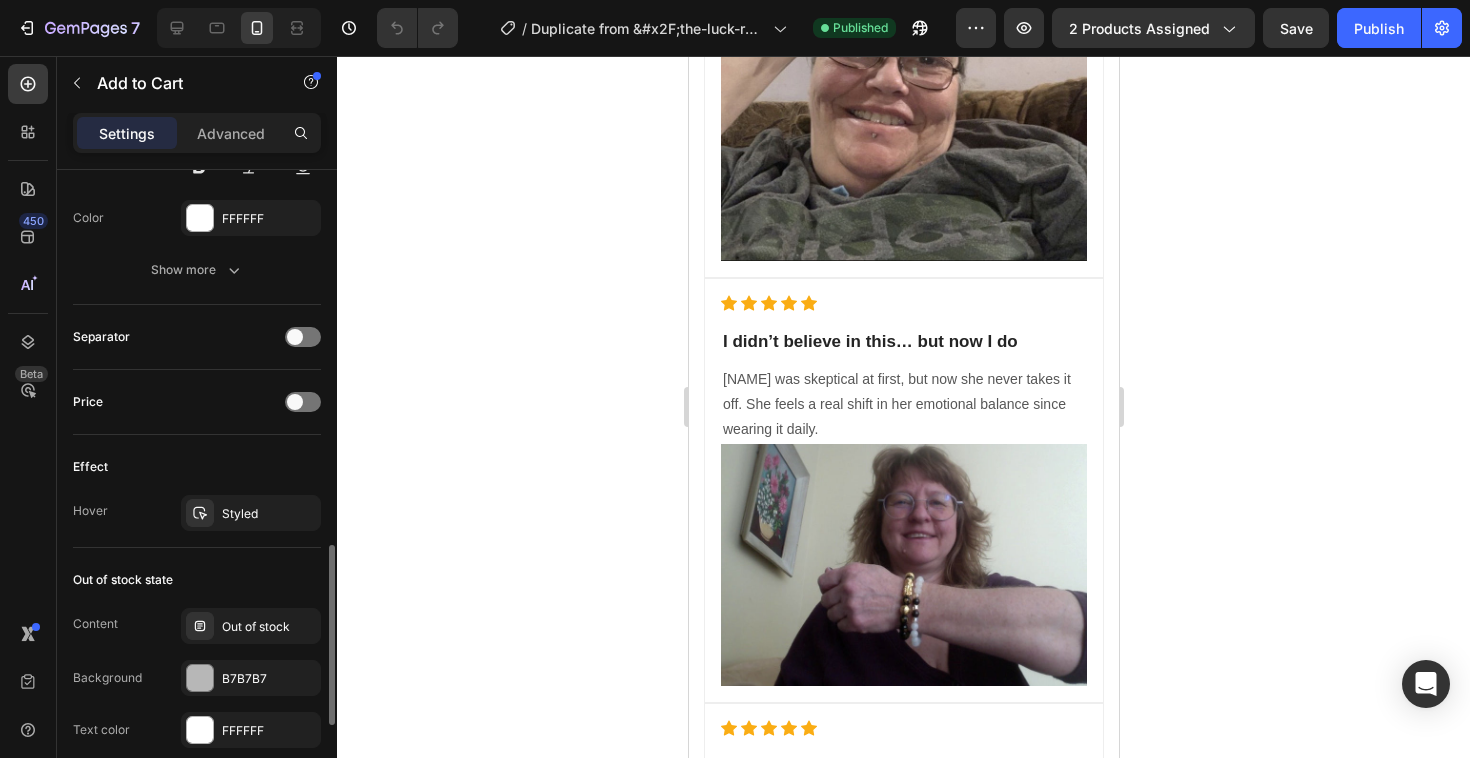 click on "Yes, I want my bracelet" at bounding box center [903, -566] 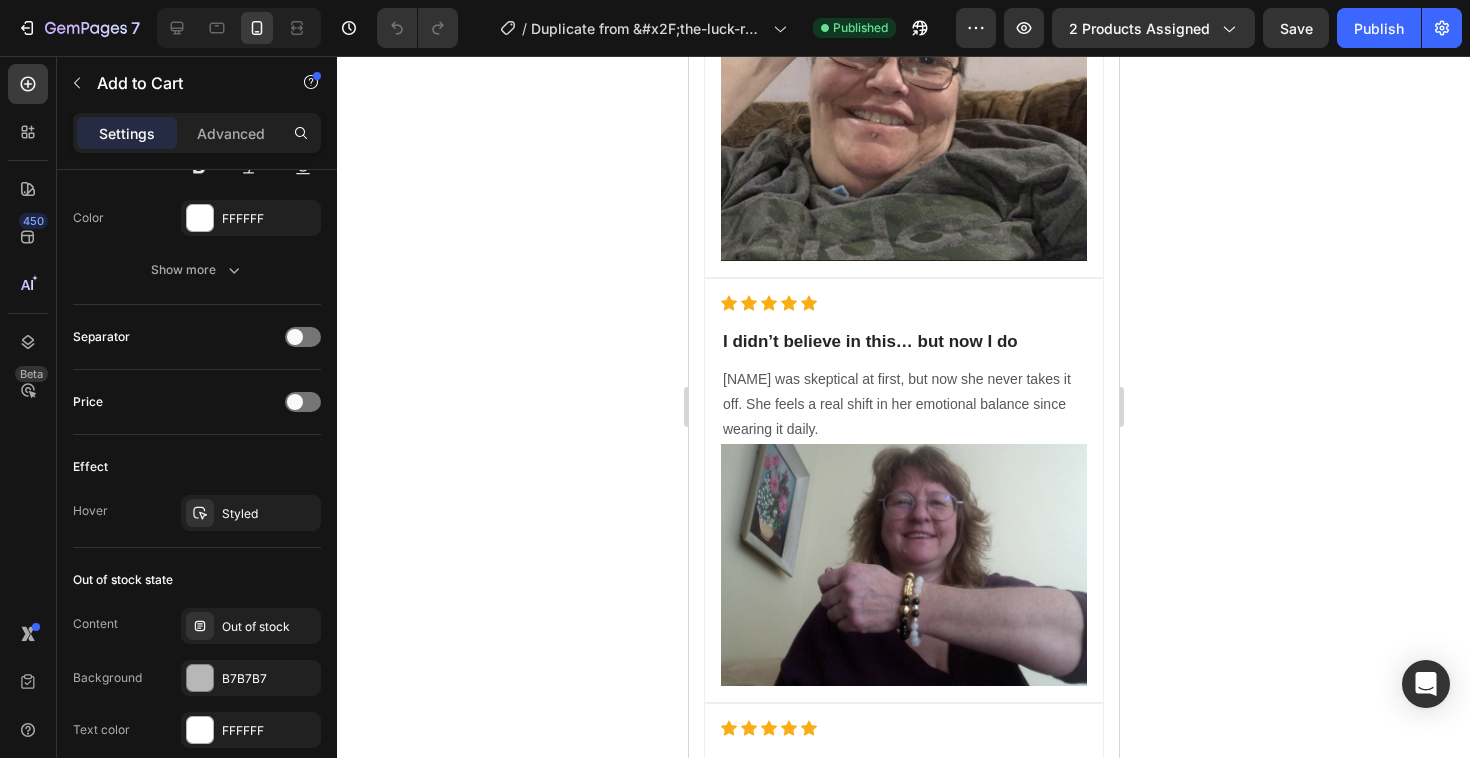 click on "Yes, I want my bracelet" at bounding box center (912, -566) 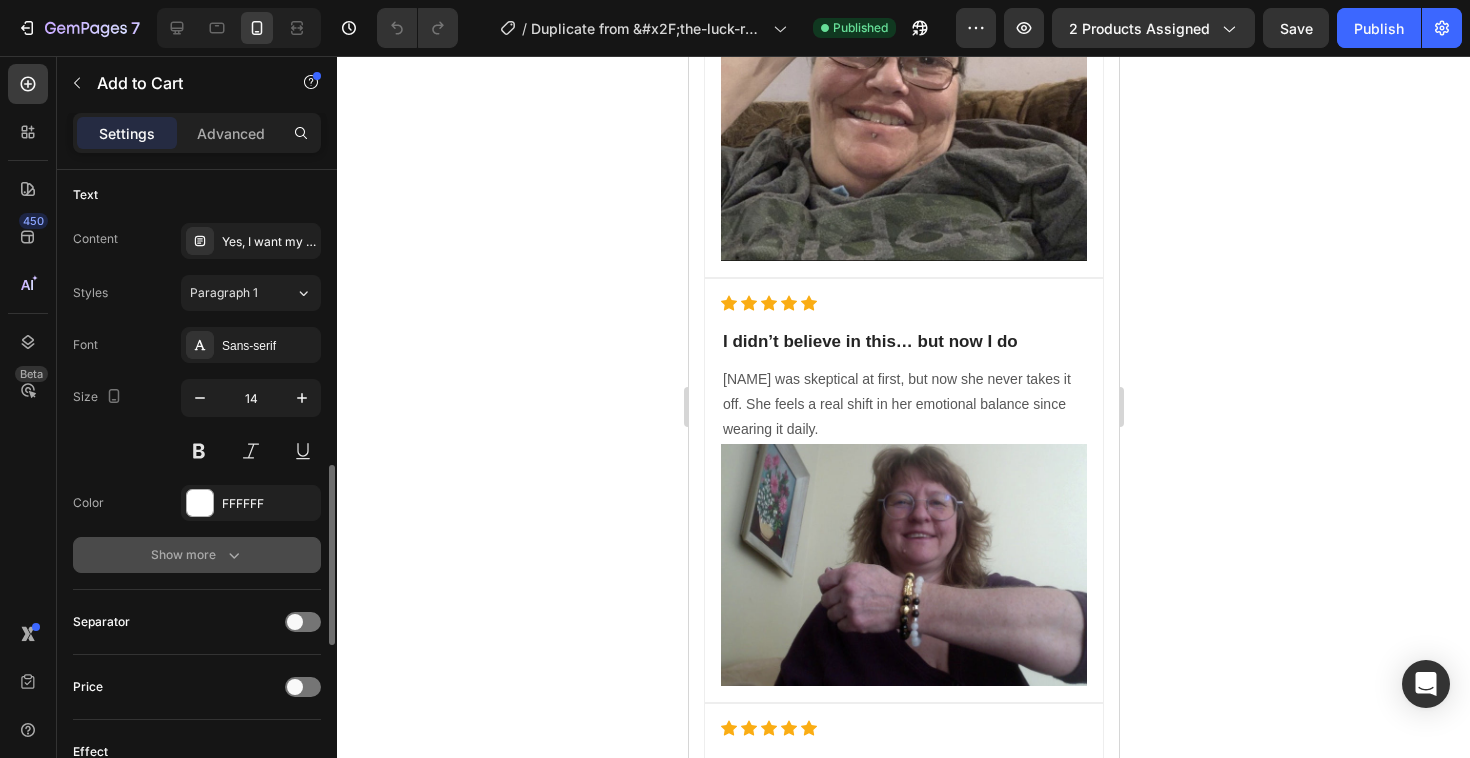 click on "Show more" at bounding box center (197, 555) 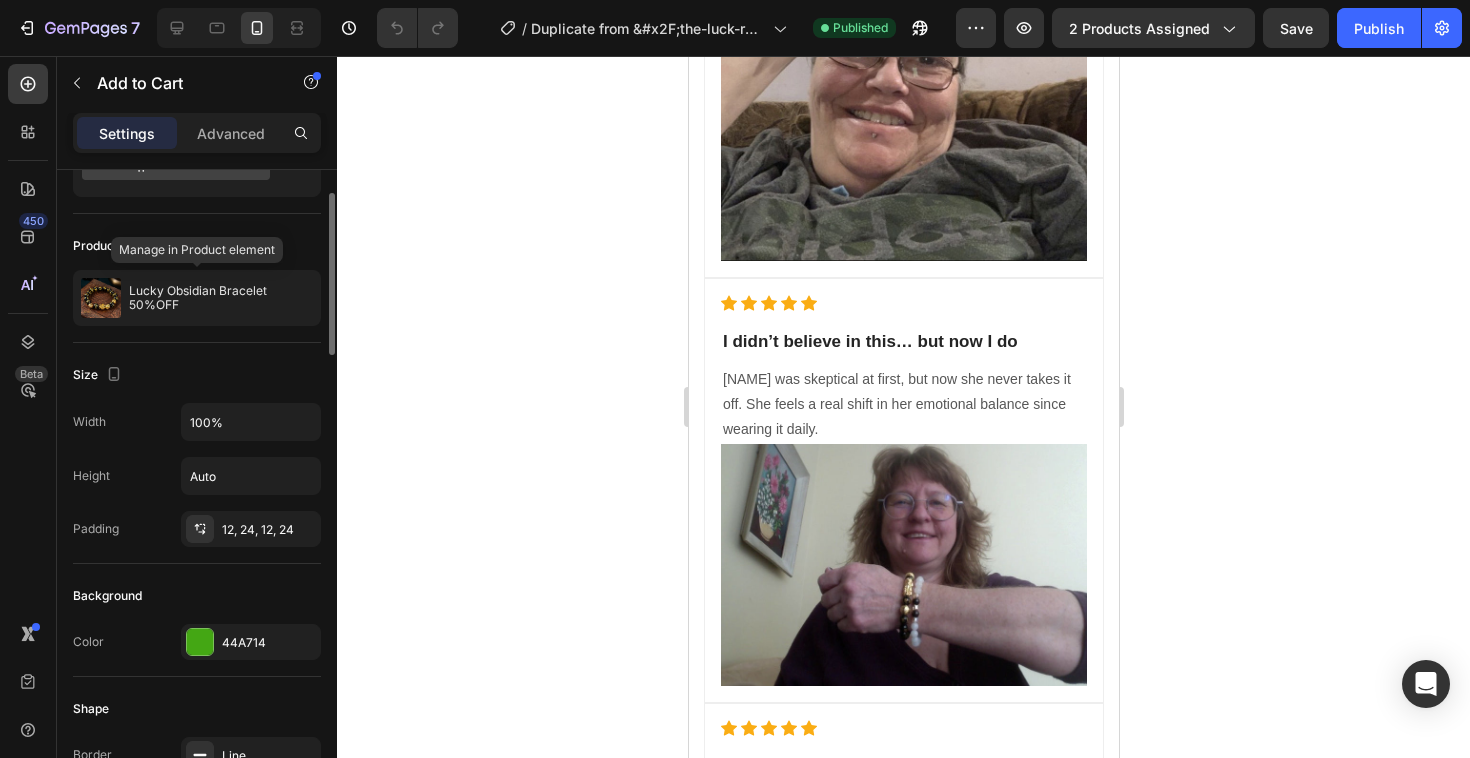 scroll, scrollTop: 95, scrollLeft: 0, axis: vertical 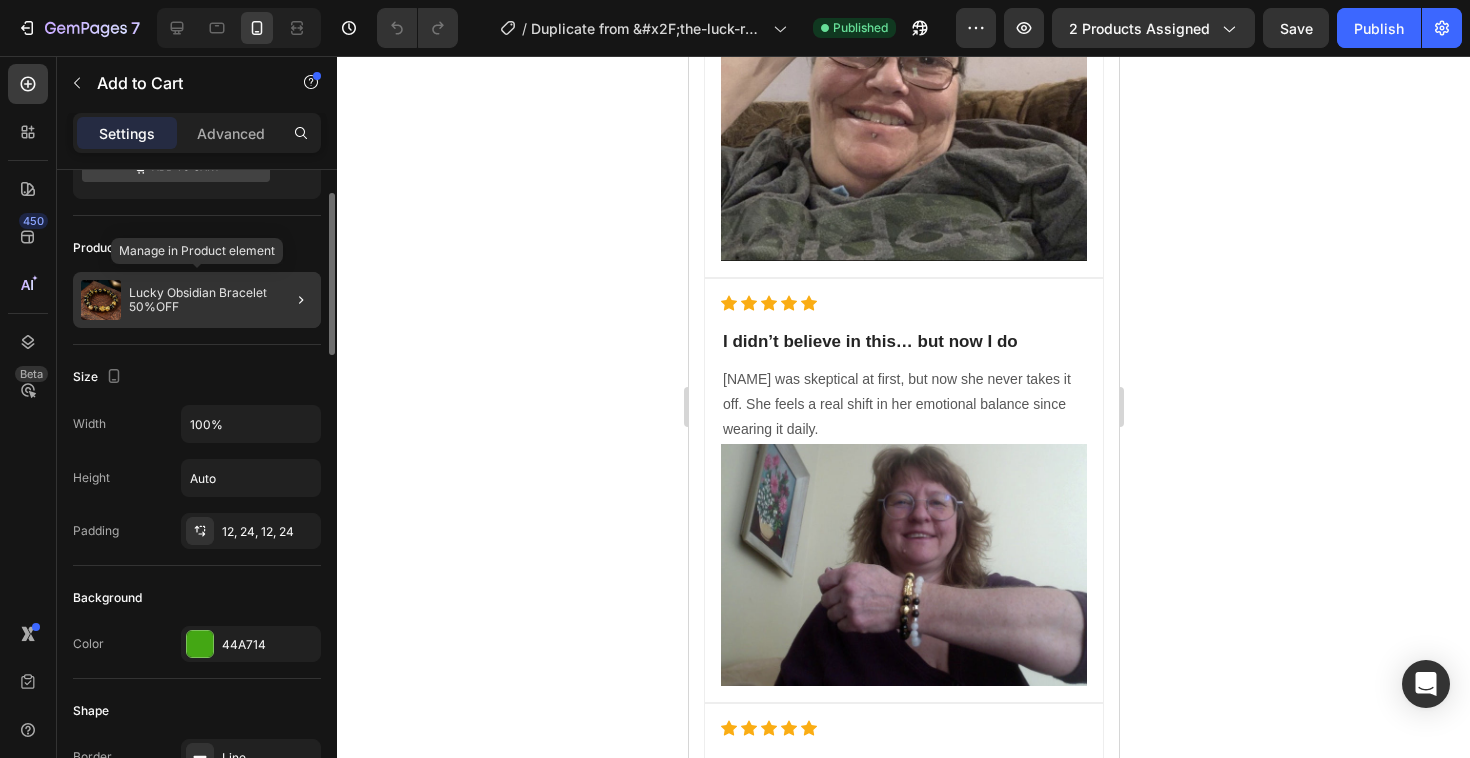 click on "Lucky Obsidian Bracelet 50%OFF" 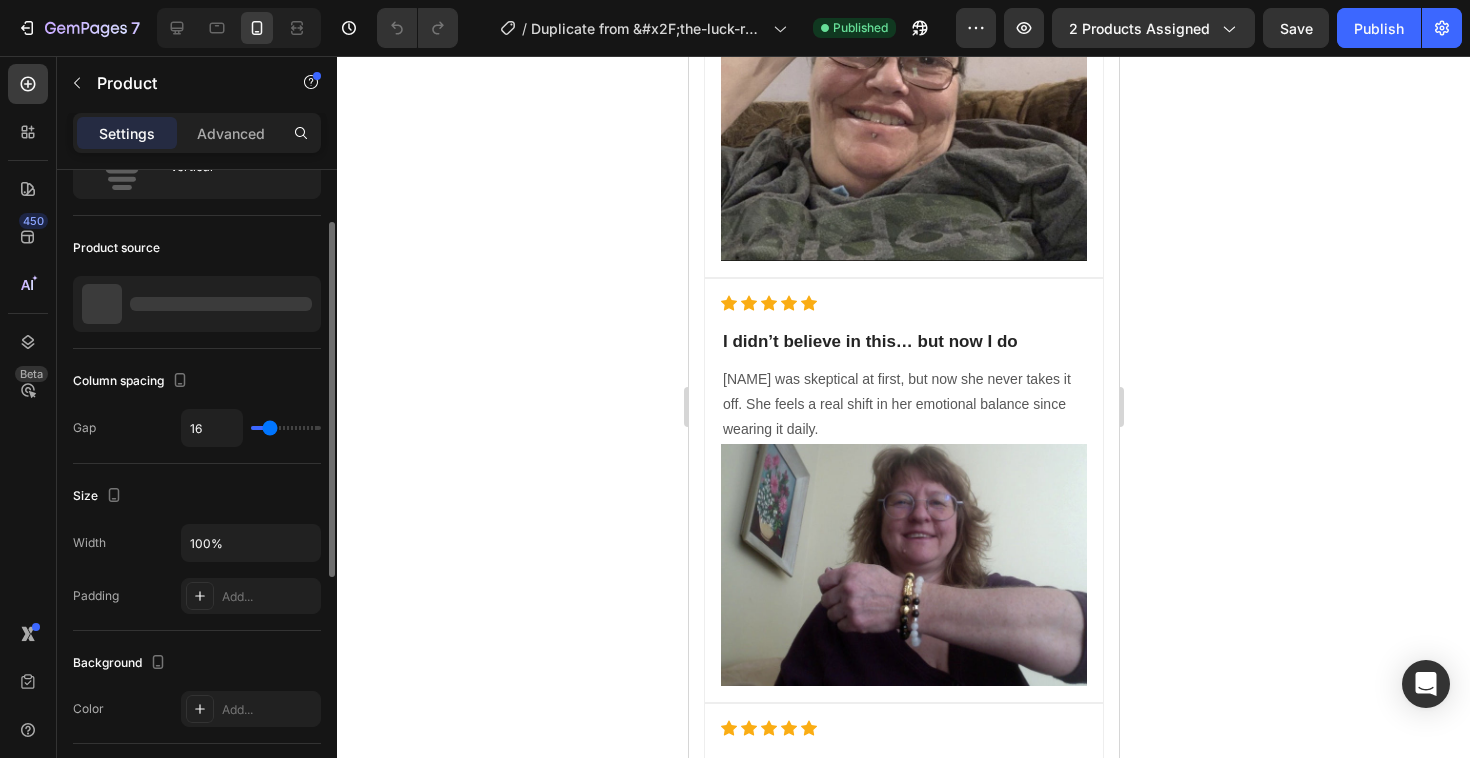 scroll, scrollTop: 0, scrollLeft: 0, axis: both 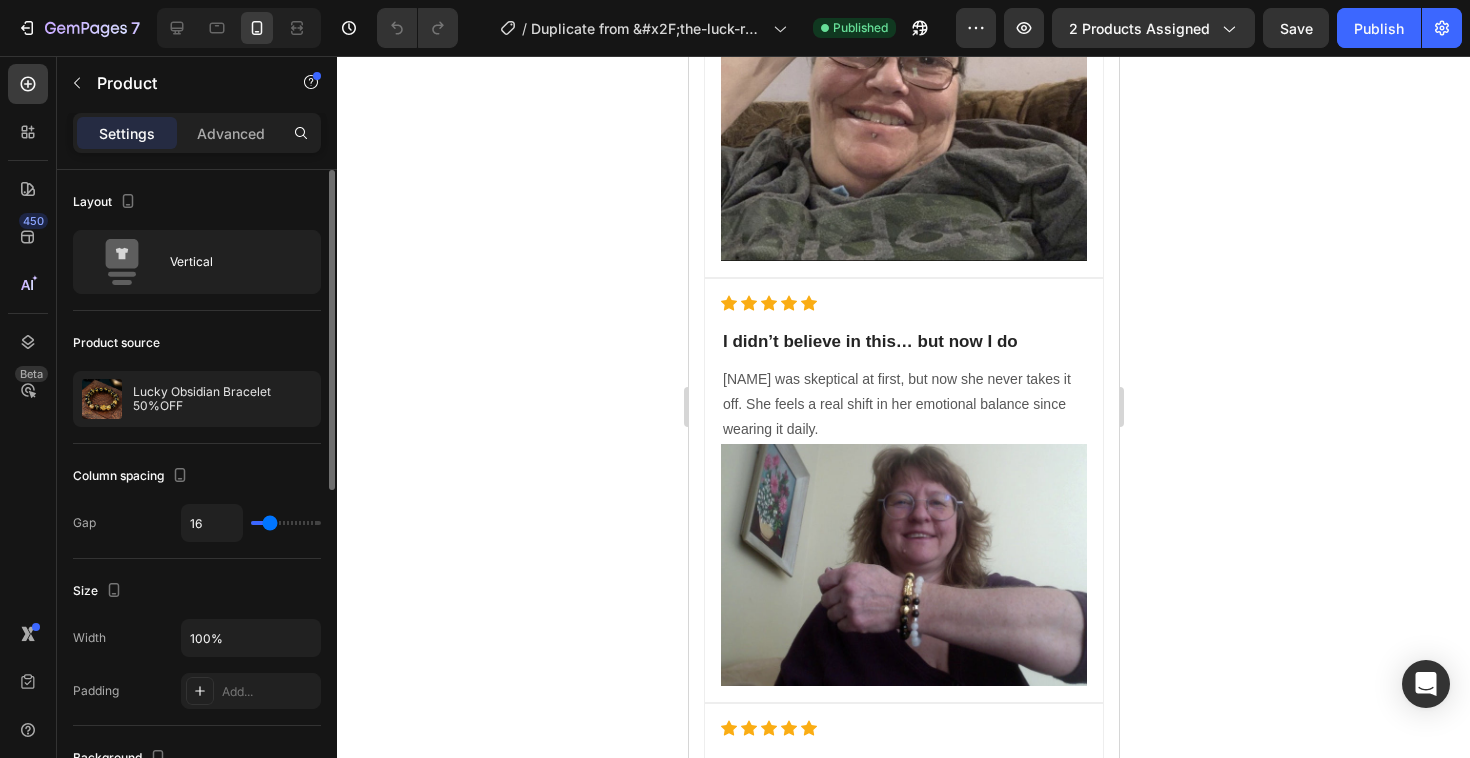 click on "Product source Lucky Obsidian Bracelet 50%OFF" 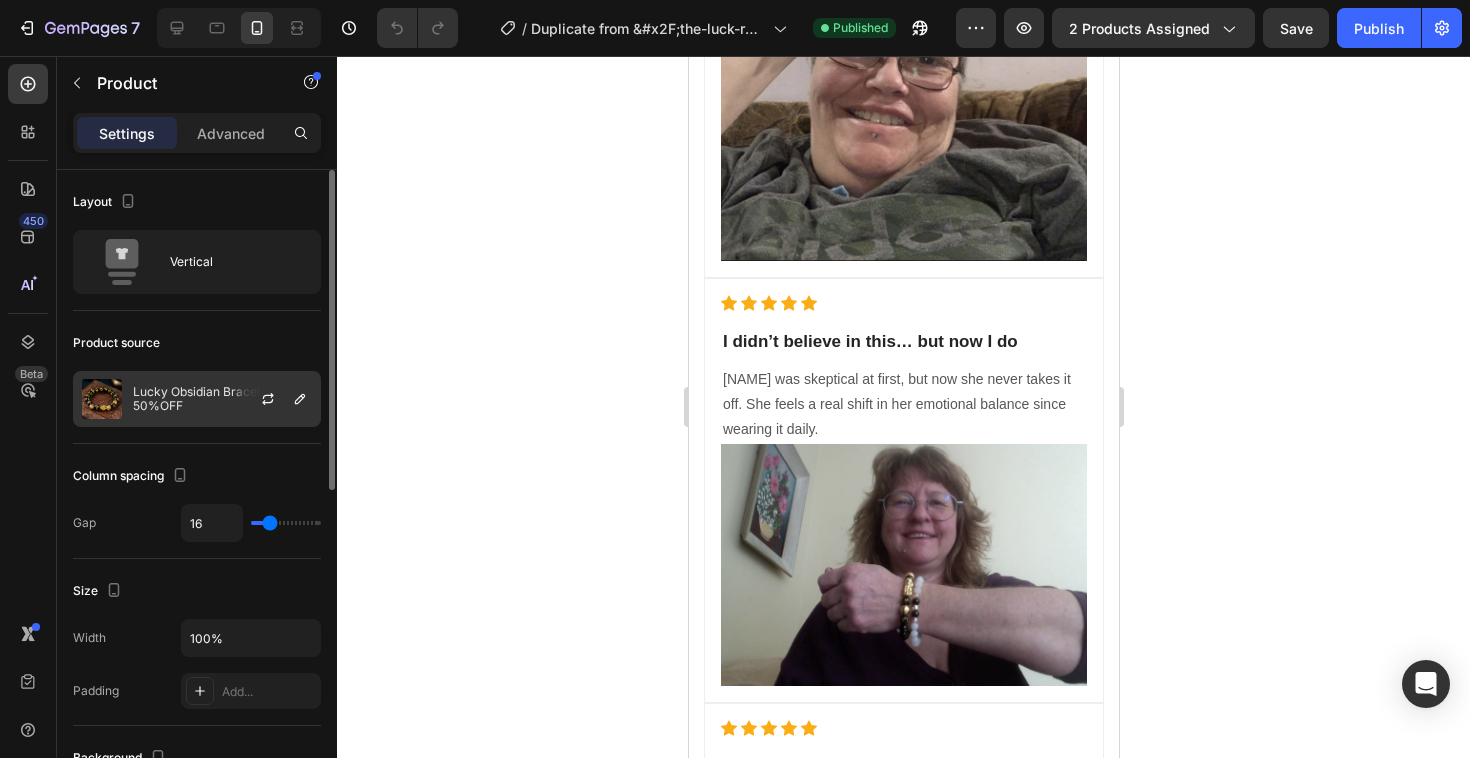 click on "Lucky Obsidian Bracelet 50%OFF" at bounding box center [222, 399] 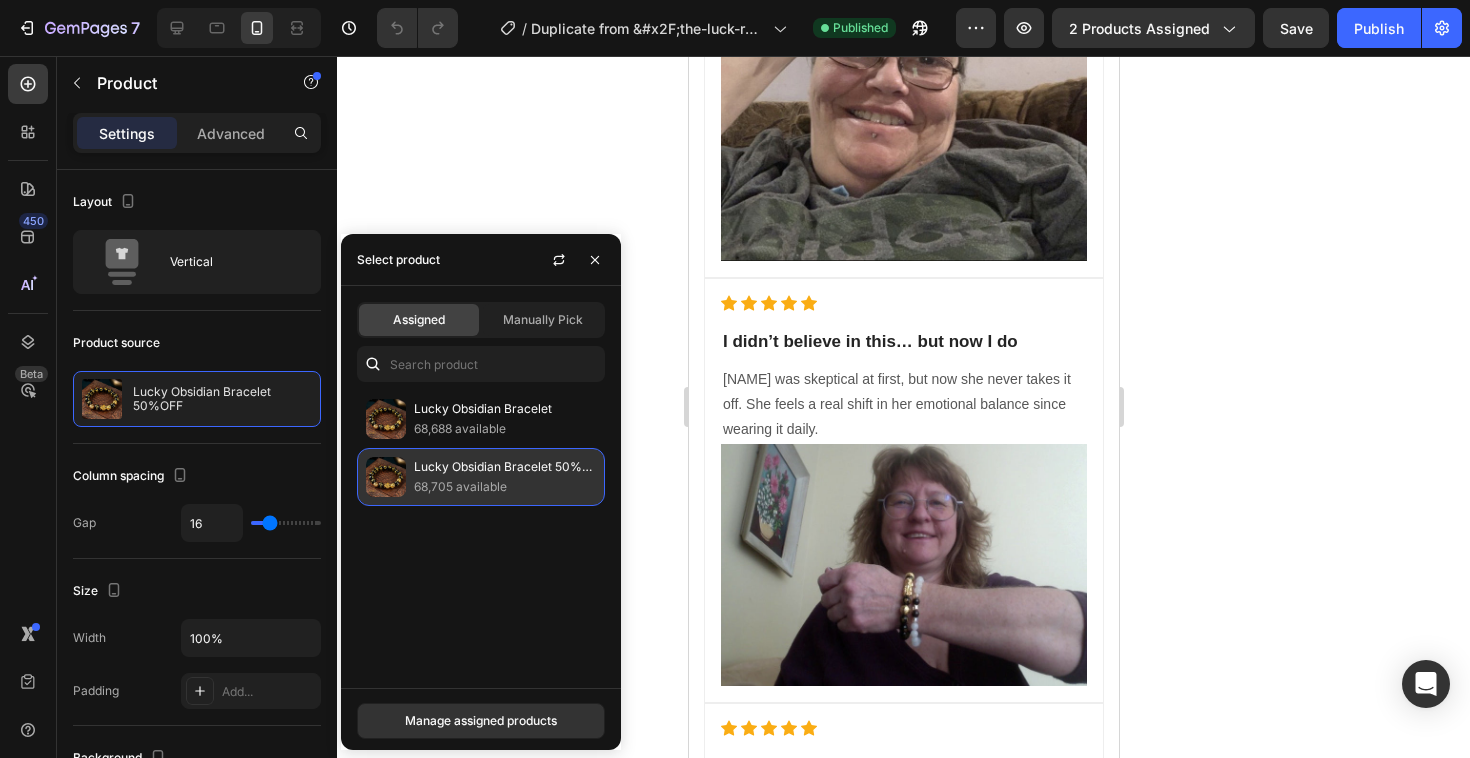 click on "68,705 available" at bounding box center [505, 487] 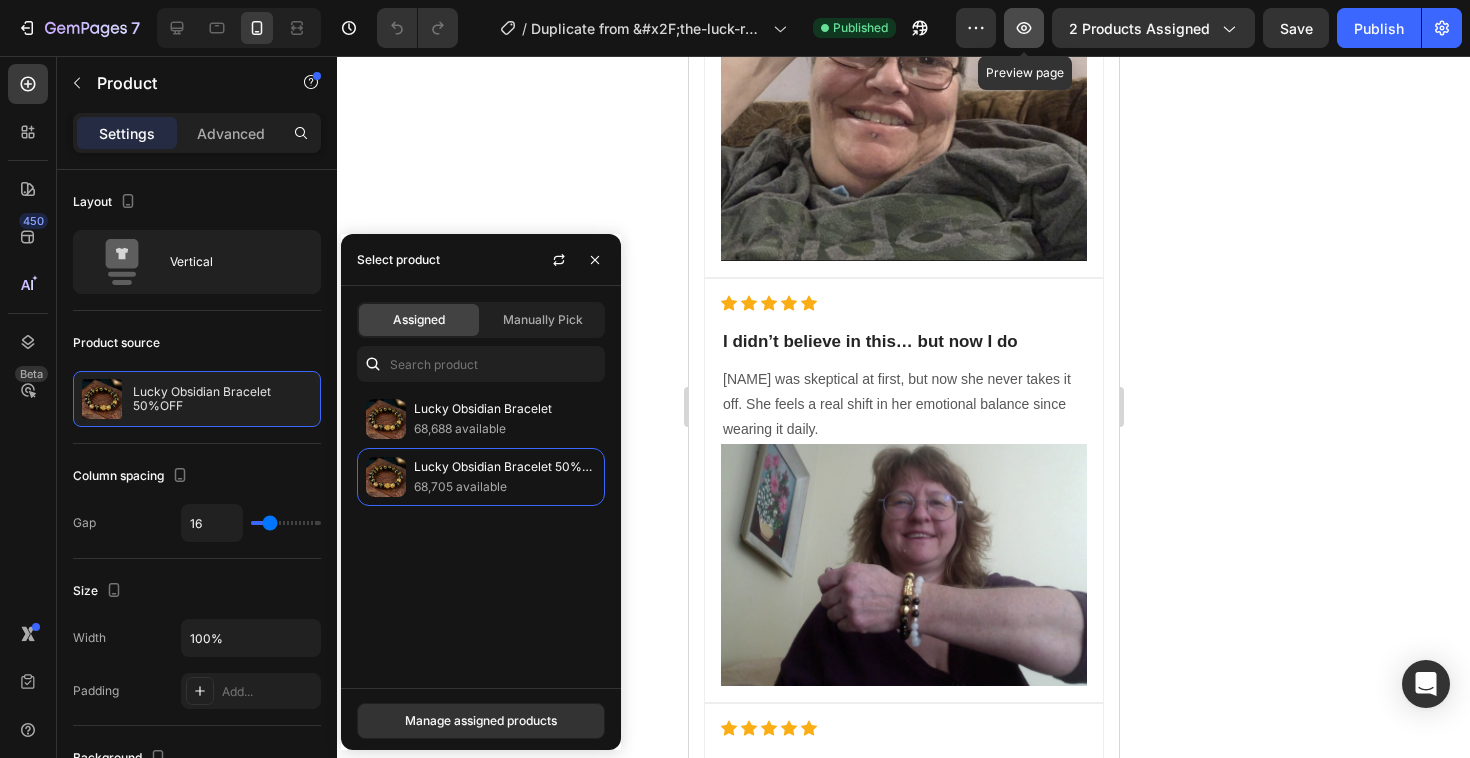 click 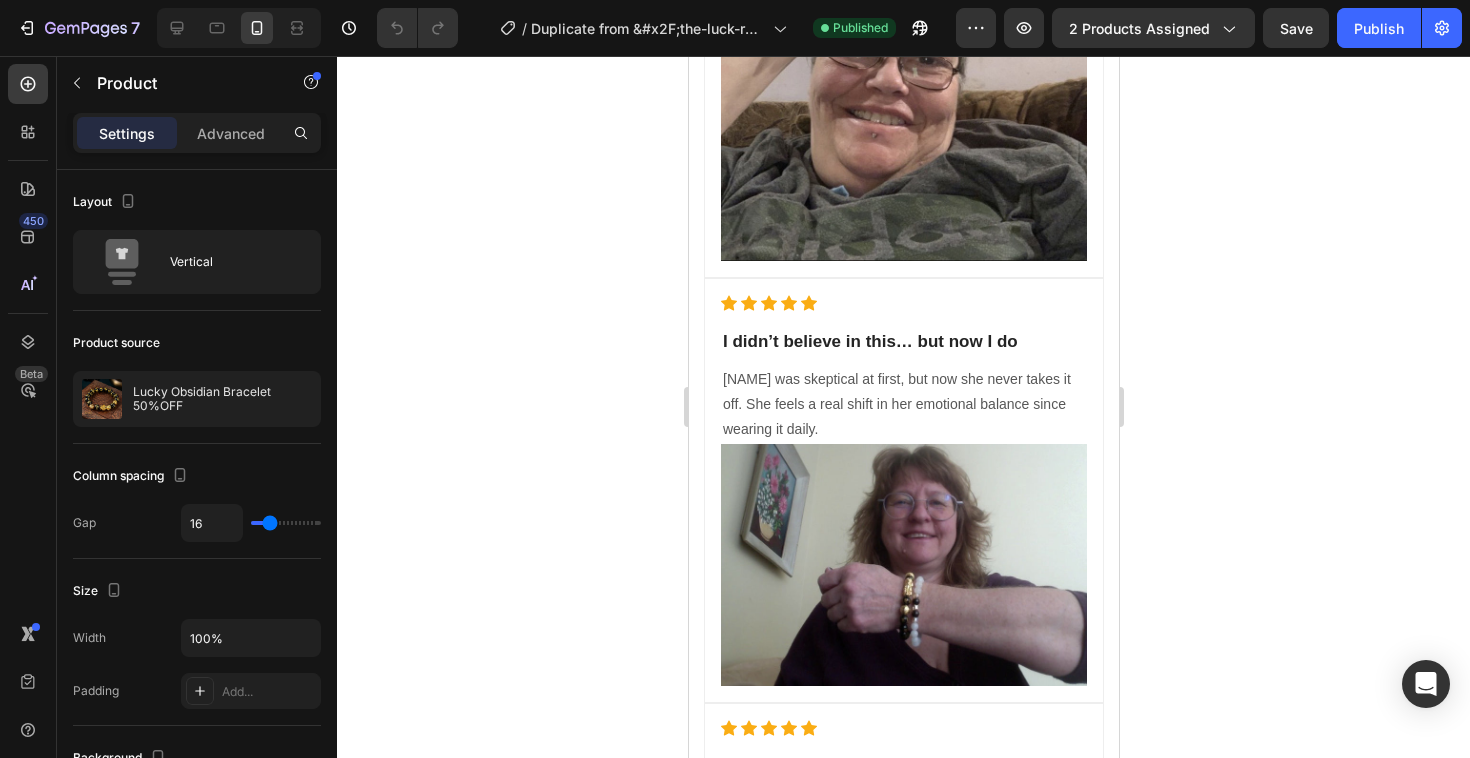 click on "Yes, I want my bracelet" at bounding box center [912, -566] 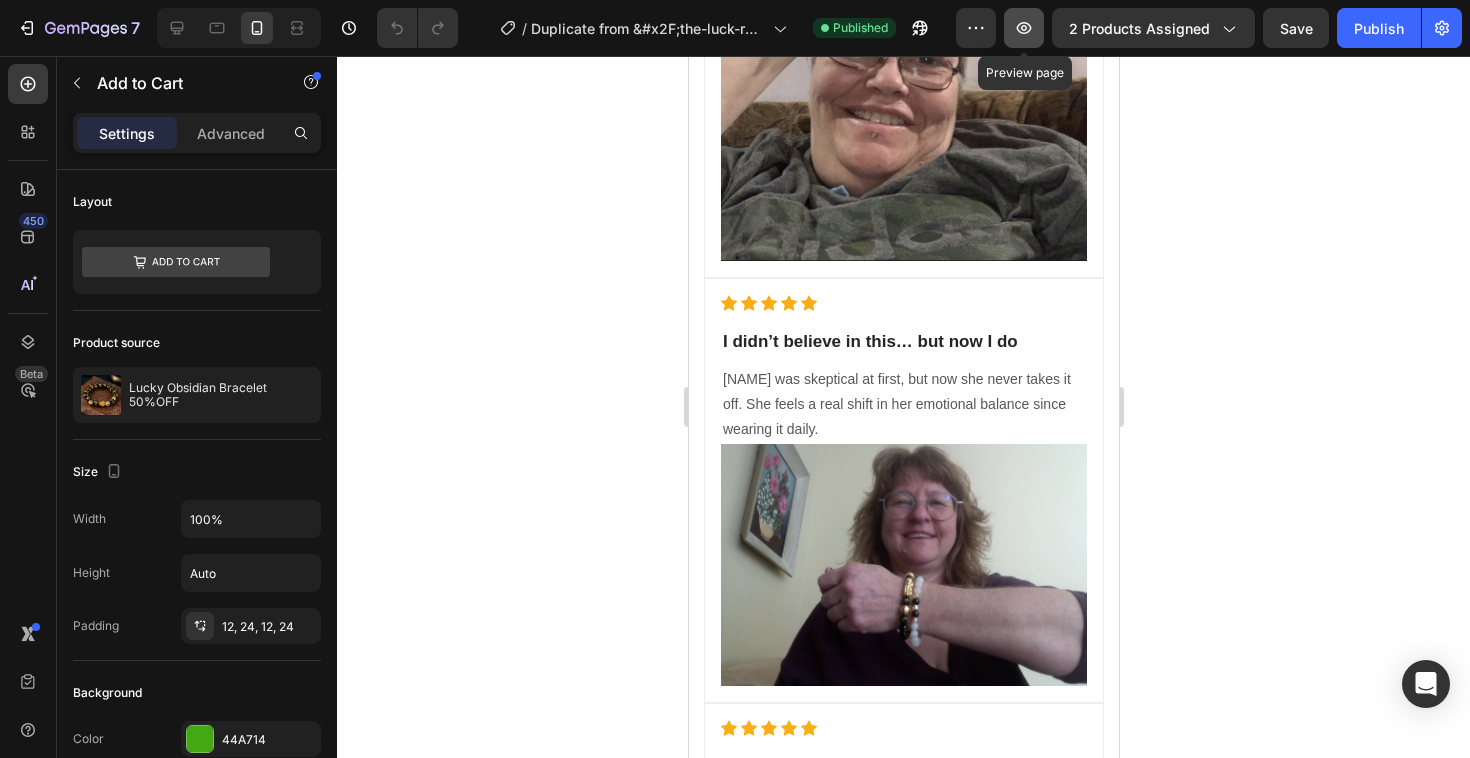 click 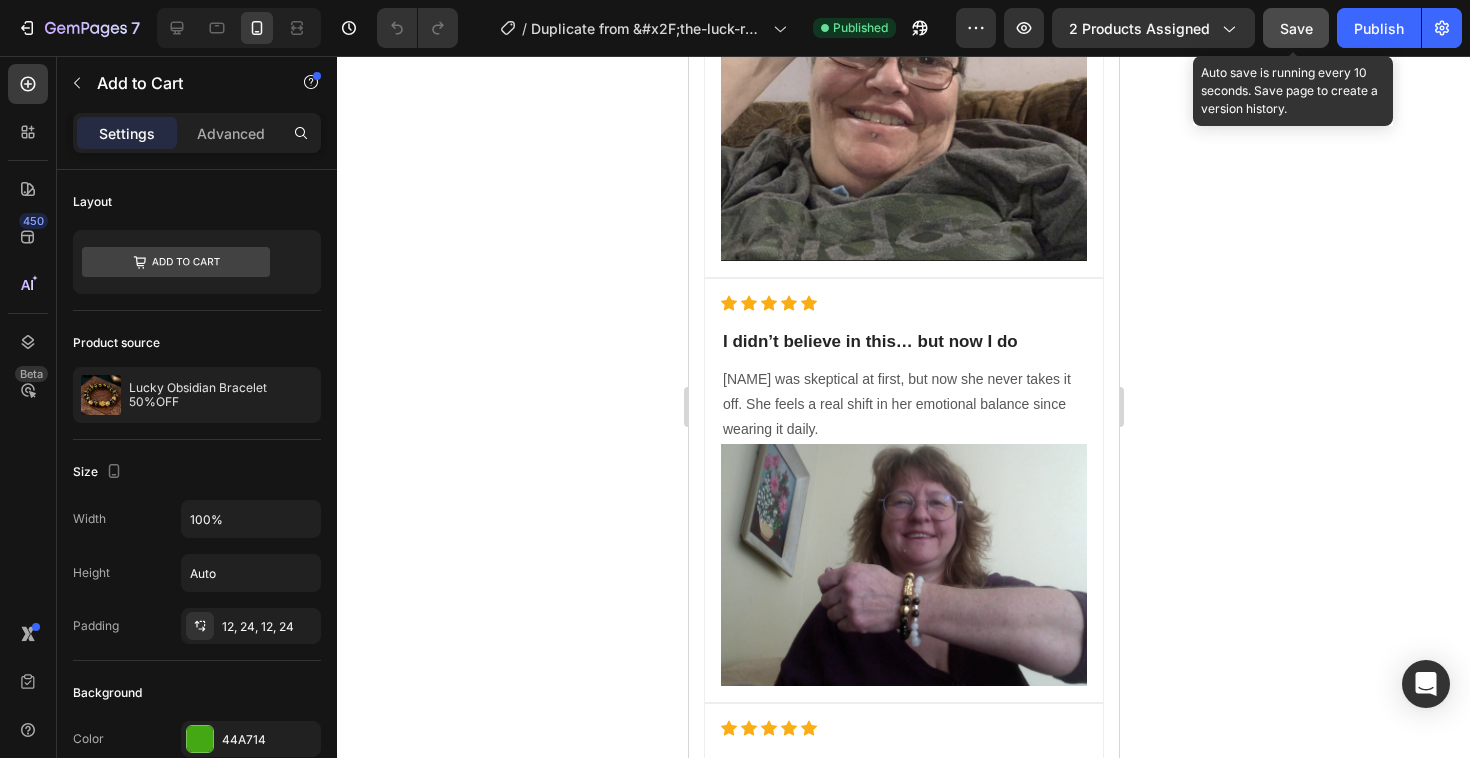 click on "Save" at bounding box center [1296, 28] 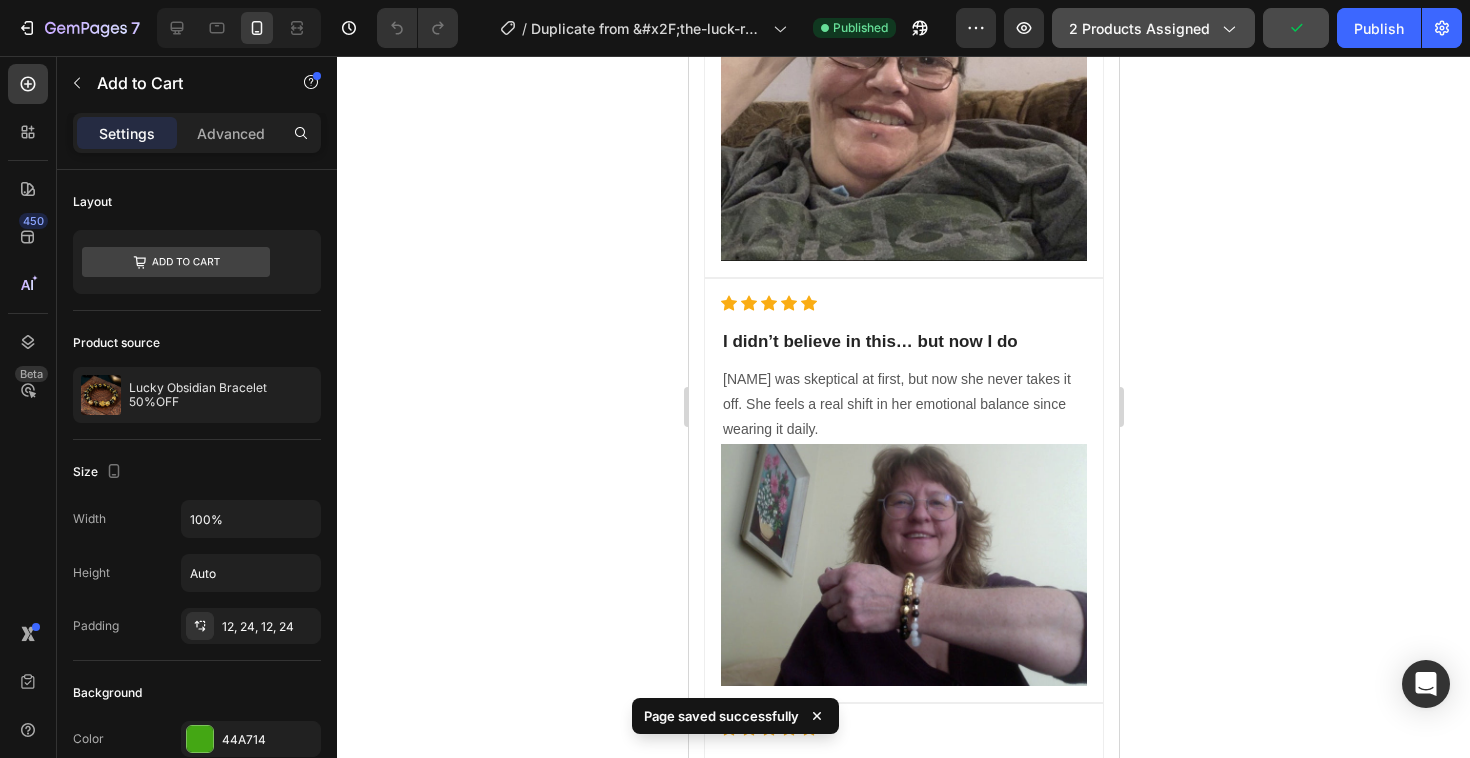 click on "2 products assigned" at bounding box center [1153, 28] 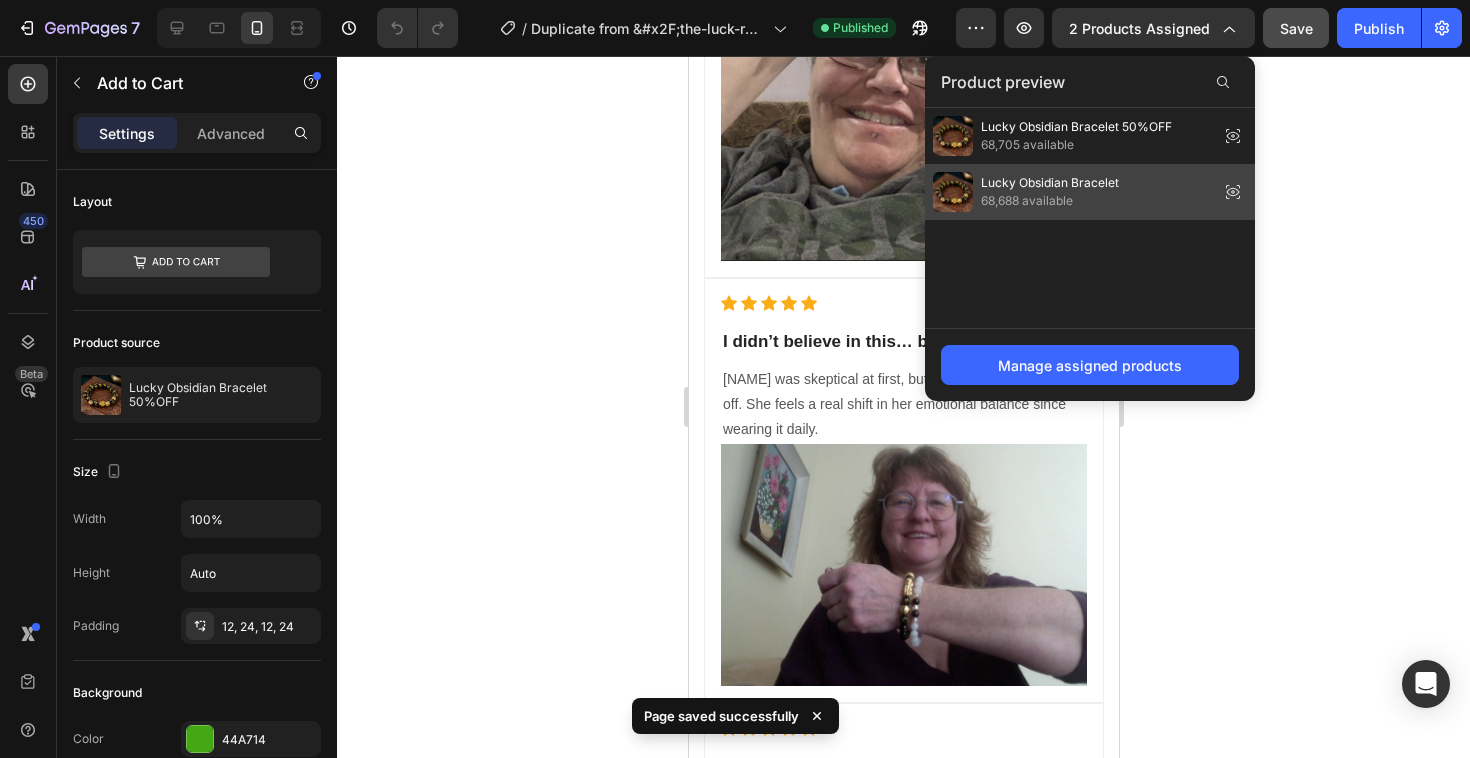click on "Lucky Obsidian Bracelet 68,688 available" 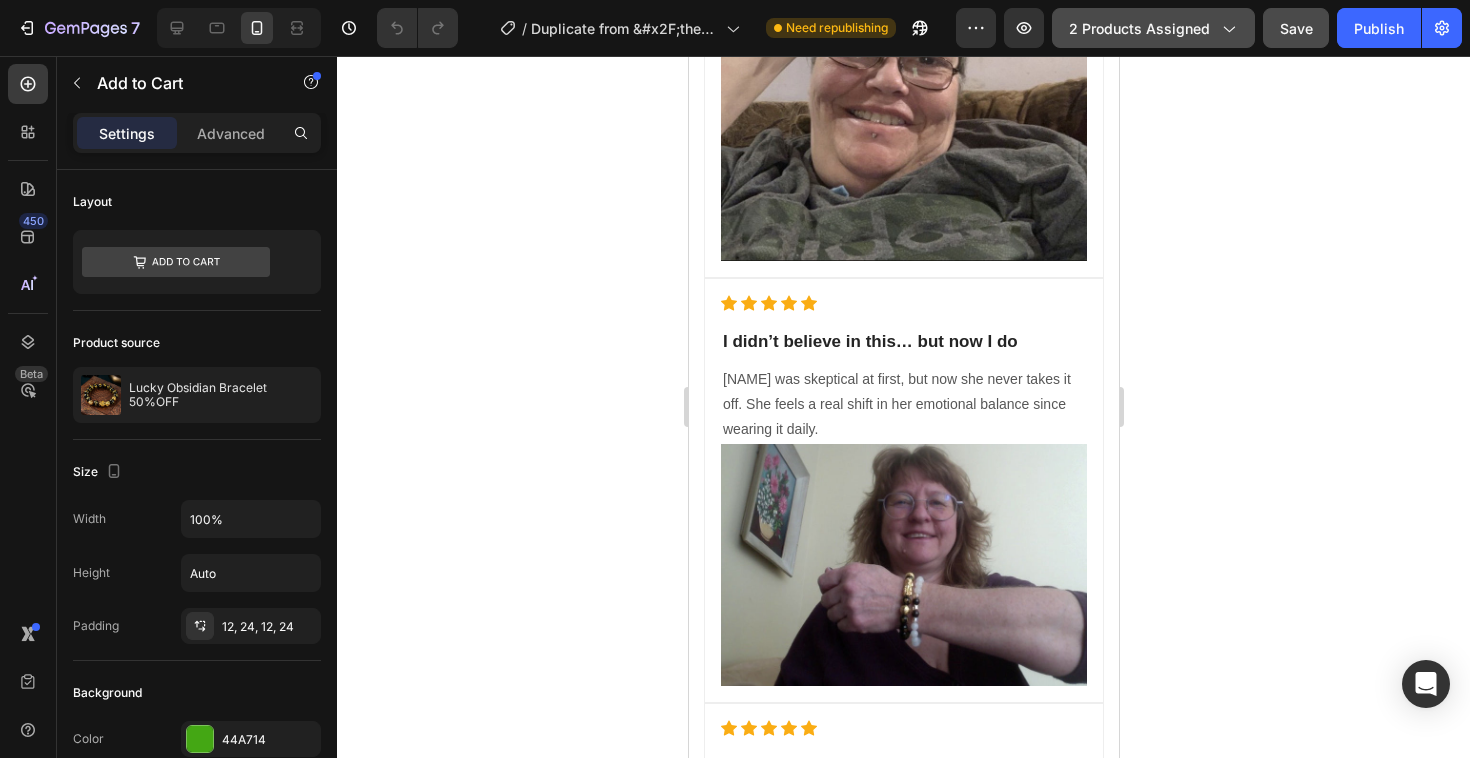 click on "2 products assigned" at bounding box center [1153, 28] 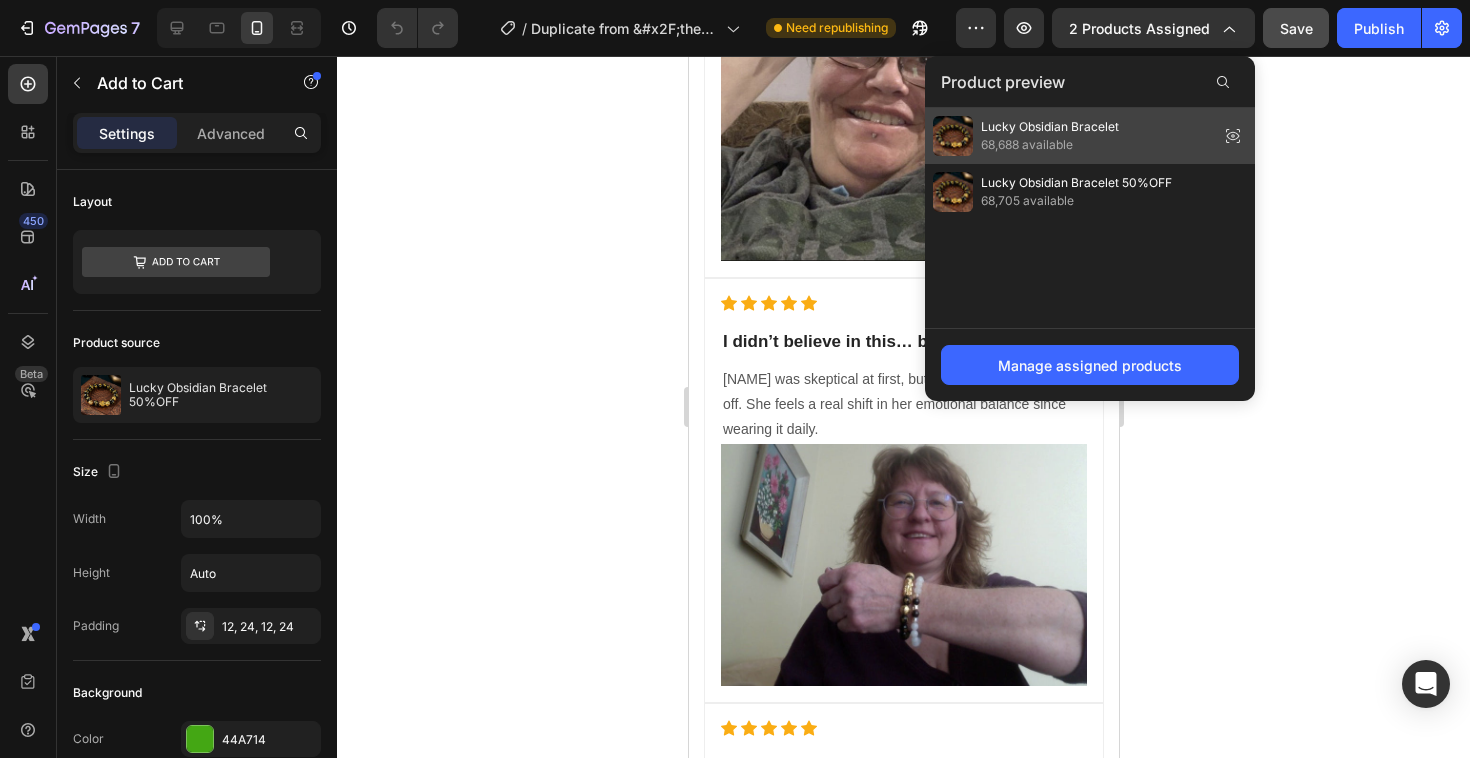 click 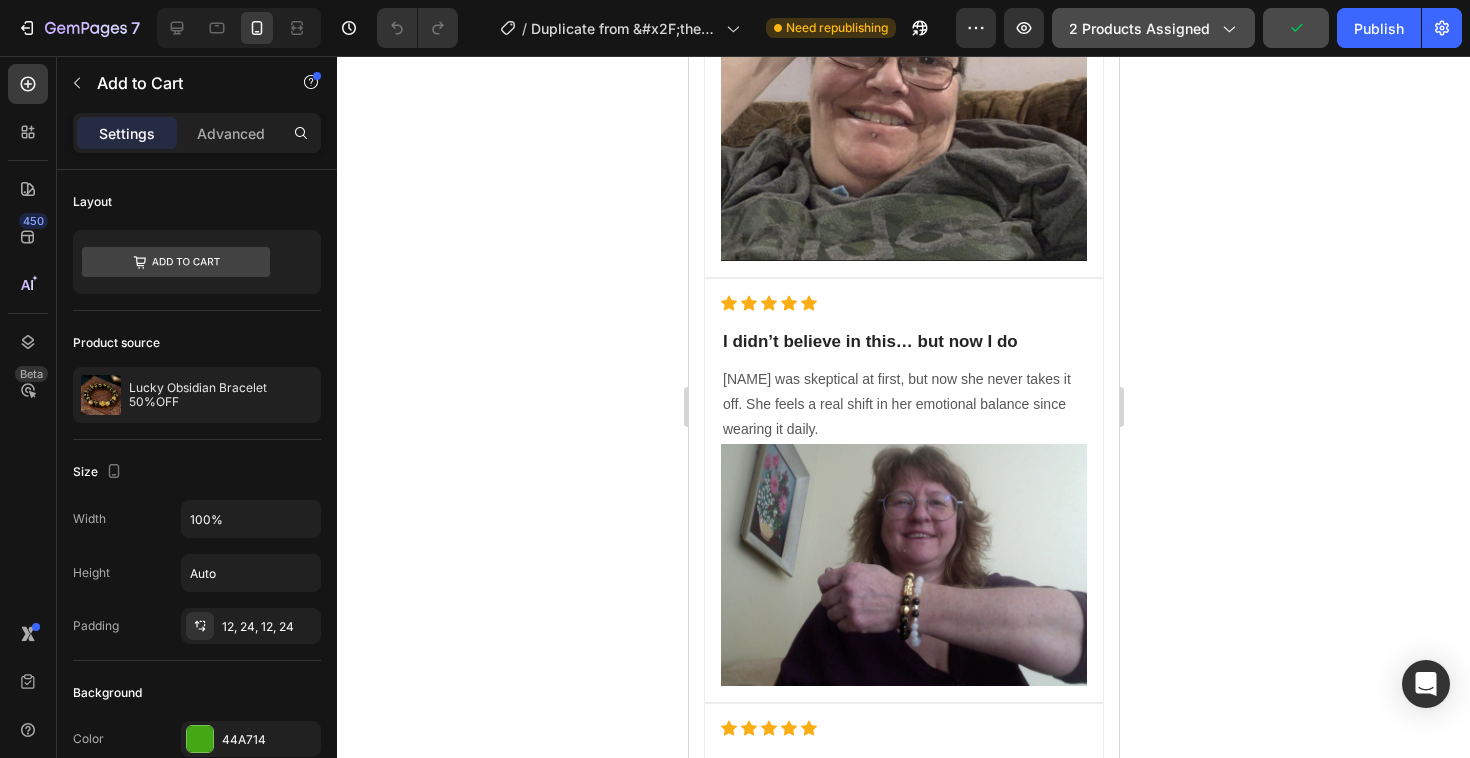 click 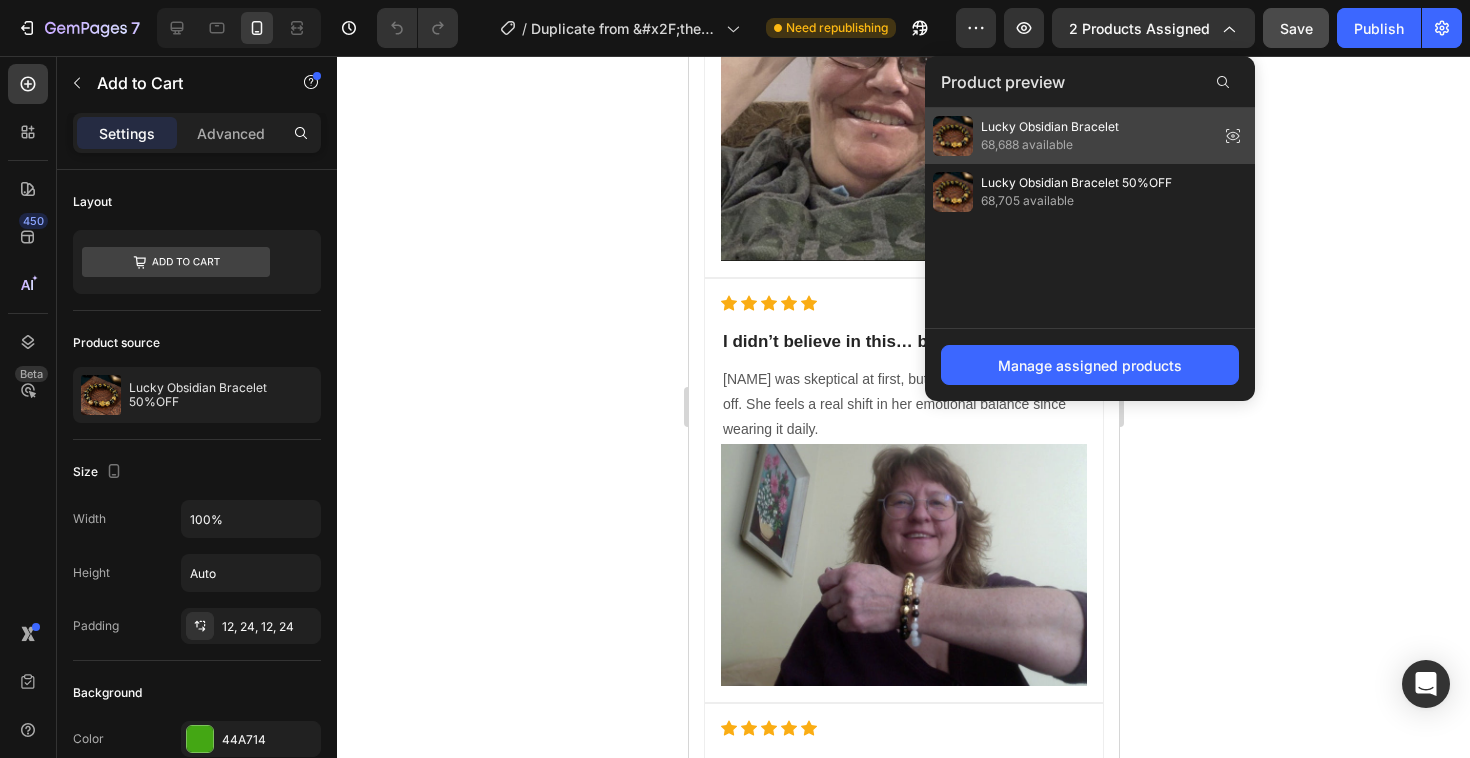 click on "Lucky Obsidian Bracelet 68,688 available" 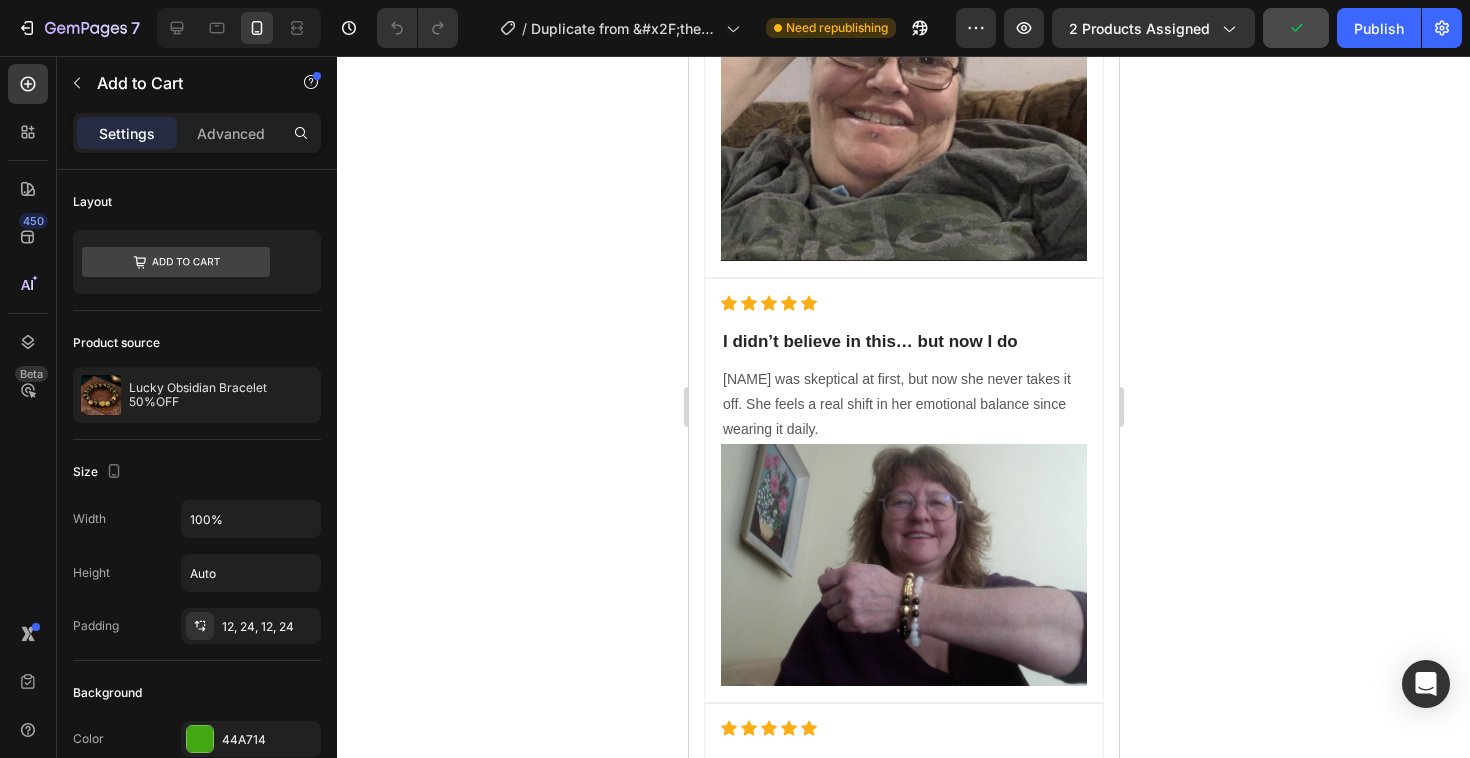 click on "Yes, I want my bracelet" at bounding box center [903, -566] 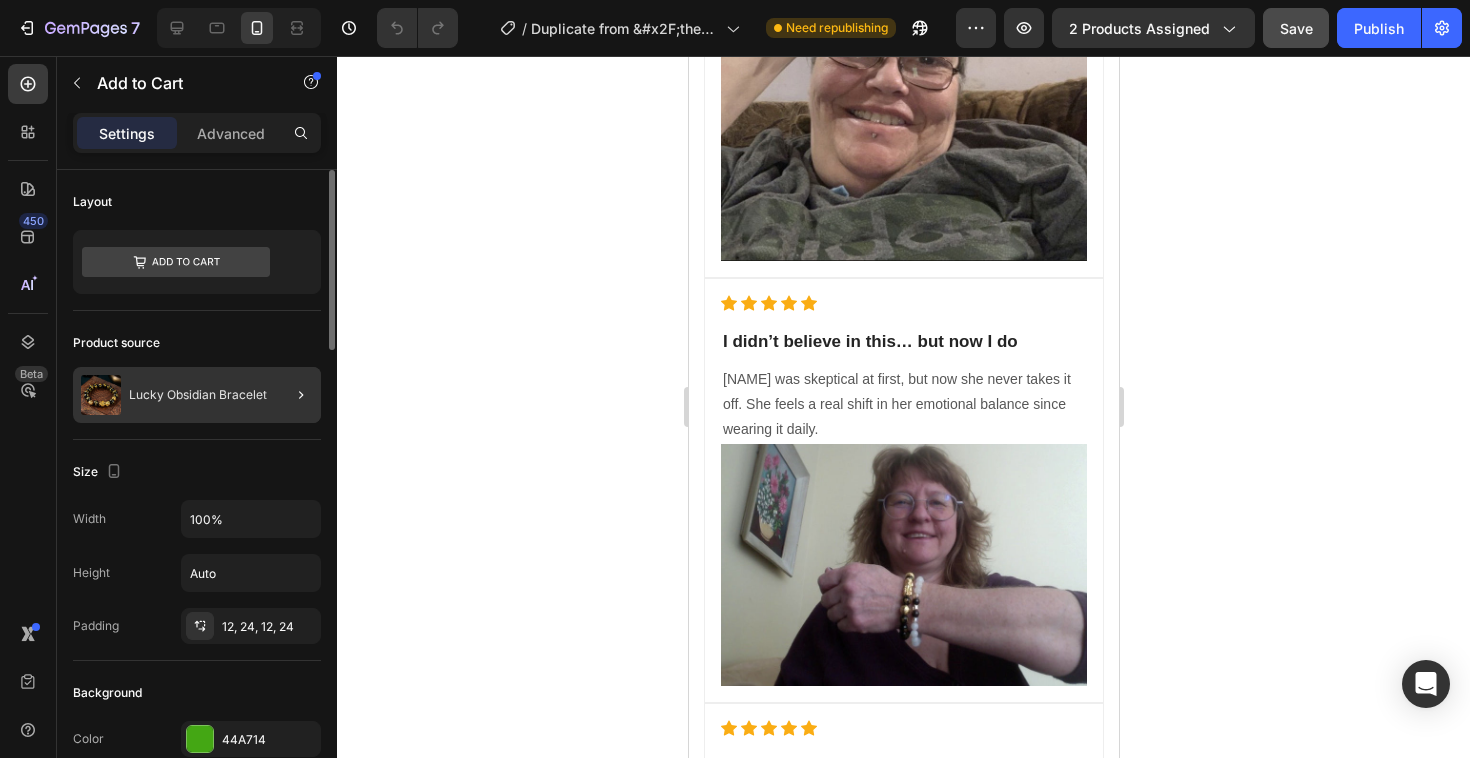 click 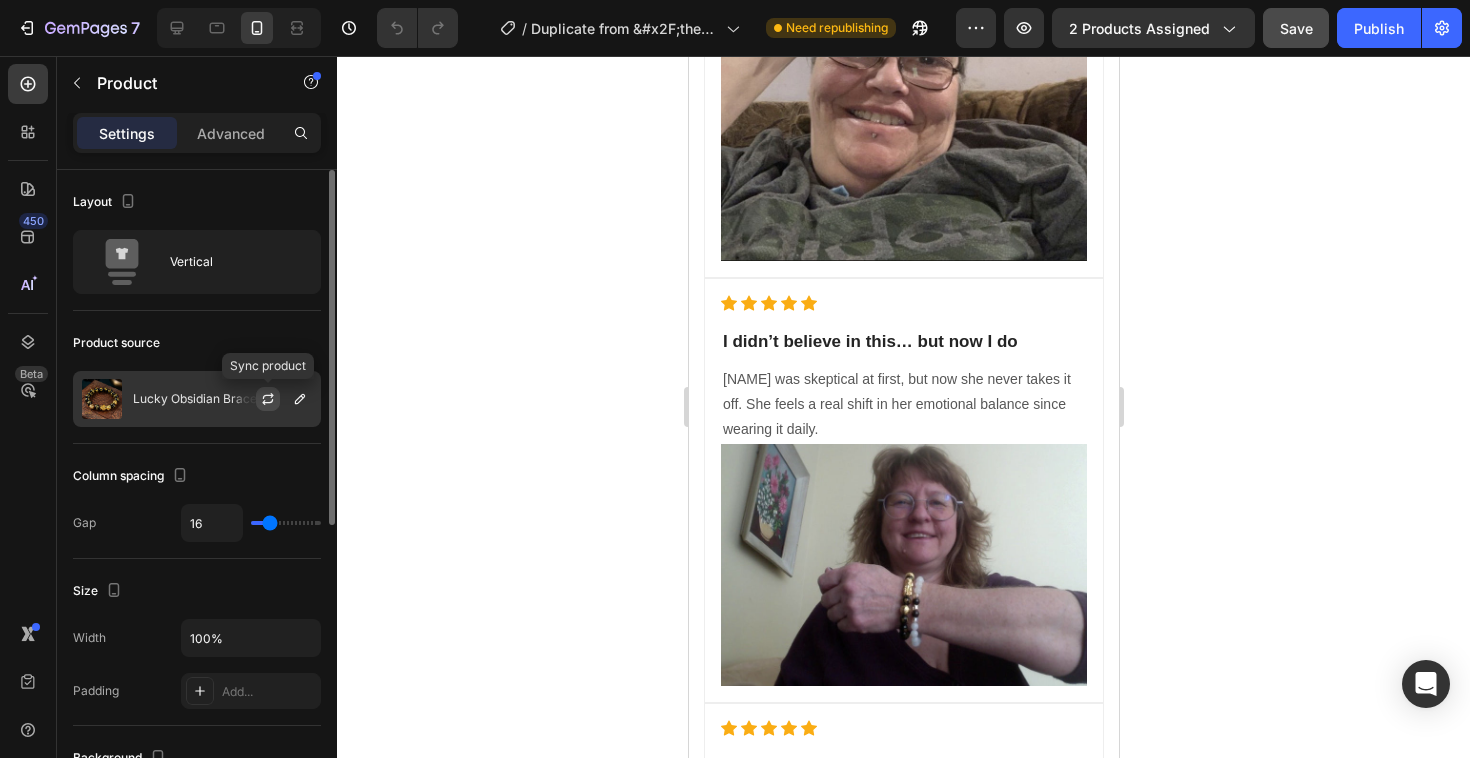 click 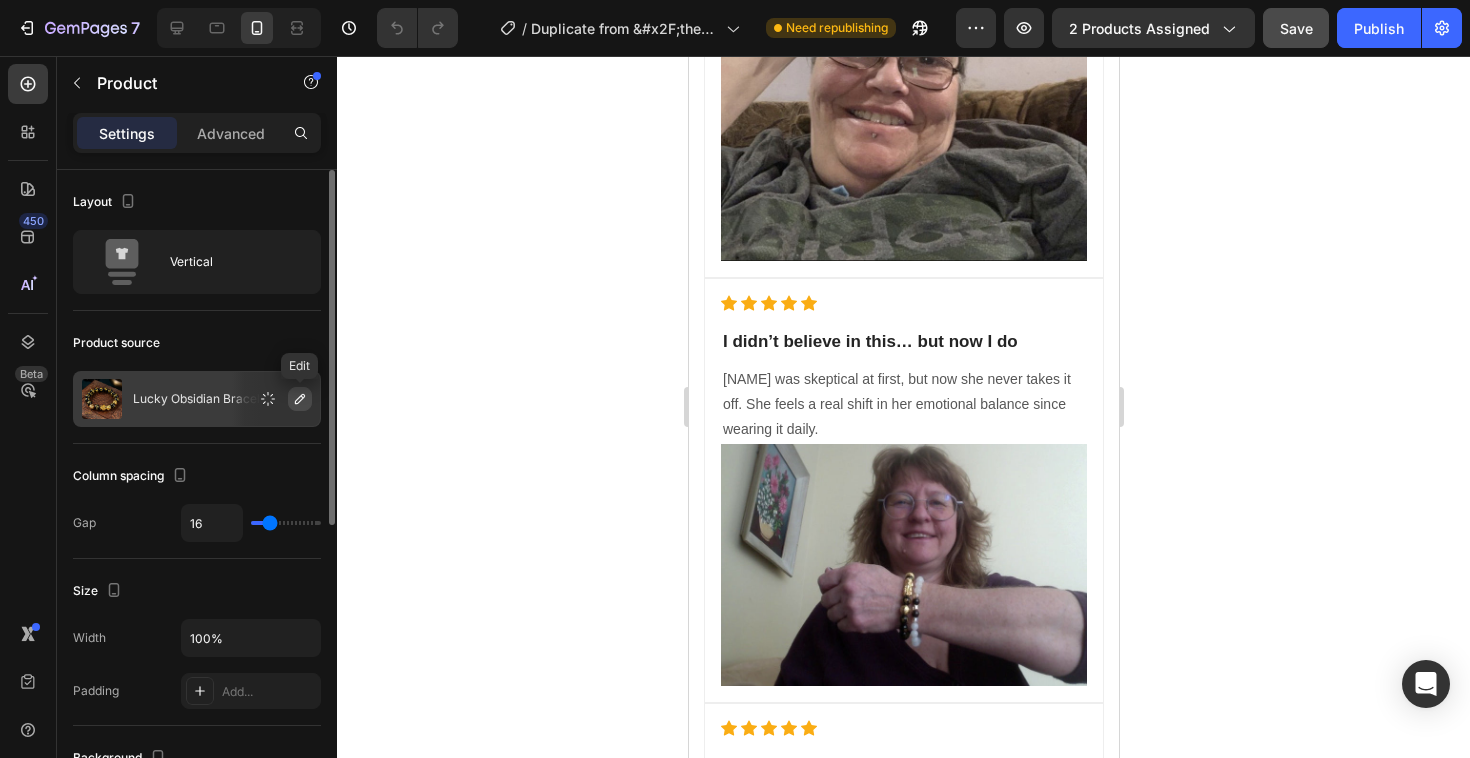click 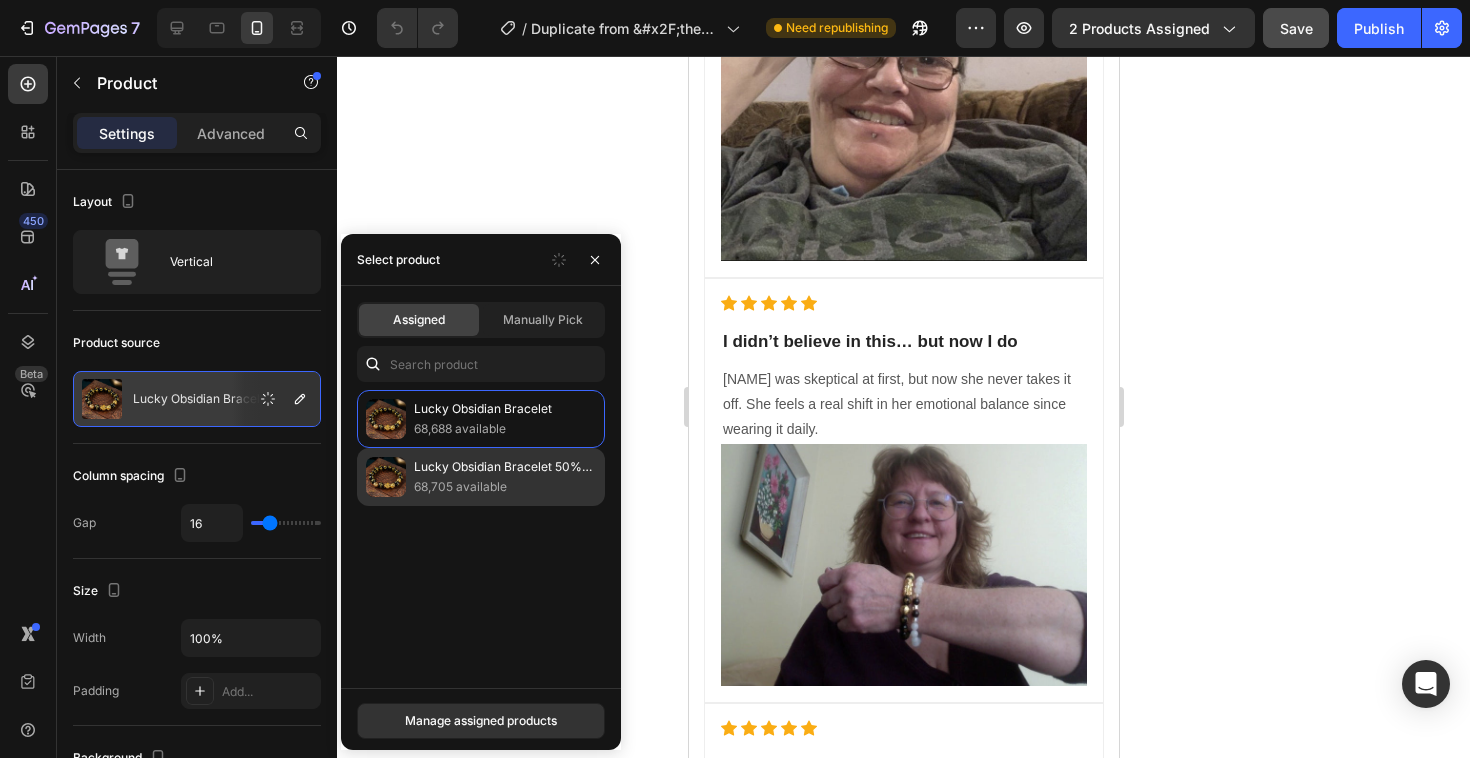 click on "68,705 available" at bounding box center [505, 487] 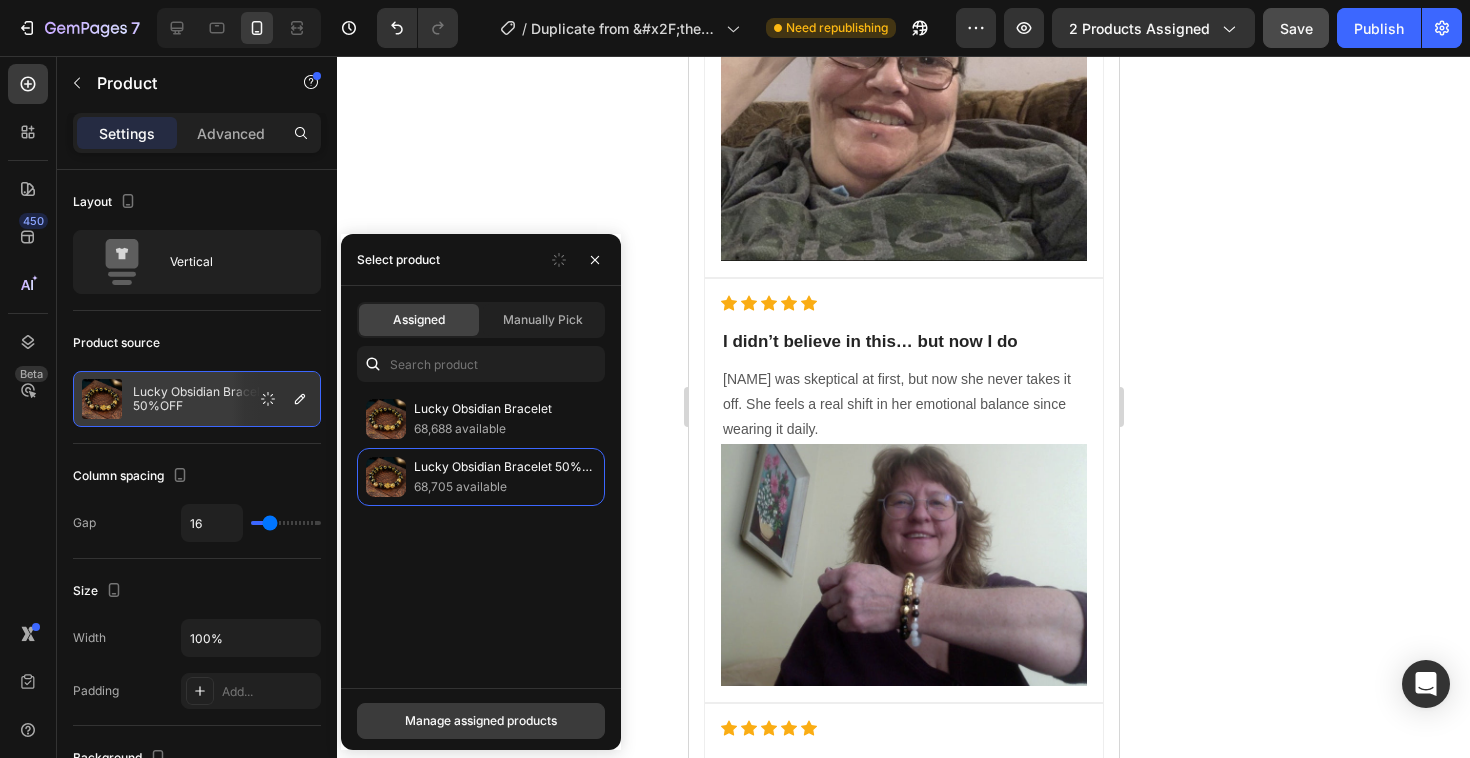 click on "Manage assigned products" at bounding box center [481, 721] 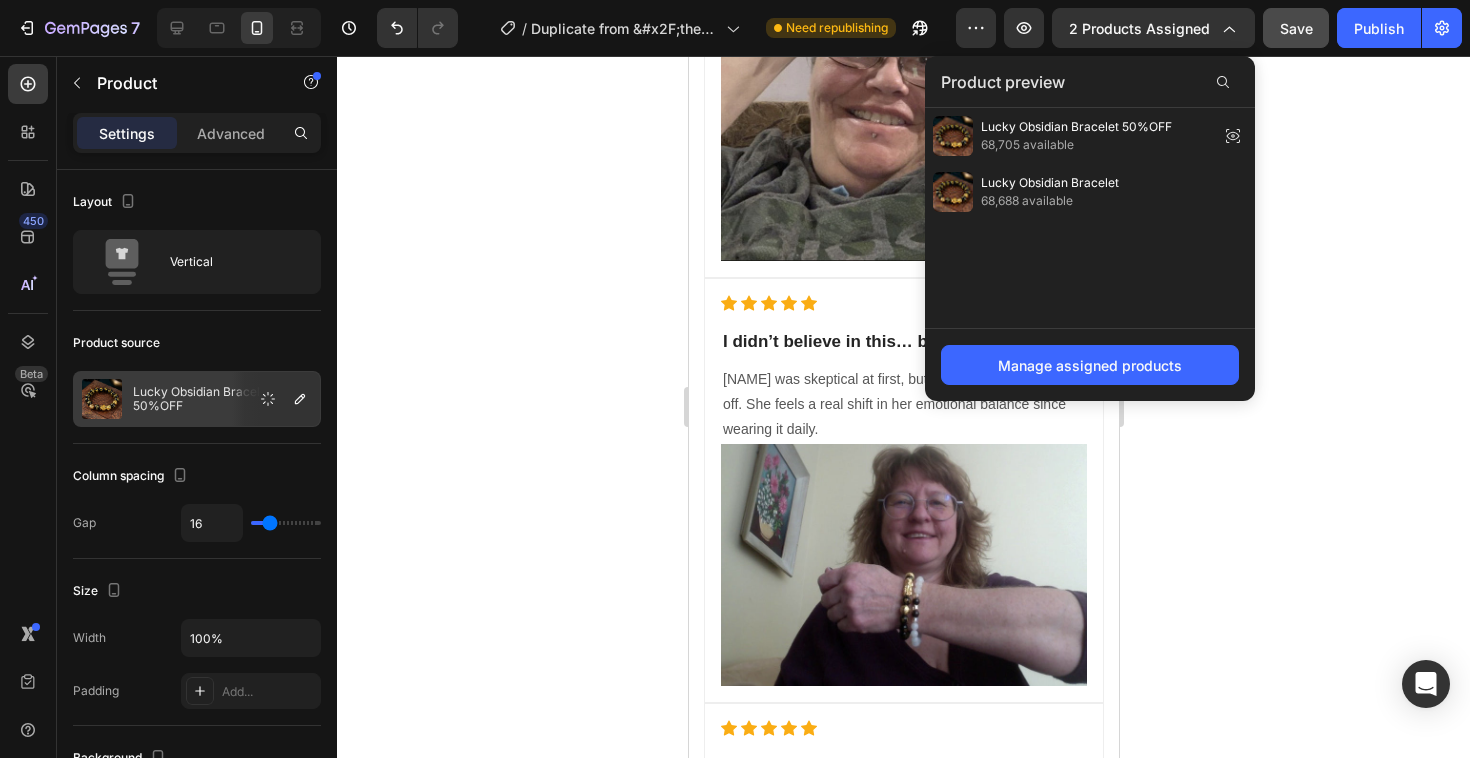 click 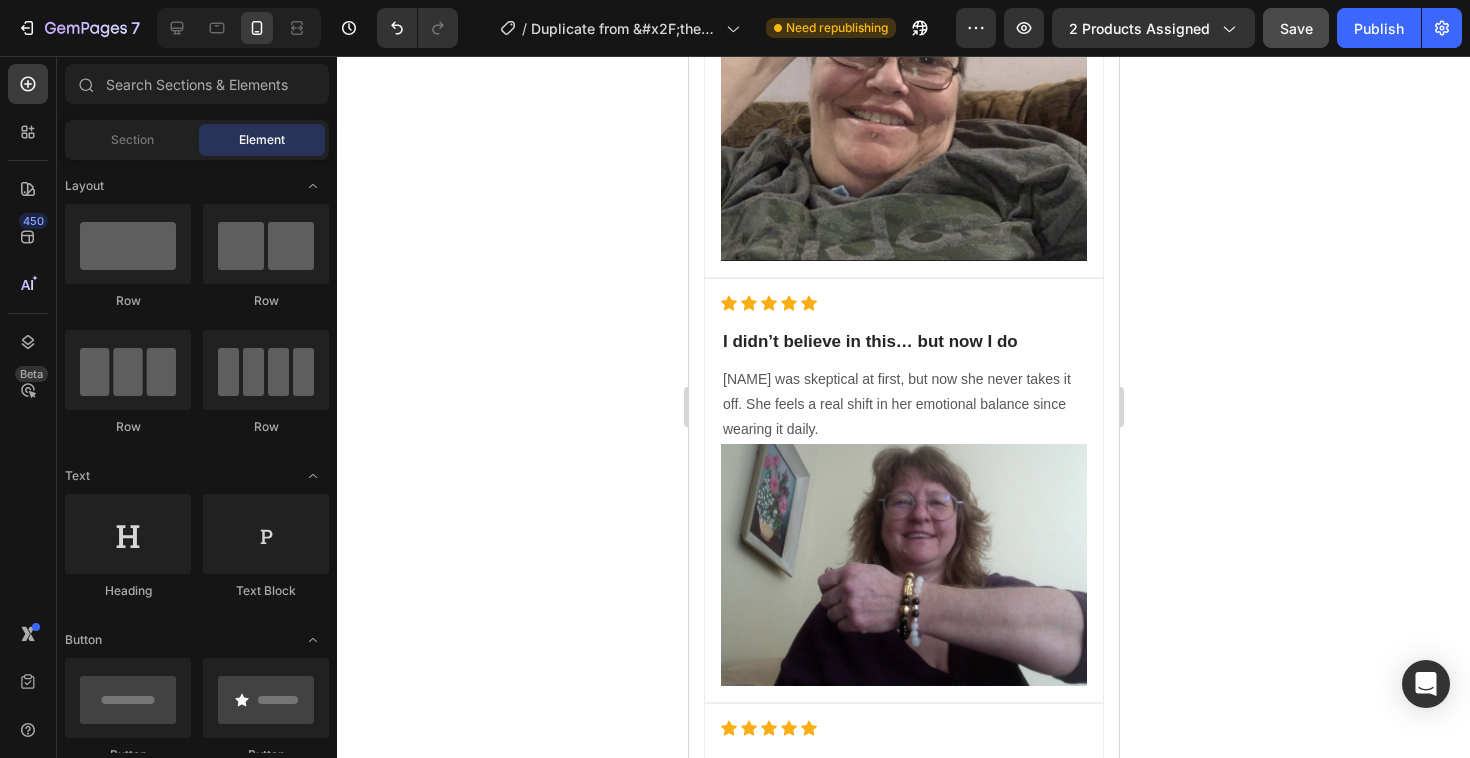click on "Yes, I want my bracelet" at bounding box center [912, -566] 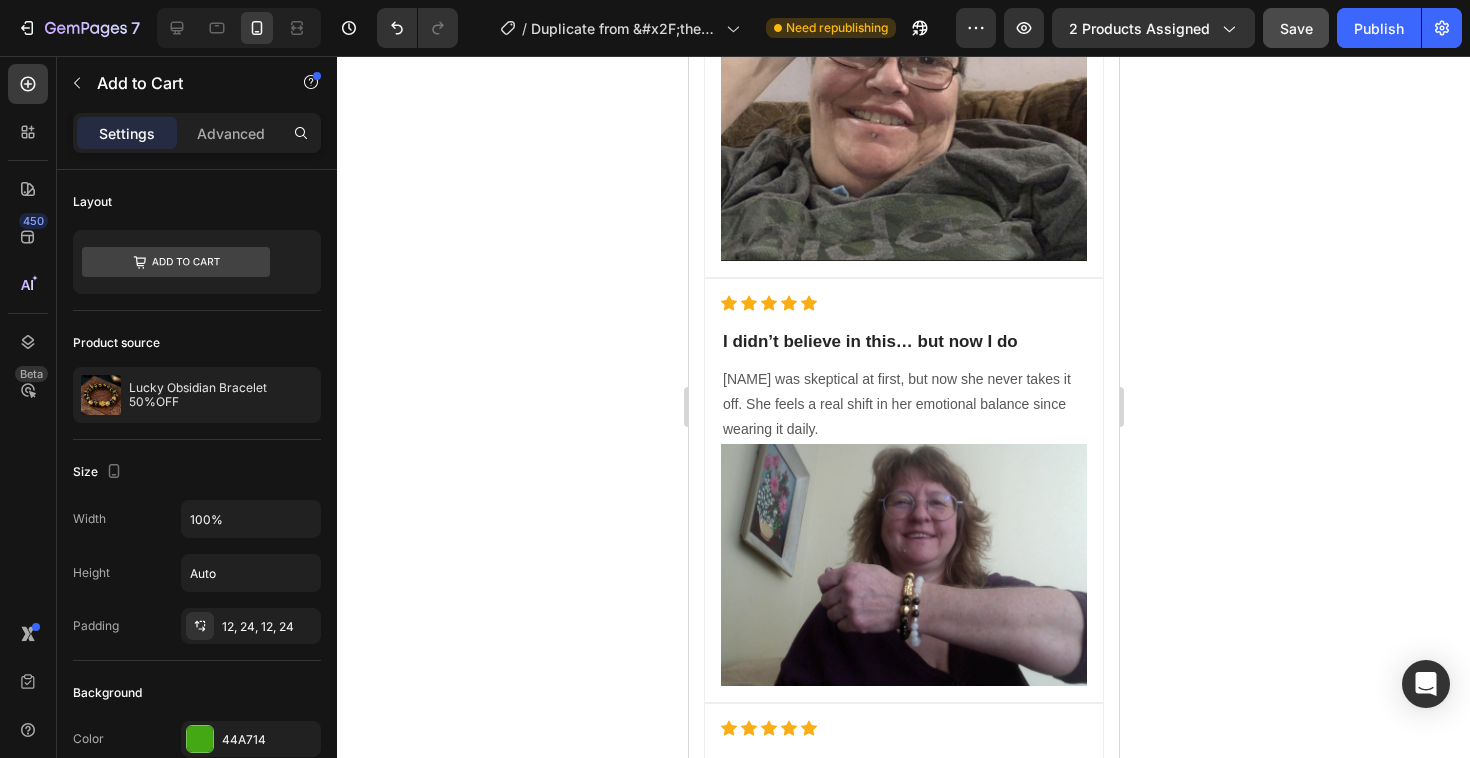 click on "Yes, I want my bracelet" at bounding box center [903, -566] 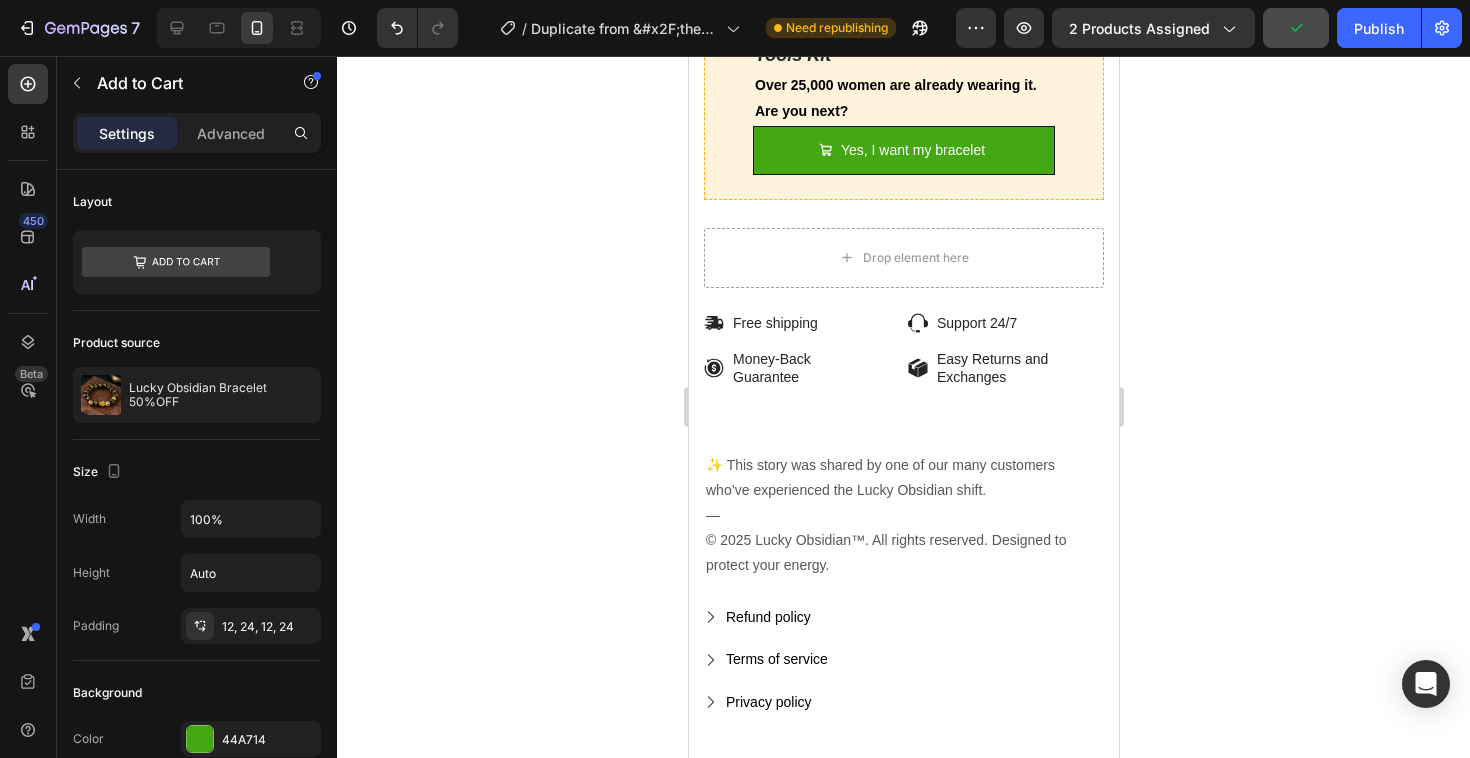 scroll, scrollTop: 5266, scrollLeft: 0, axis: vertical 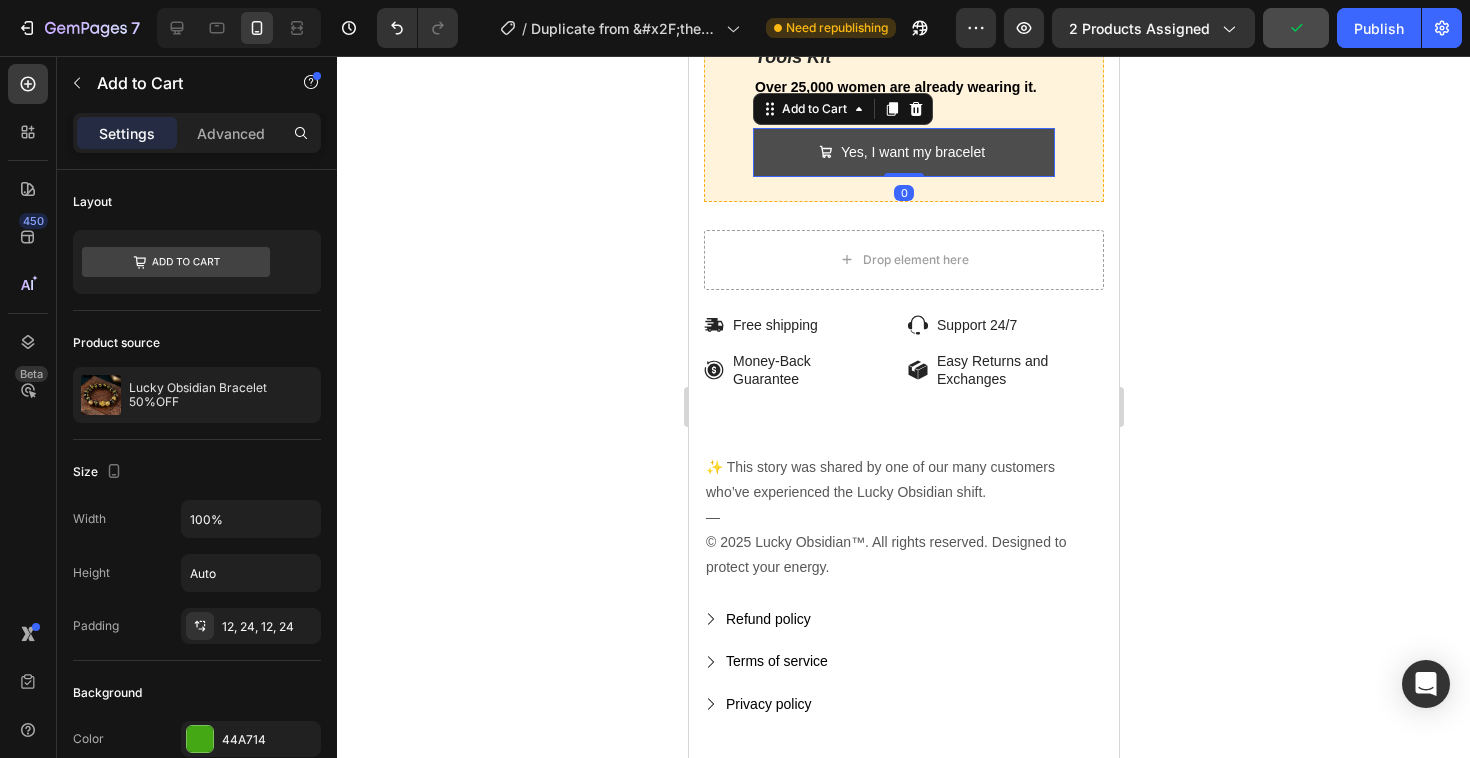 click on "Yes, I want my bracelet" at bounding box center [903, 152] 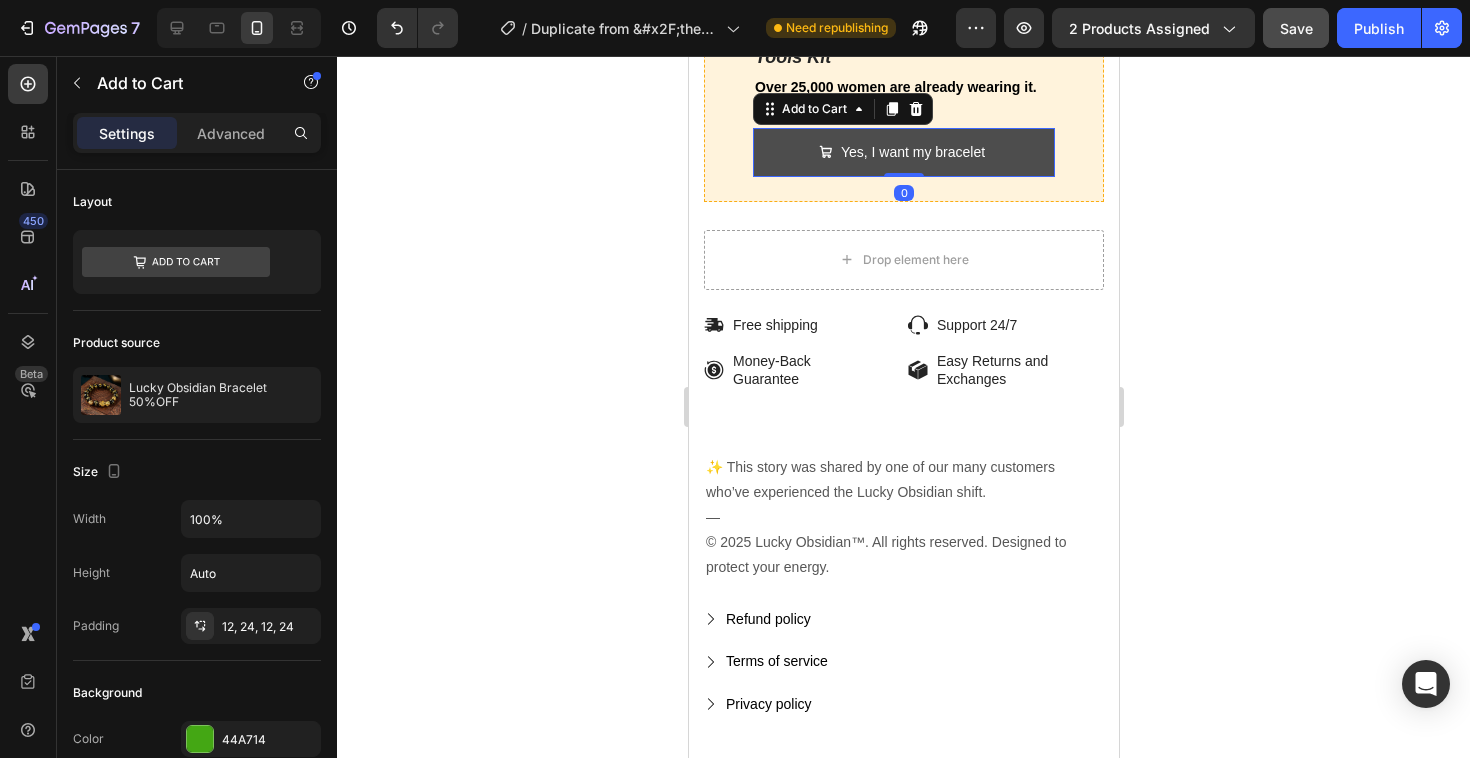 click on "Yes, I want my bracelet" at bounding box center [903, 152] 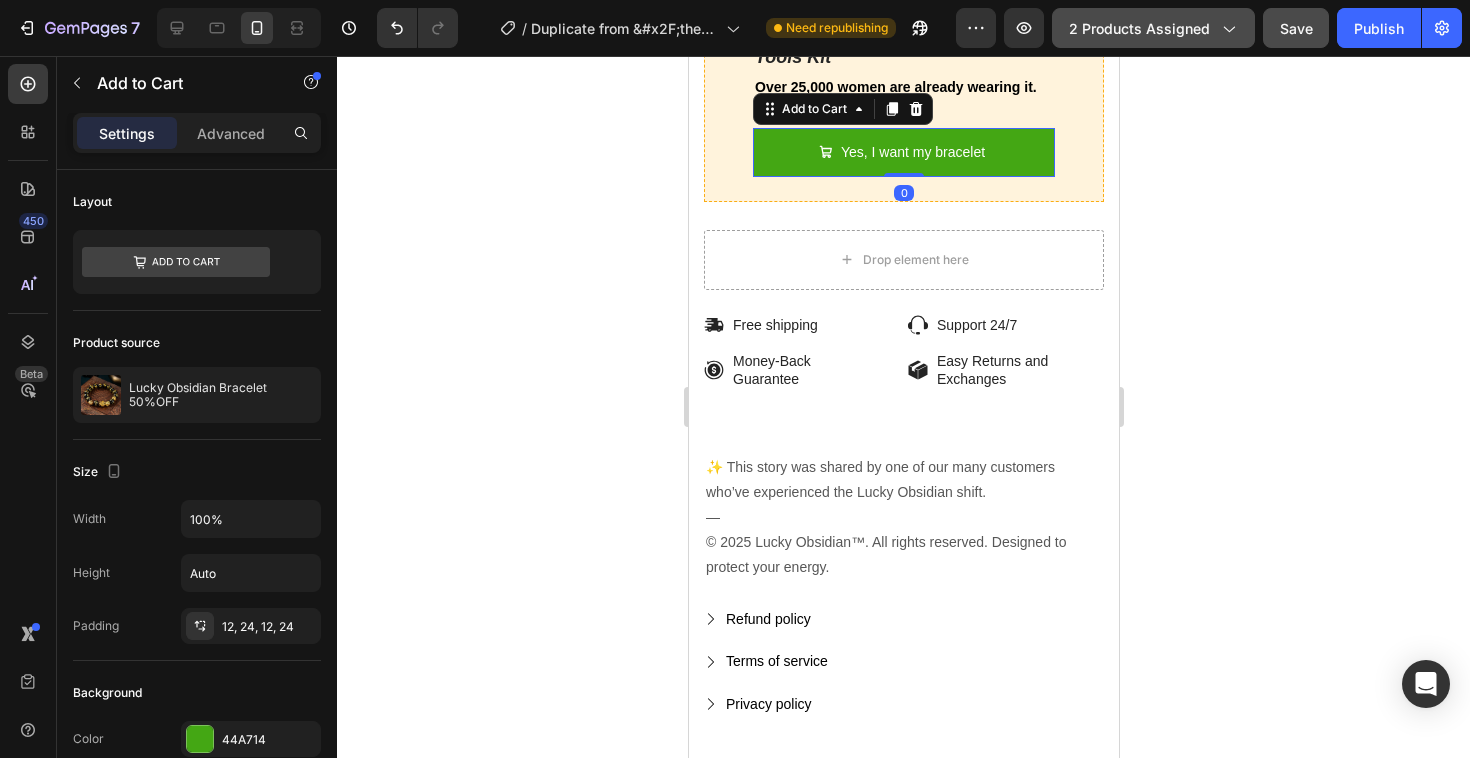 click on "2 products assigned" 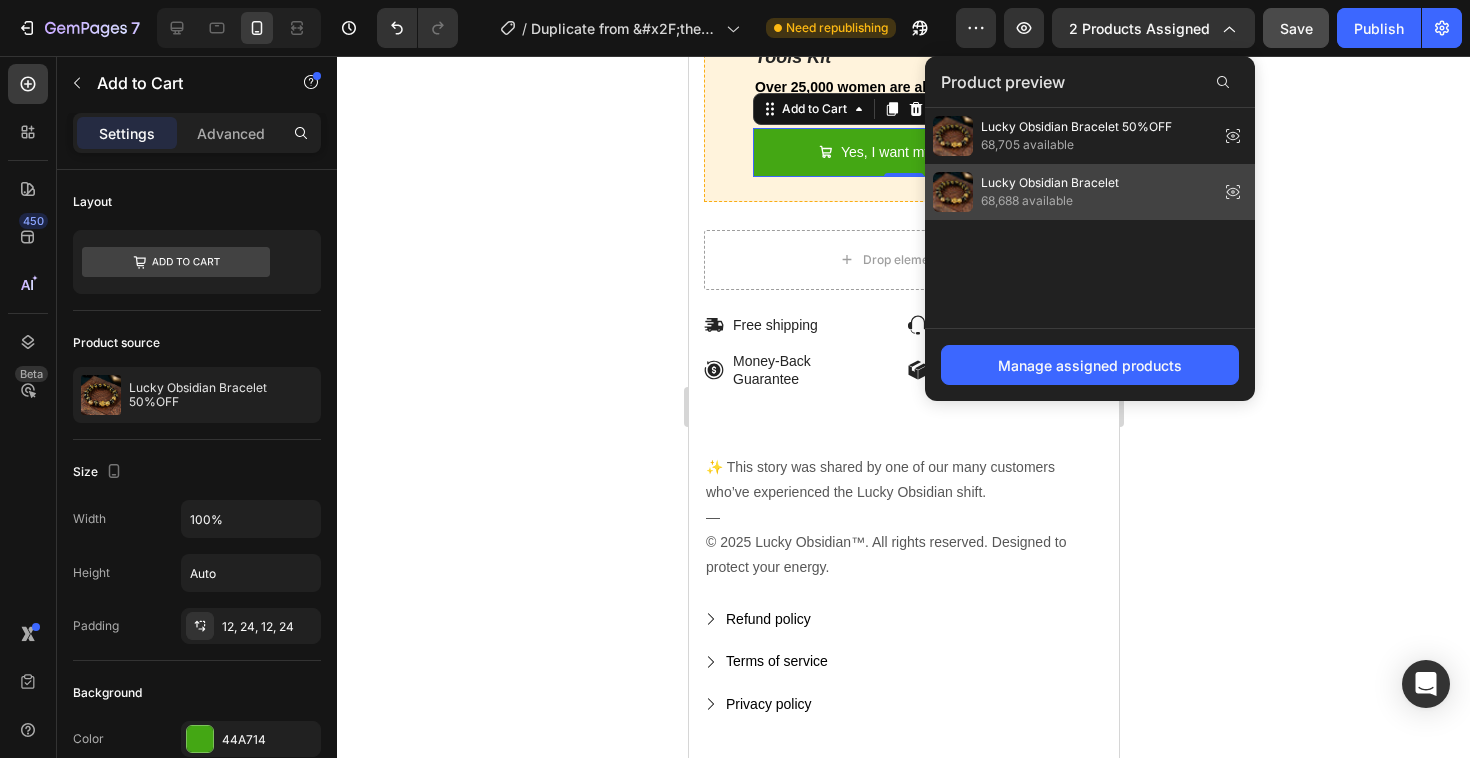 click 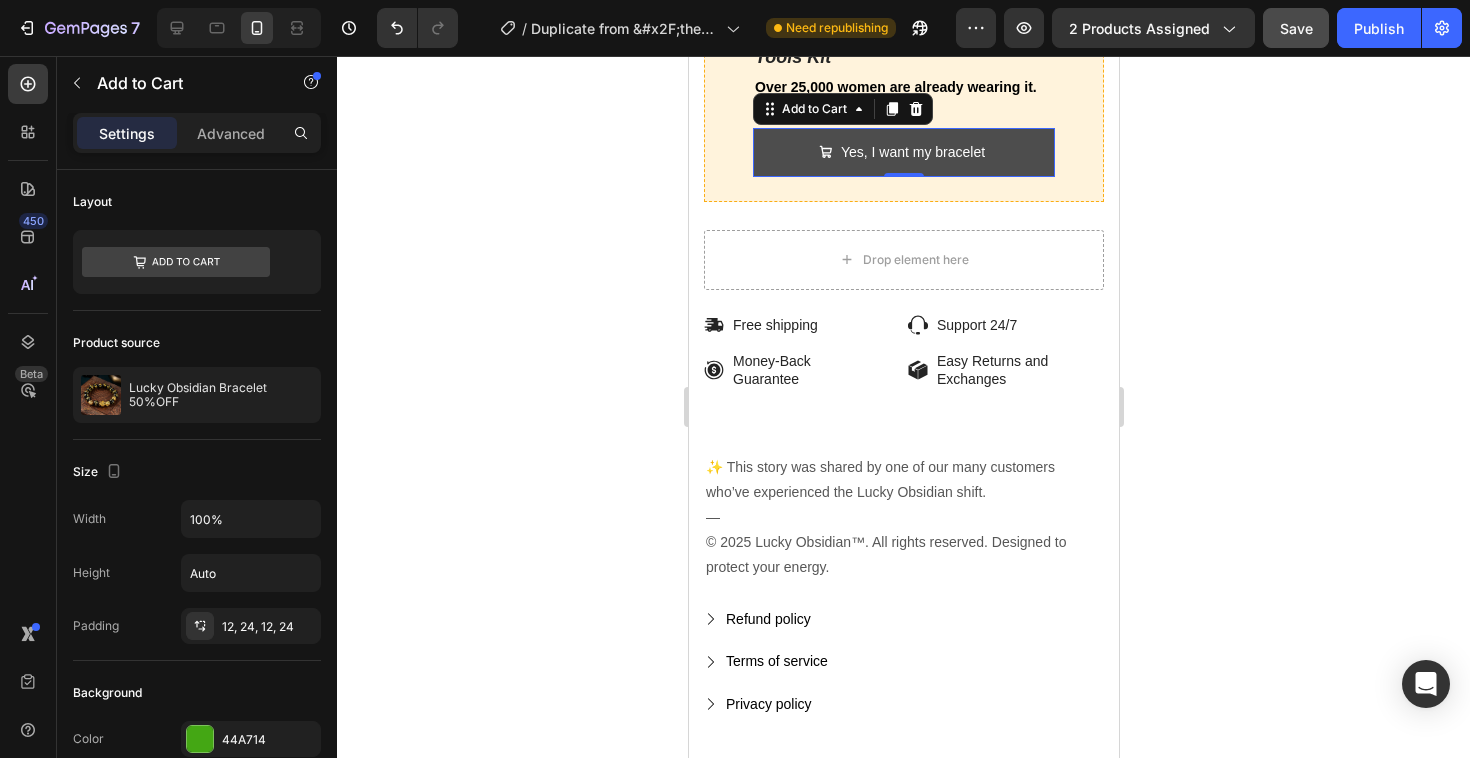 click on "Yes, I want my bracelet" at bounding box center (903, 152) 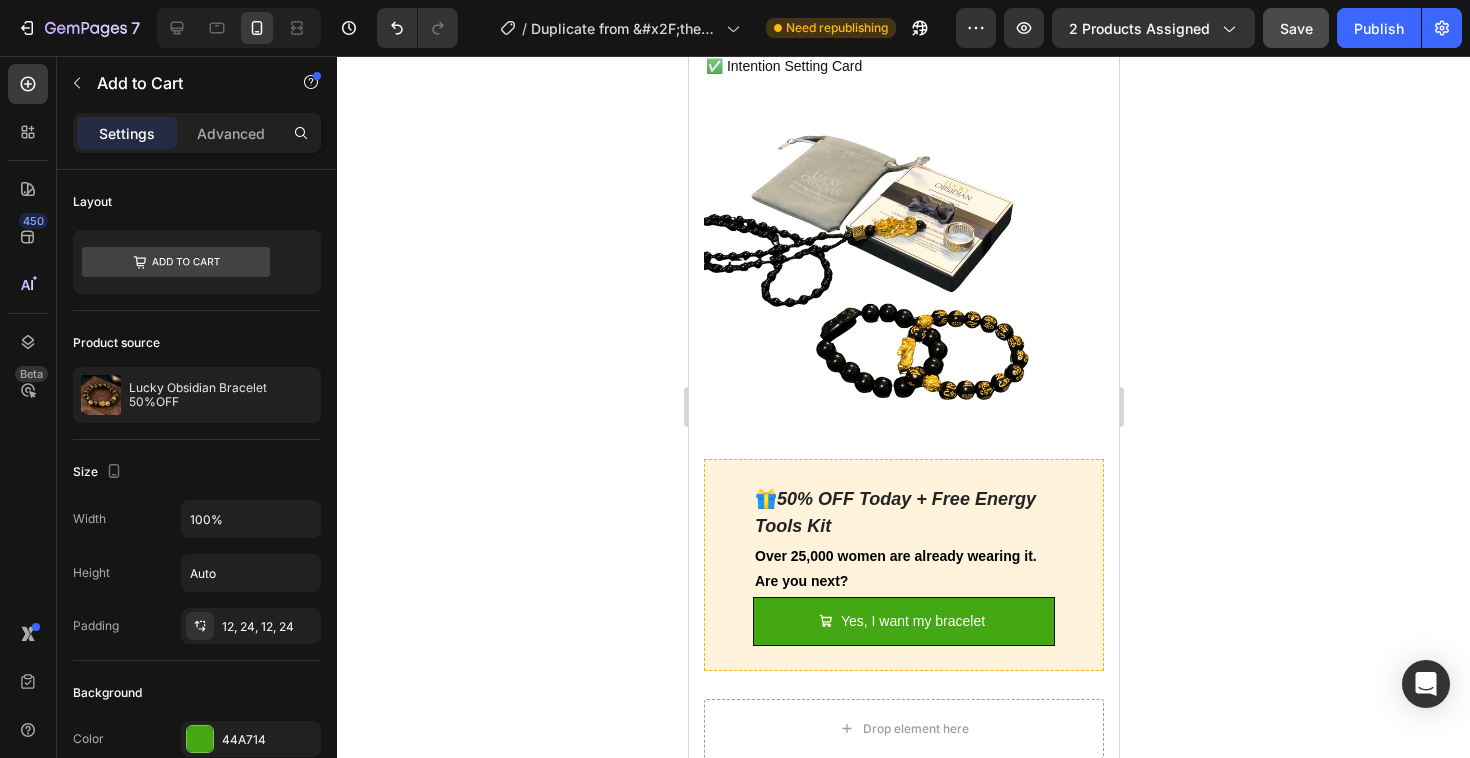 scroll, scrollTop: 1771, scrollLeft: 0, axis: vertical 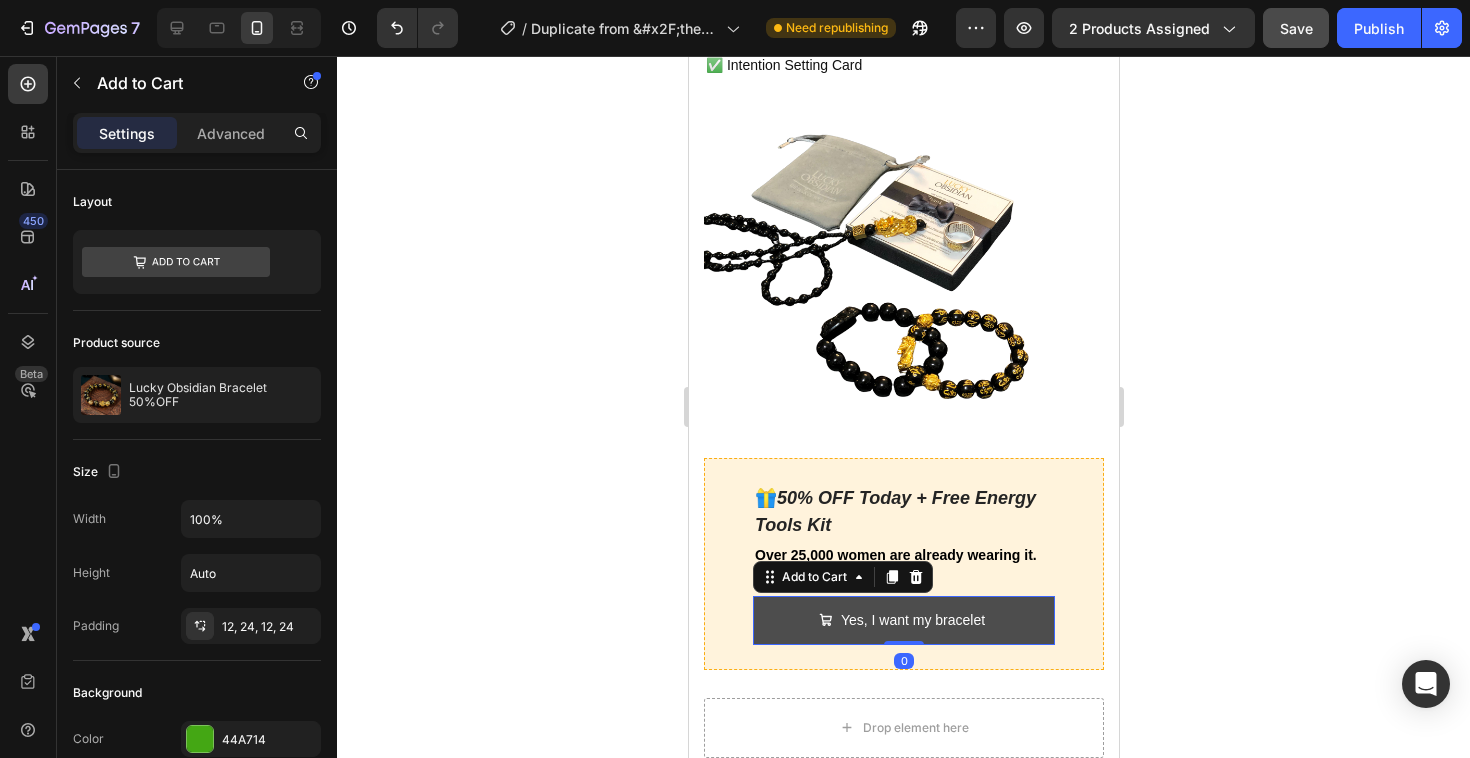 click on "Yes, I want my bracelet" at bounding box center (903, 620) 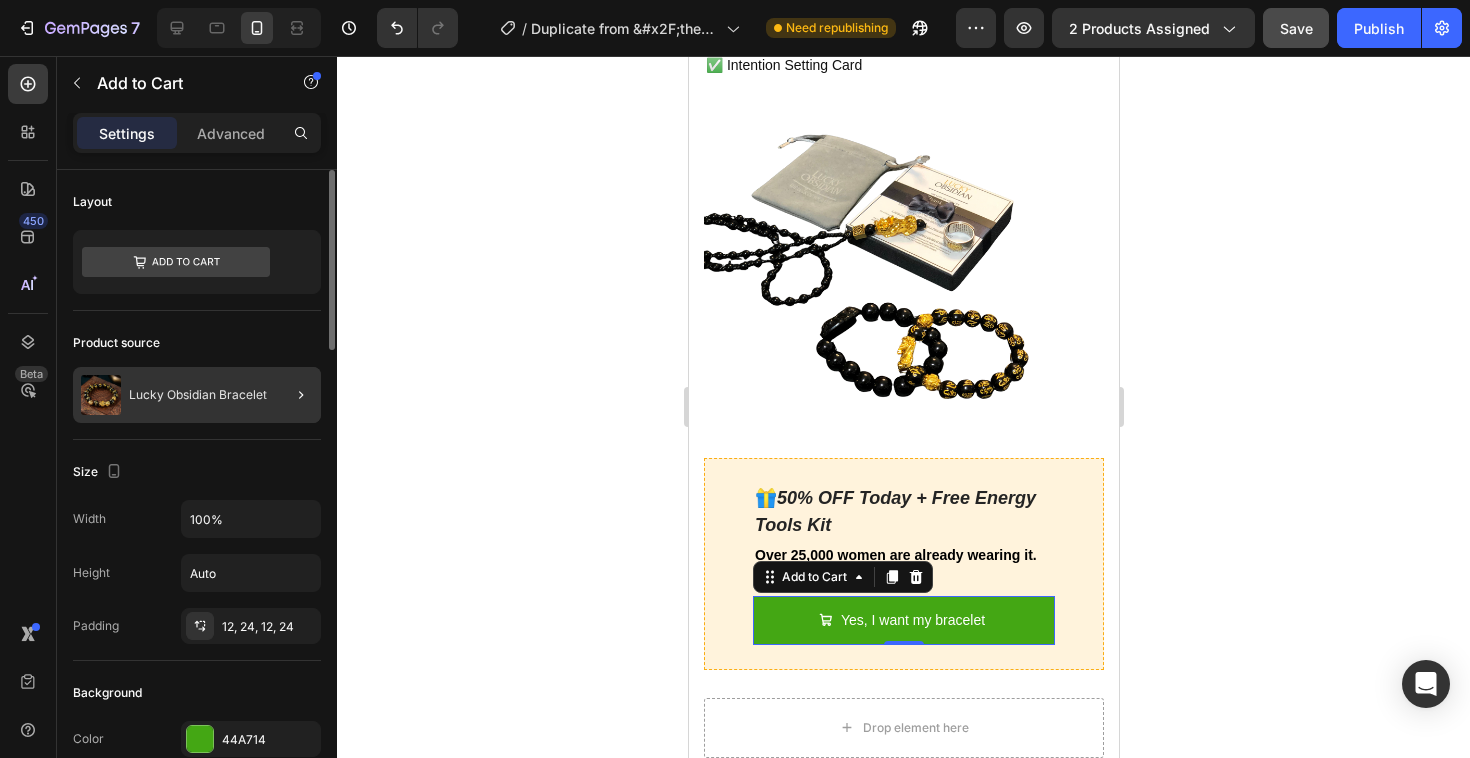 click 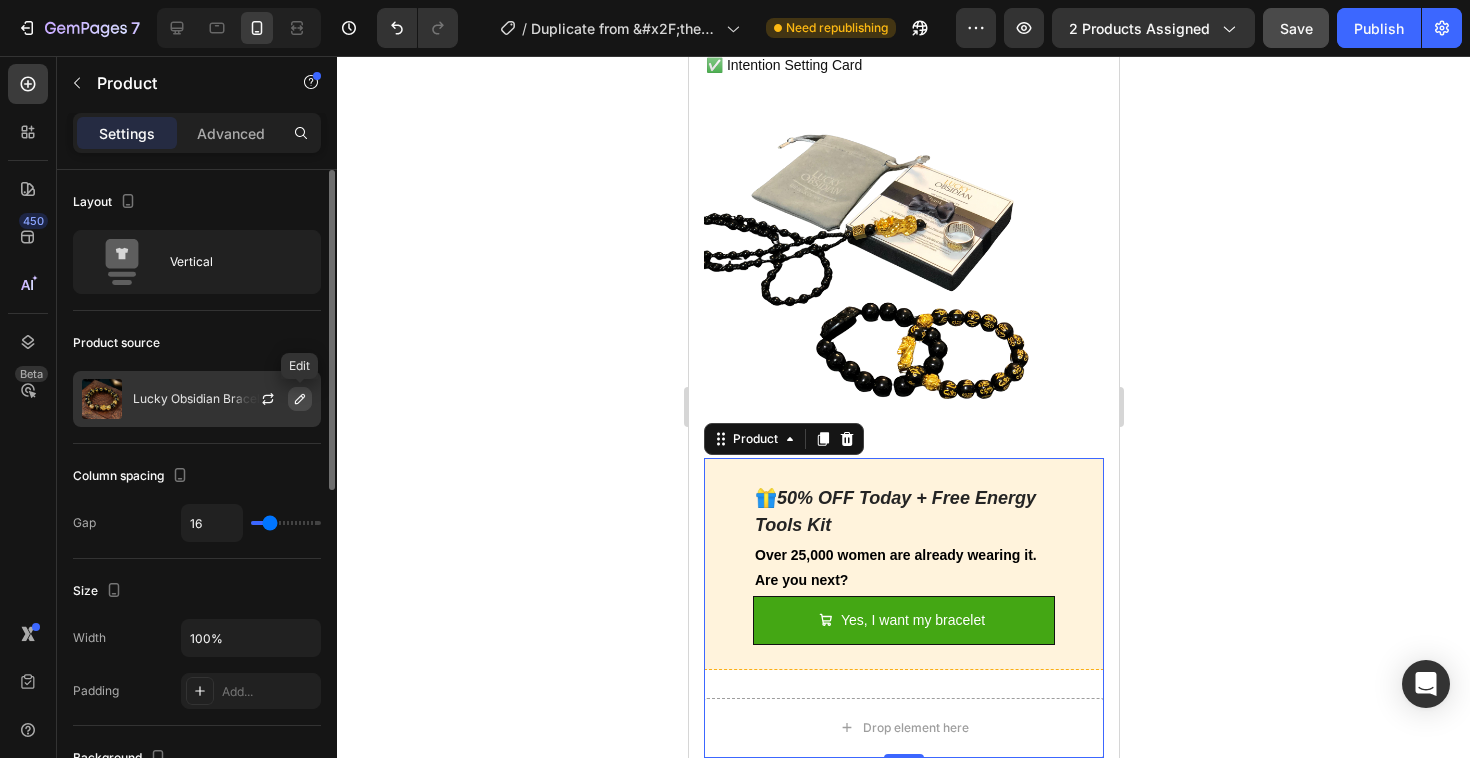 click 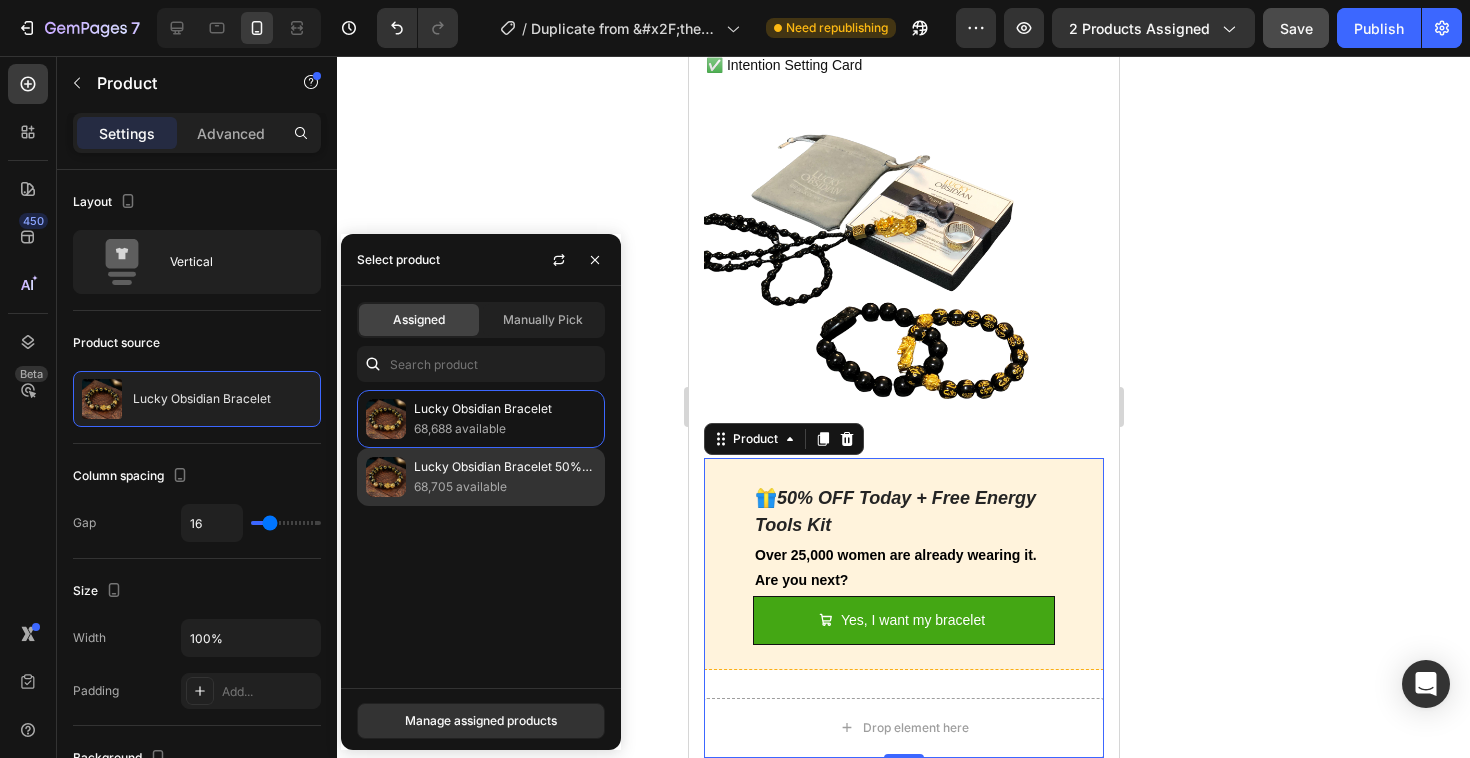 click on "68,705 available" at bounding box center (505, 487) 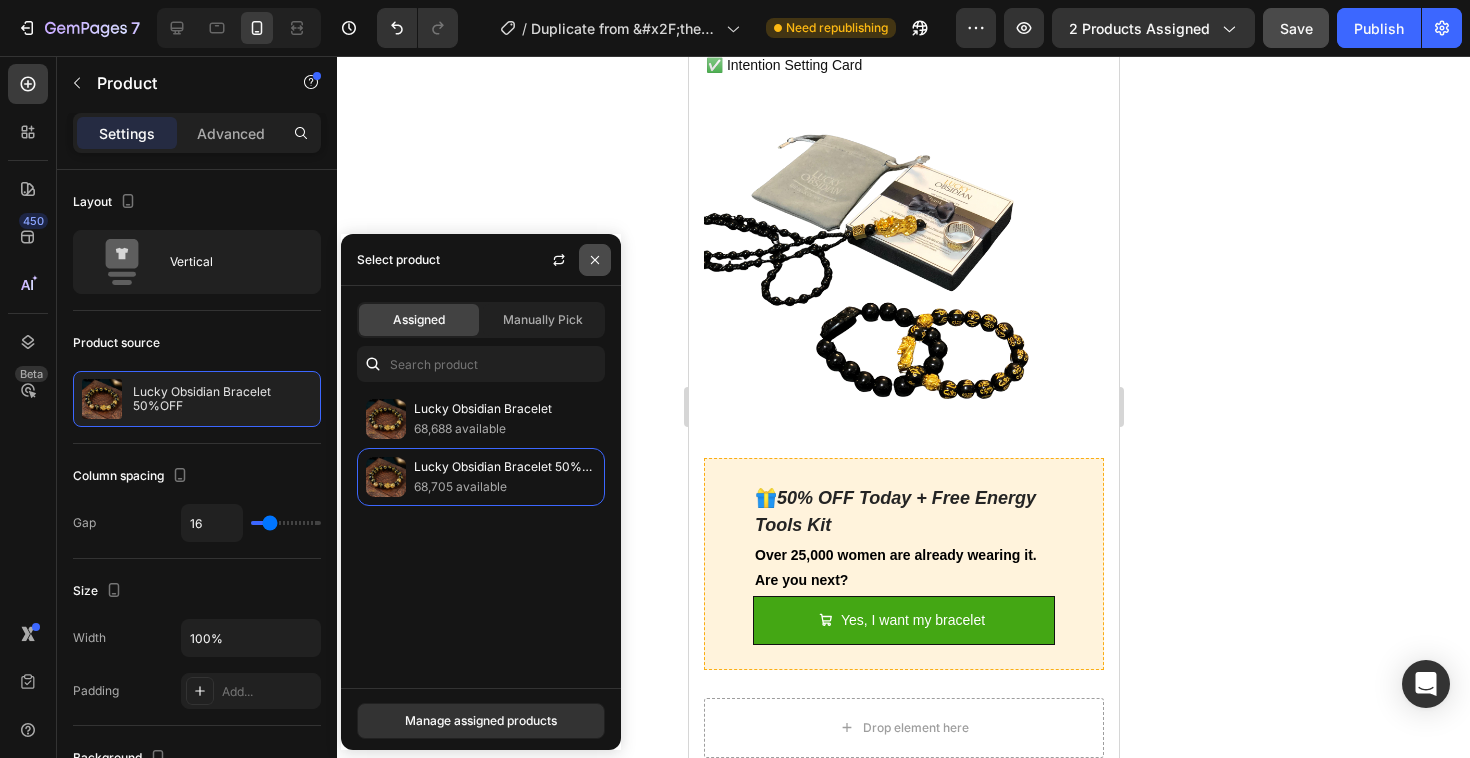 click 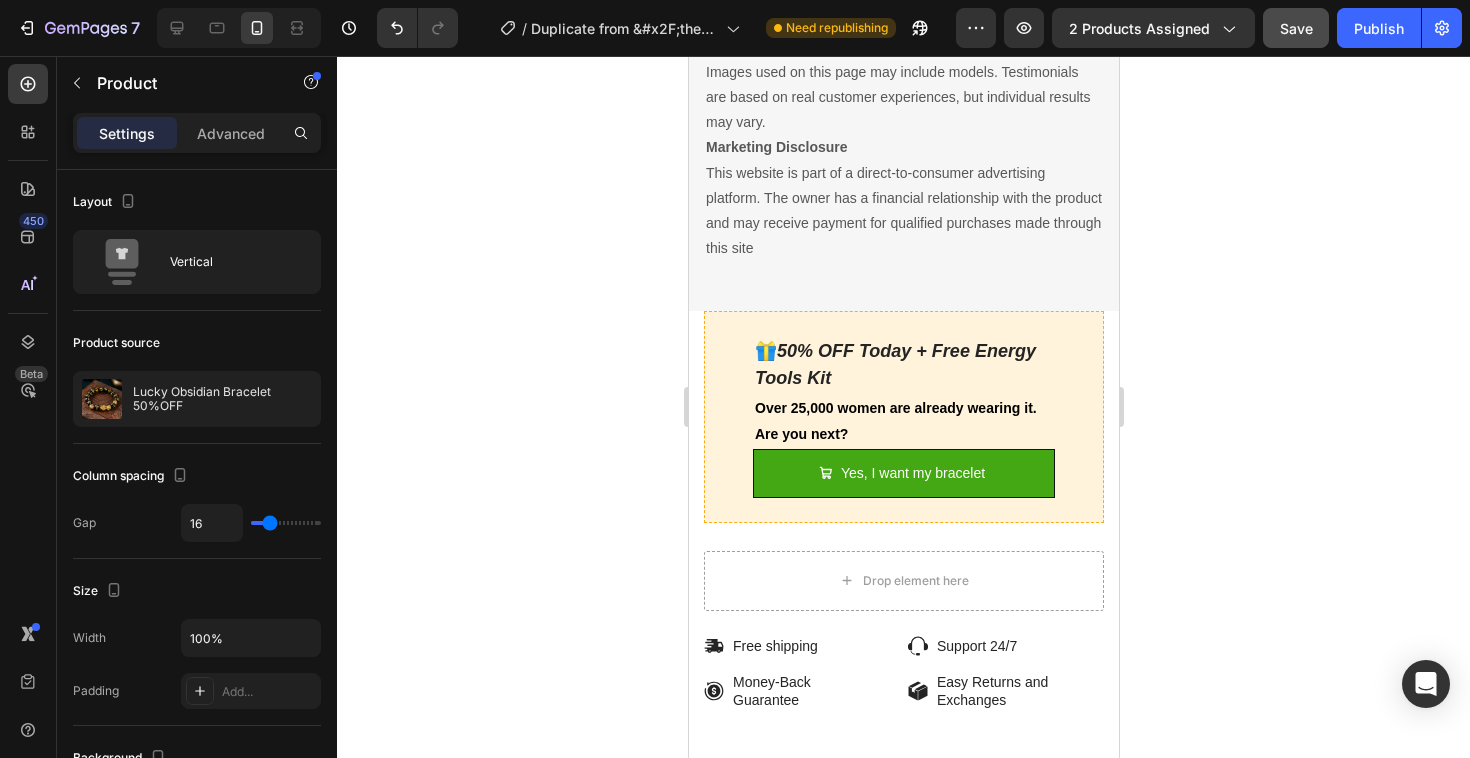 scroll, scrollTop: 4956, scrollLeft: 0, axis: vertical 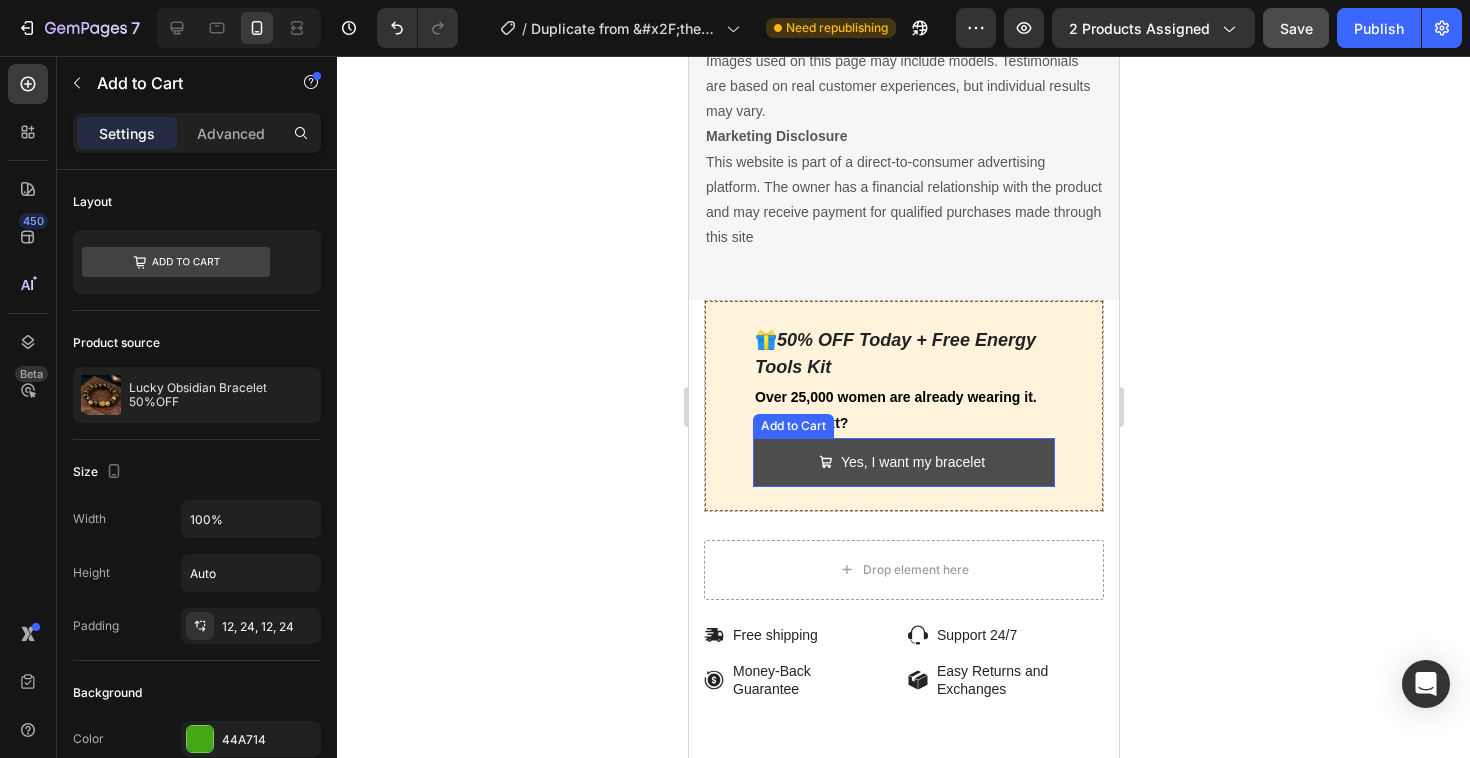 click on "Yes, I want my bracelet" at bounding box center [903, 462] 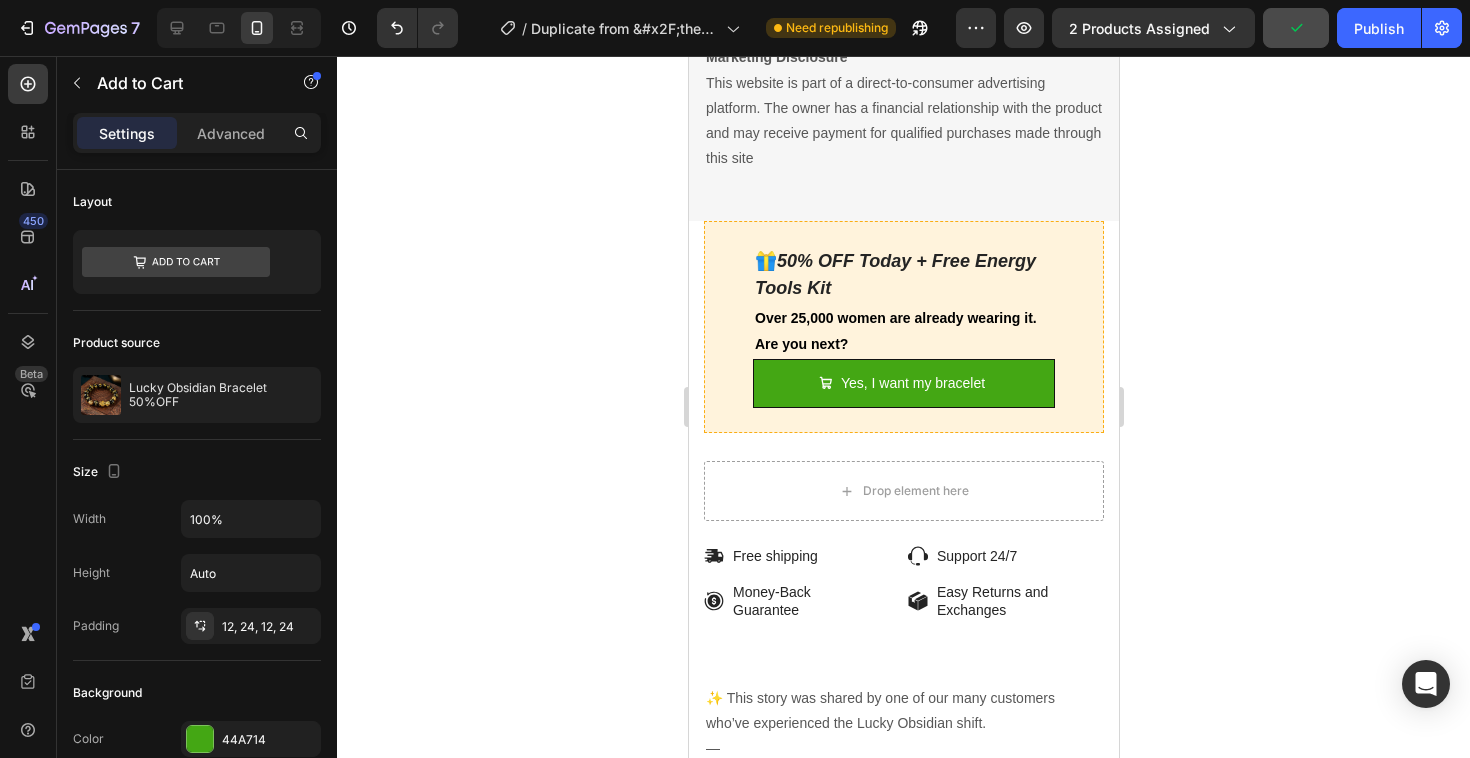 scroll, scrollTop: 3012, scrollLeft: 0, axis: vertical 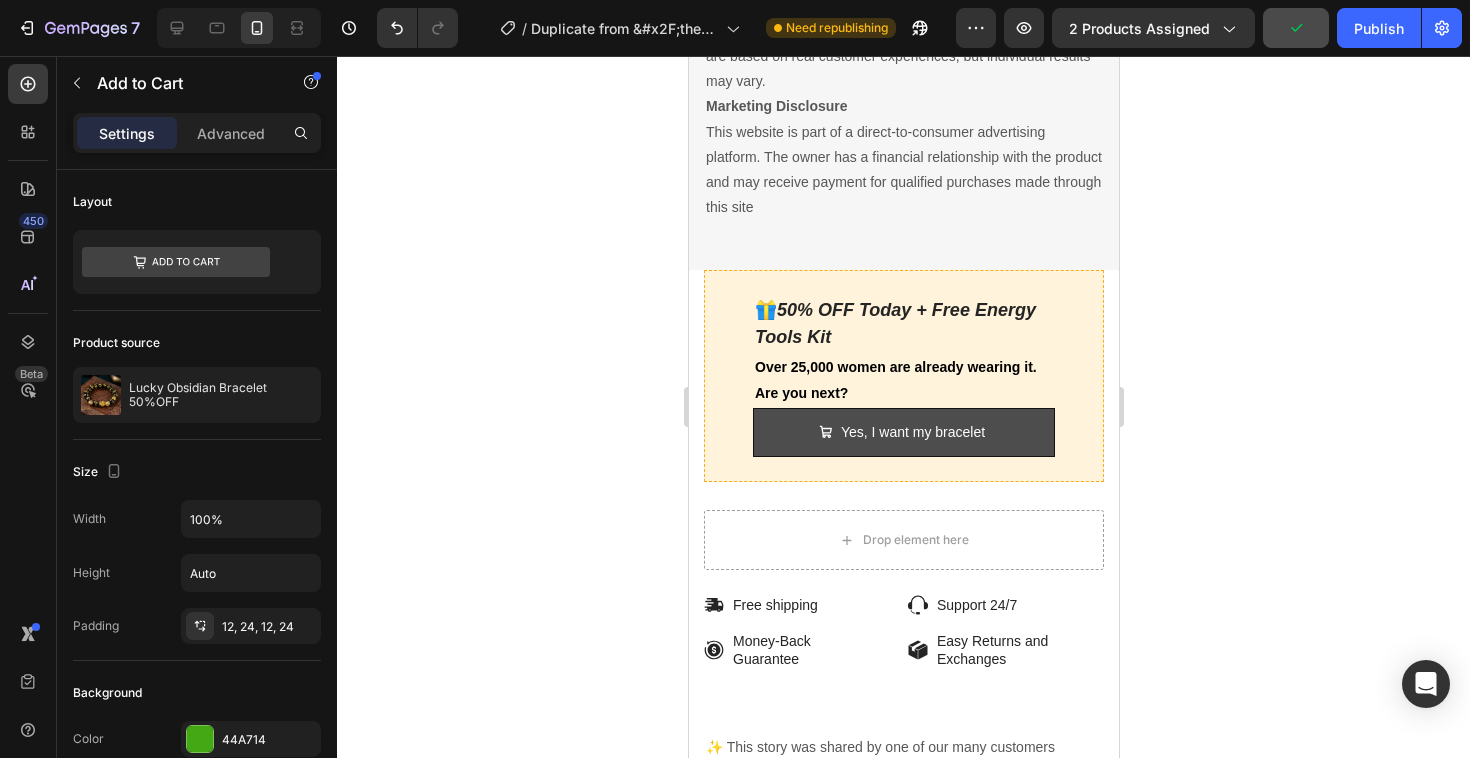 click on "Yes, I want my bracelet" at bounding box center (903, 432) 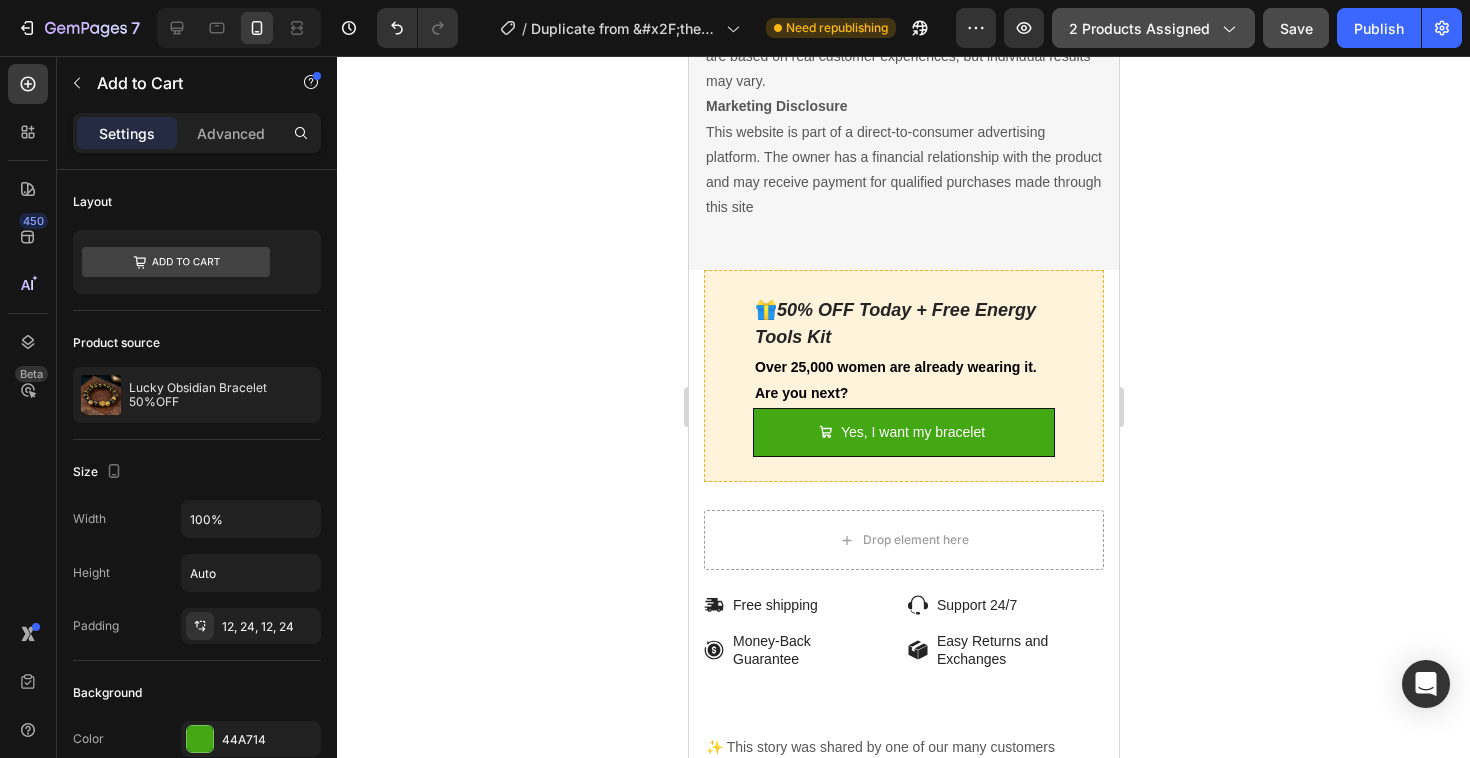 click 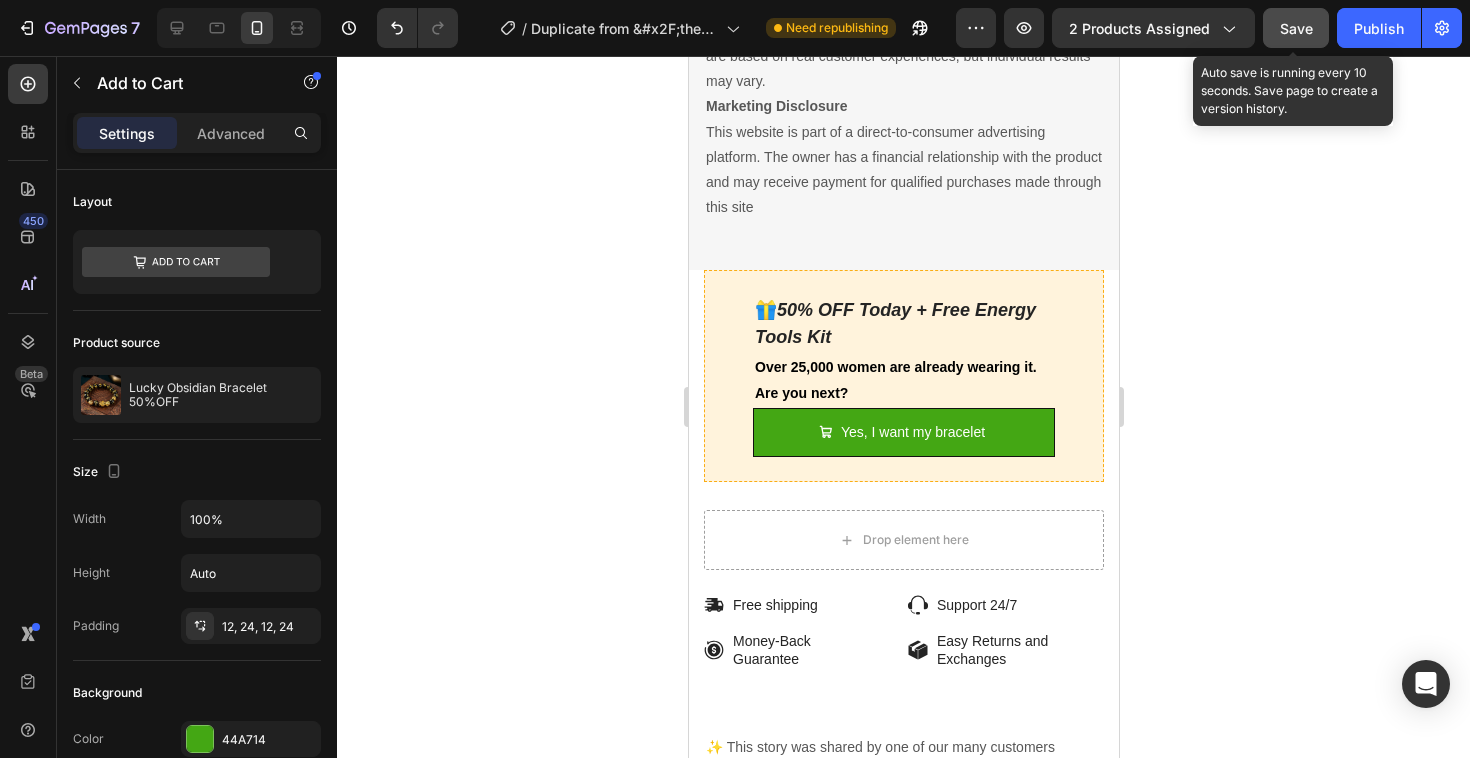 click on "Save" at bounding box center [1296, 28] 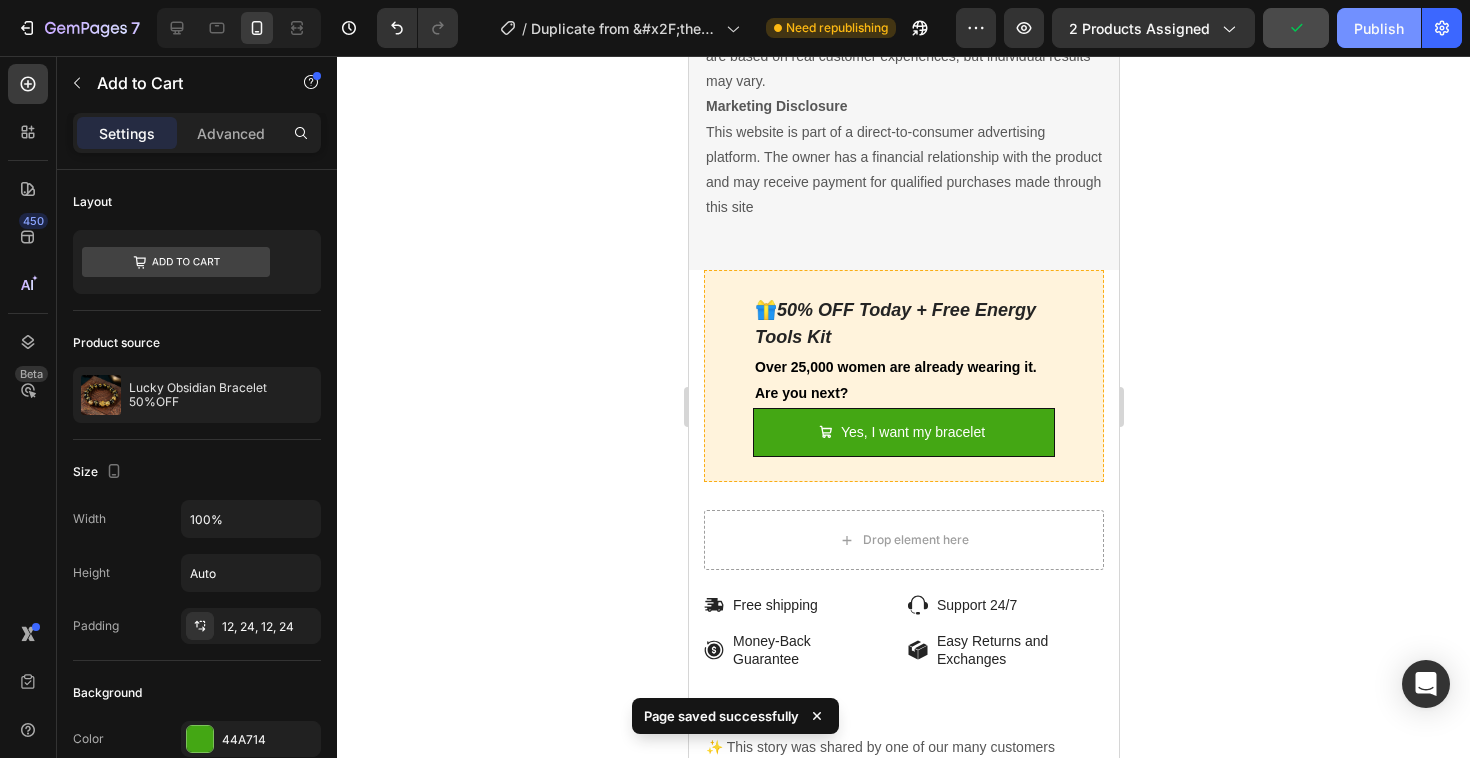click on "Publish" 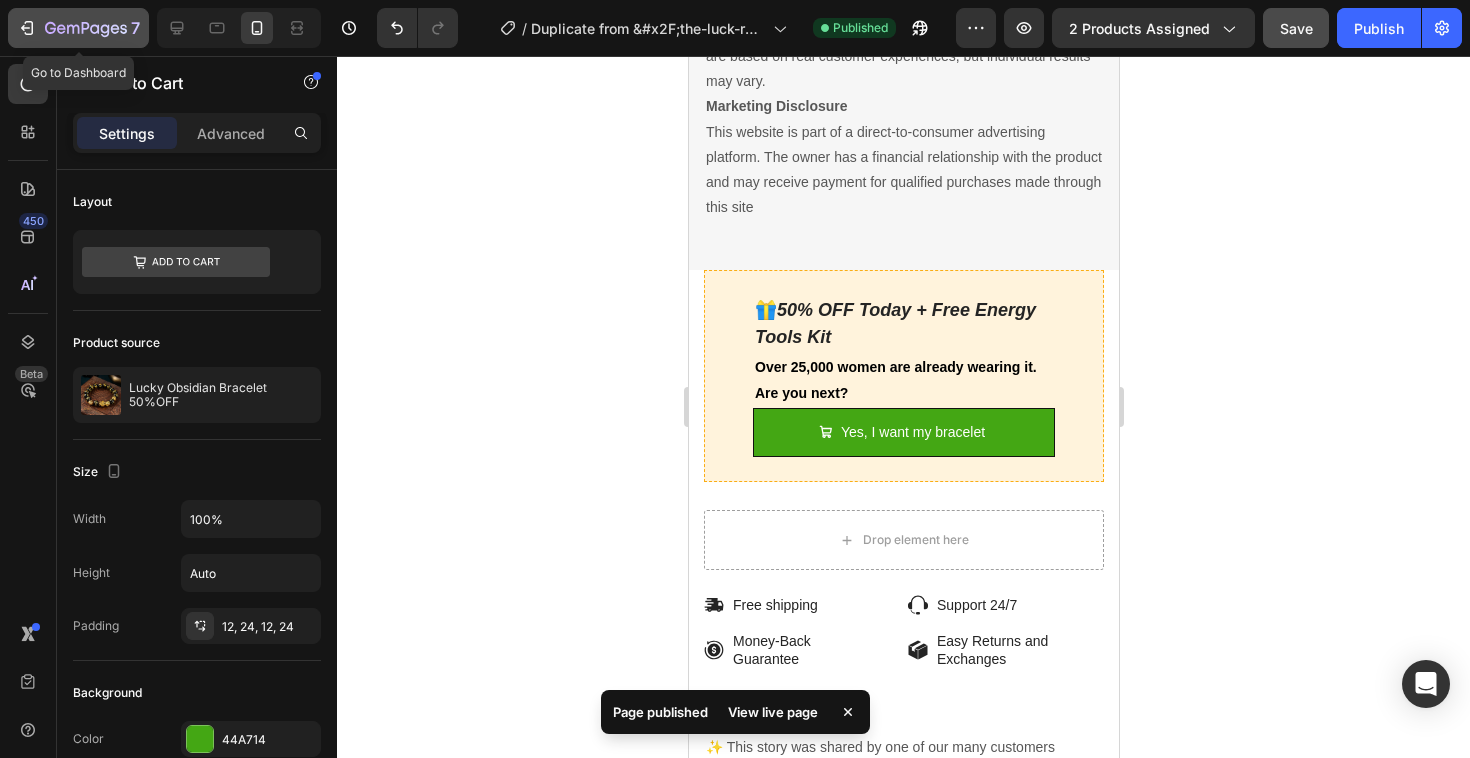 click on "7" 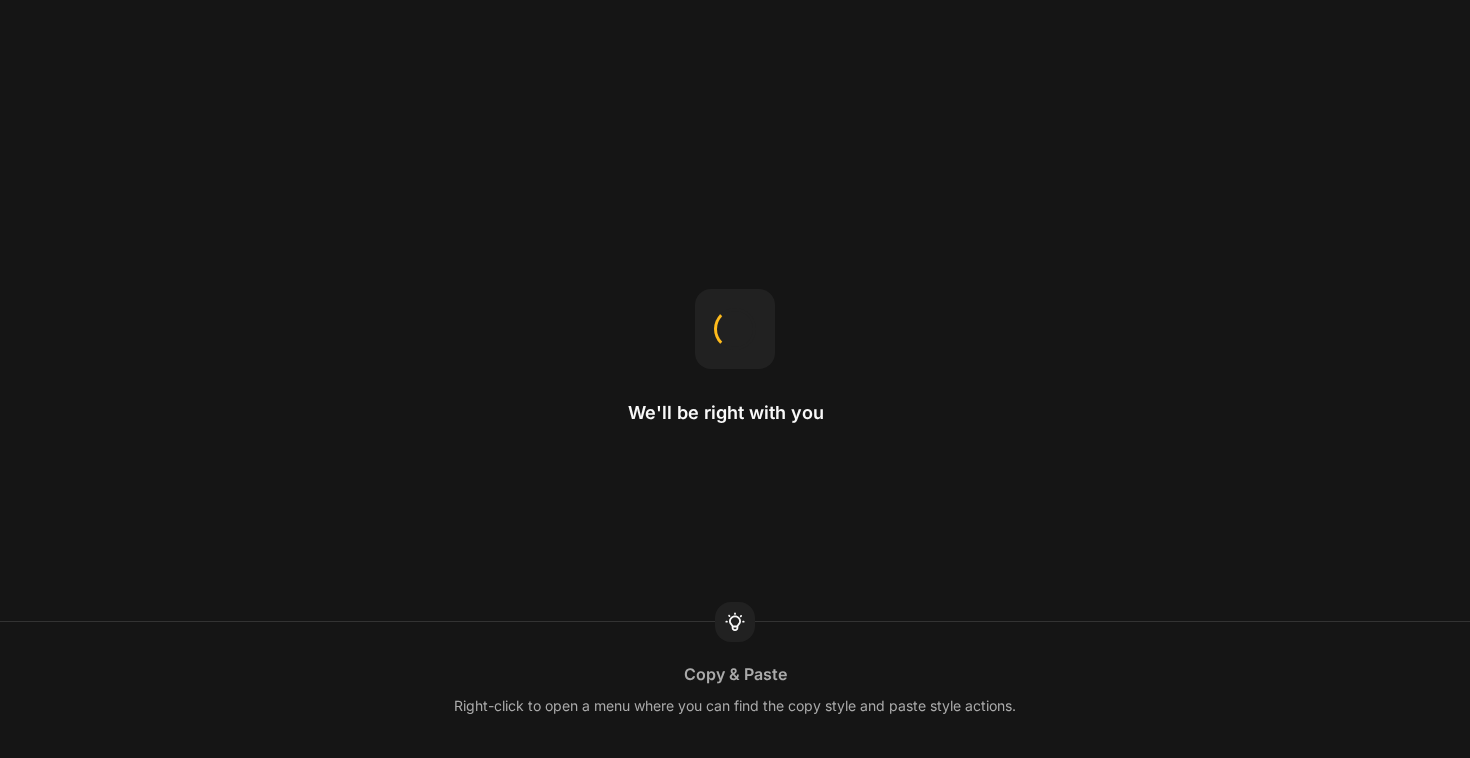 scroll, scrollTop: 0, scrollLeft: 0, axis: both 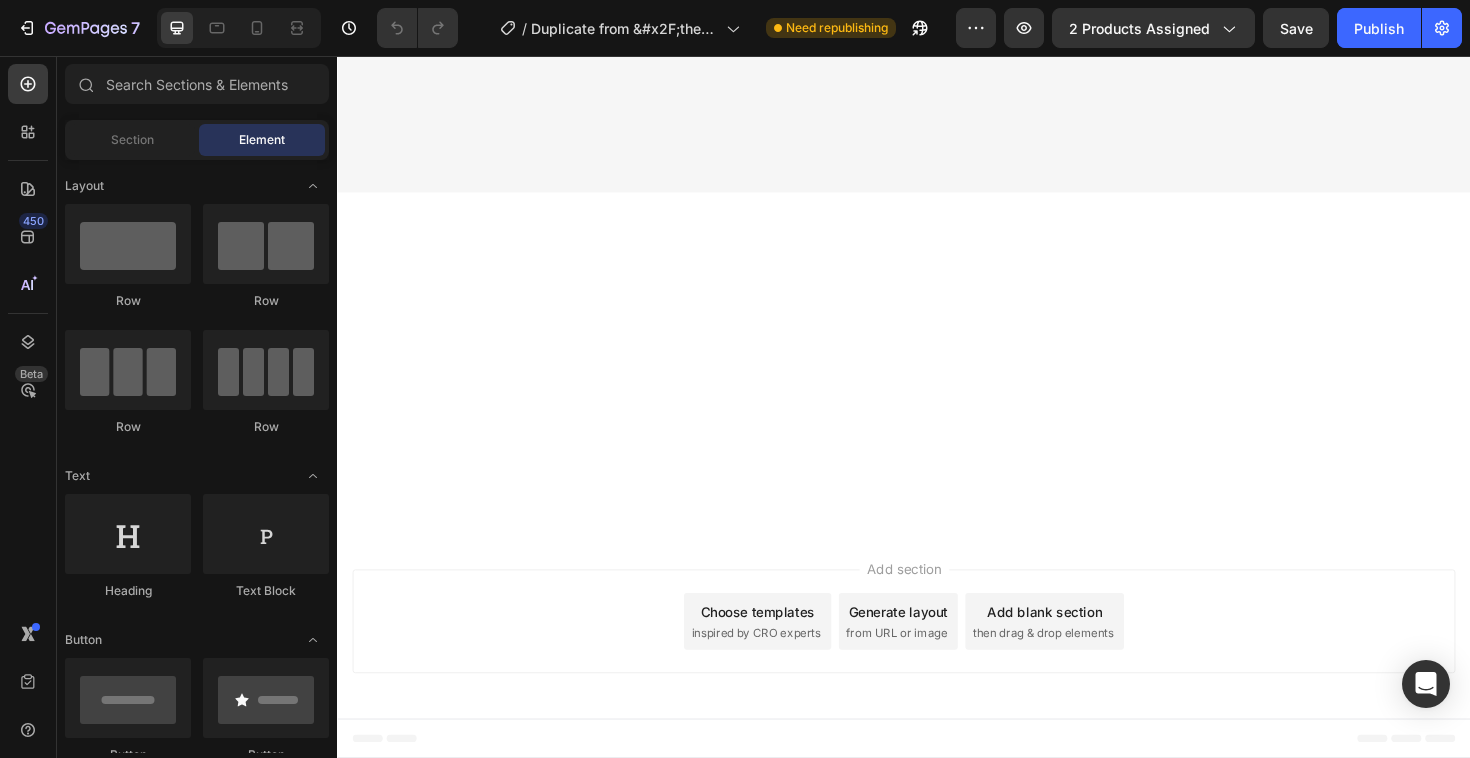 click on "CHECK AVAILABILITY NOW" at bounding box center (937, -638) 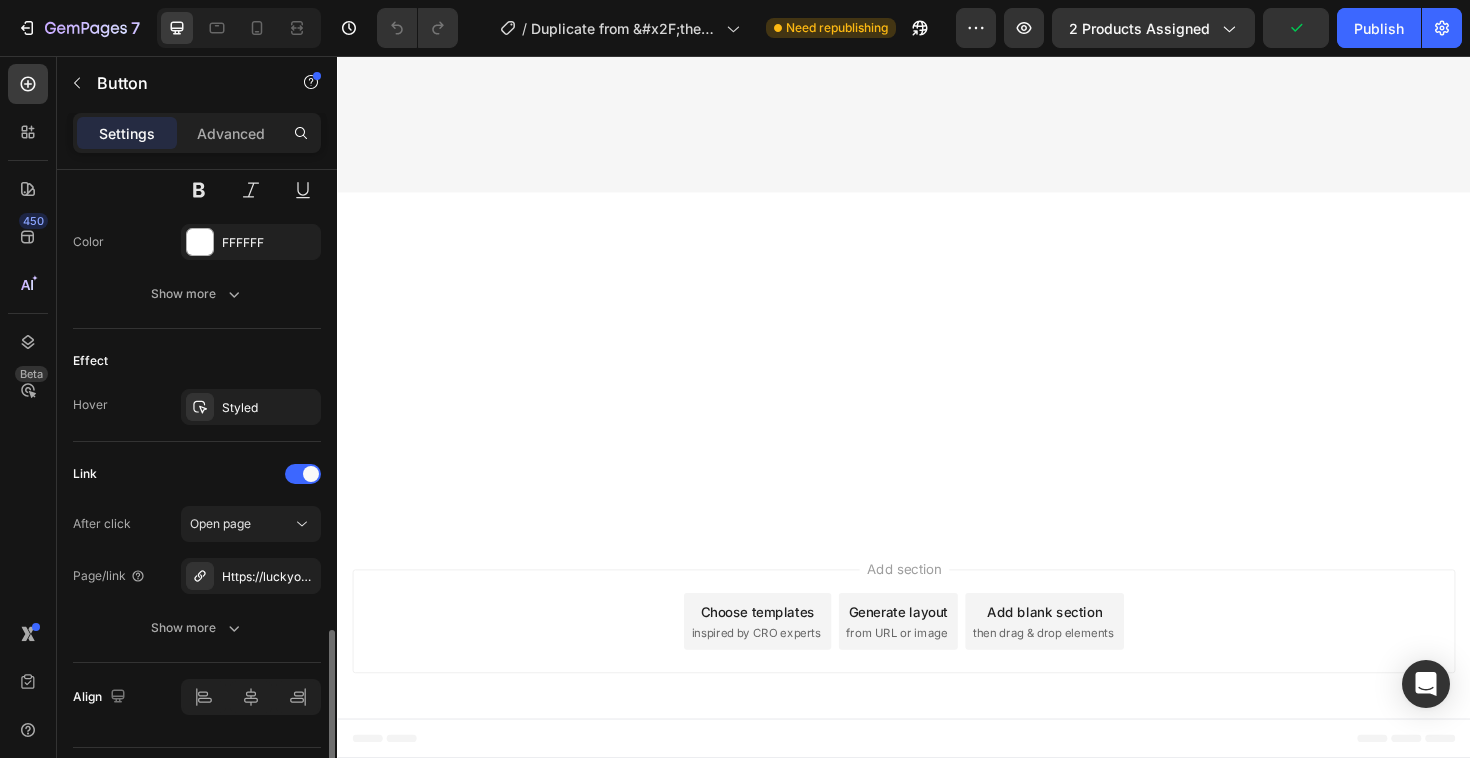 scroll, scrollTop: 1103, scrollLeft: 0, axis: vertical 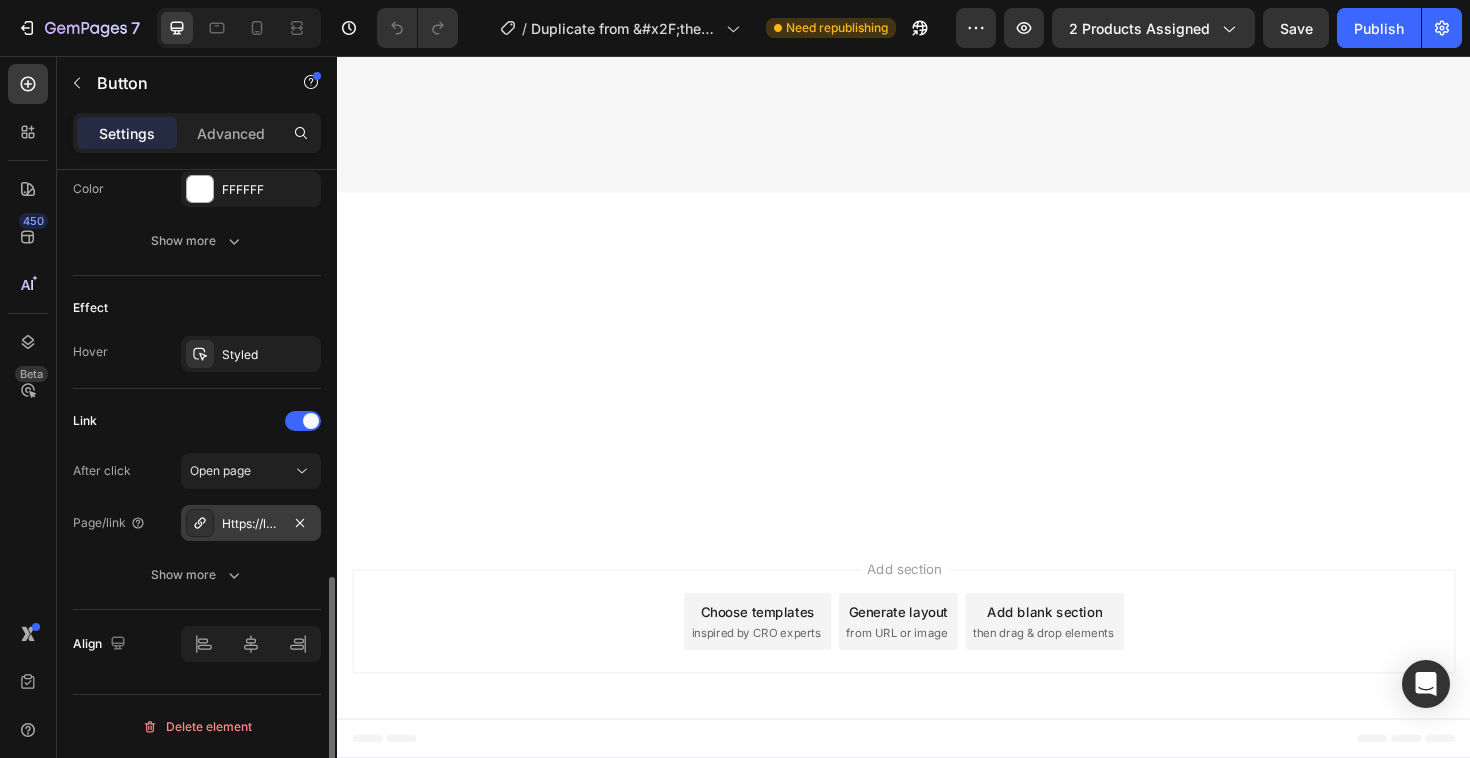 click on "Https://luckyobsidian.Com/lucky-obsidian-bracelet-50-off" at bounding box center (251, 524) 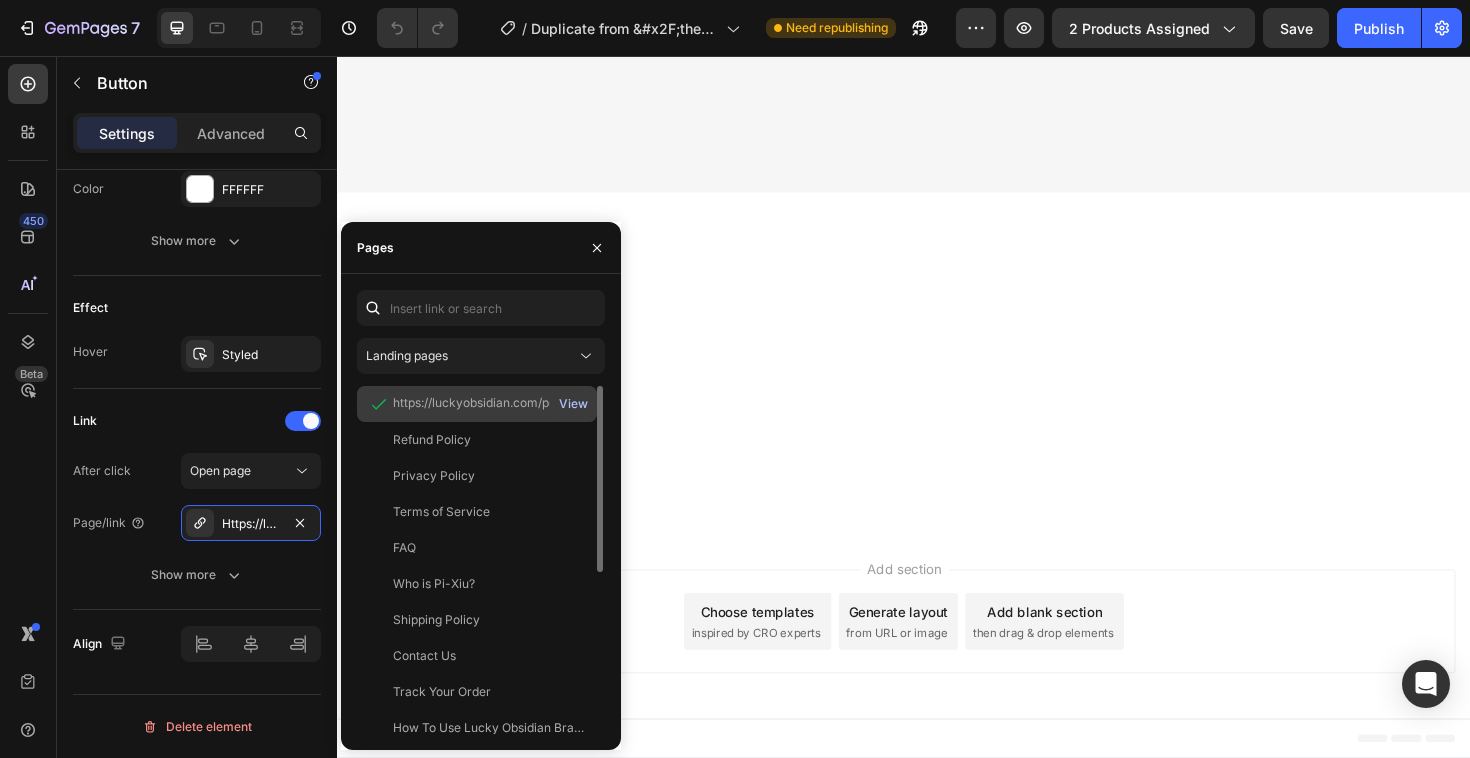 click on "View" at bounding box center (573, 404) 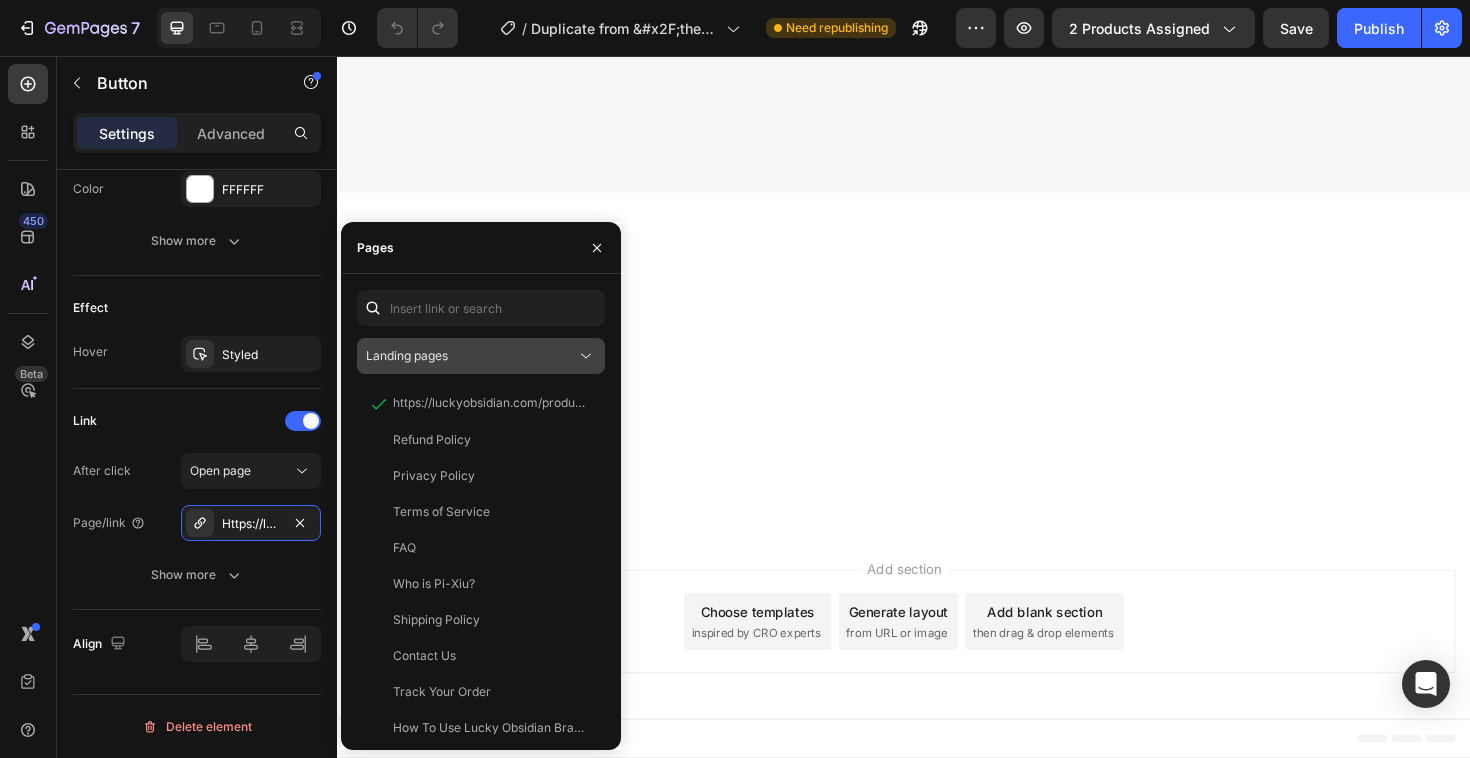 click on "Landing pages" at bounding box center (471, 356) 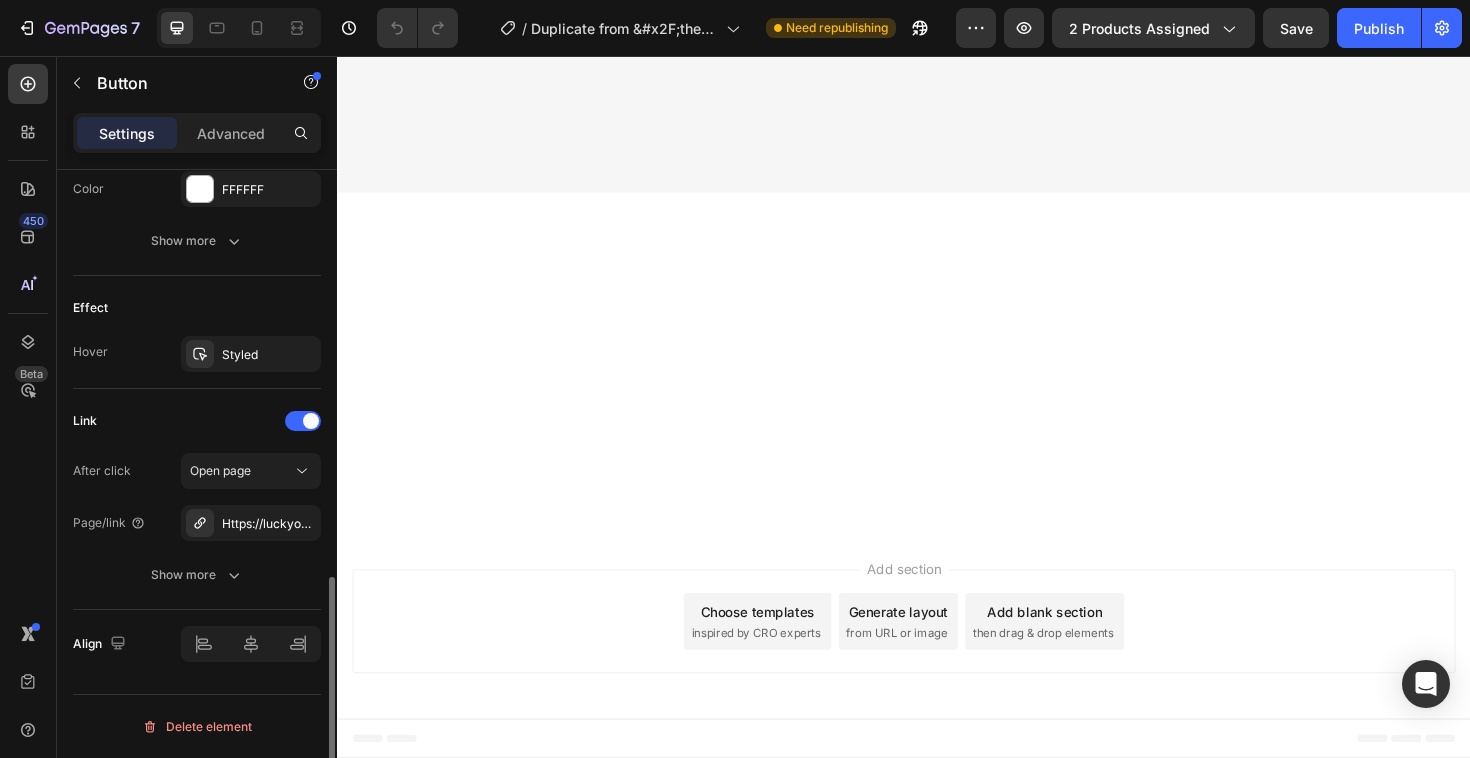 click on "Link" at bounding box center [197, 421] 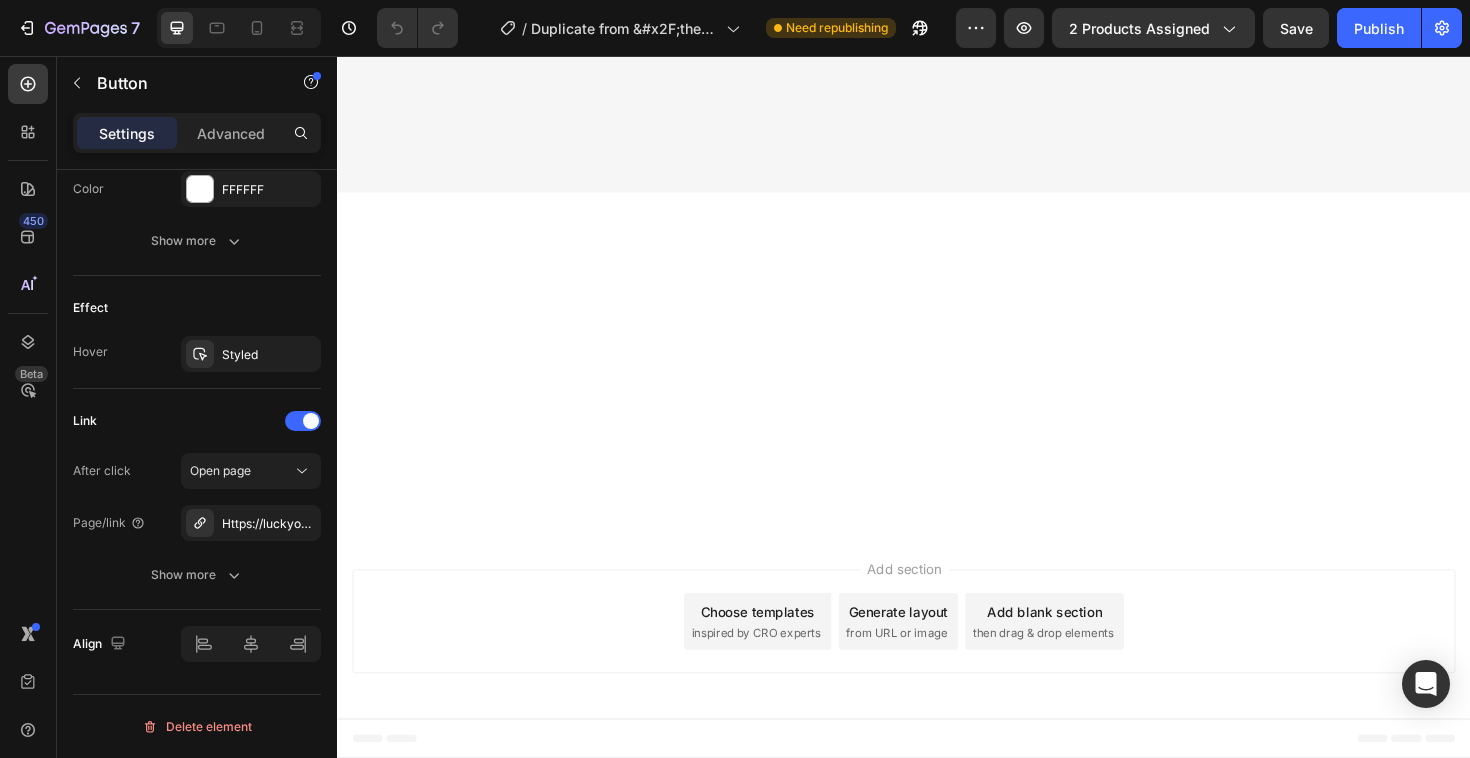 scroll, scrollTop: 10875, scrollLeft: 0, axis: vertical 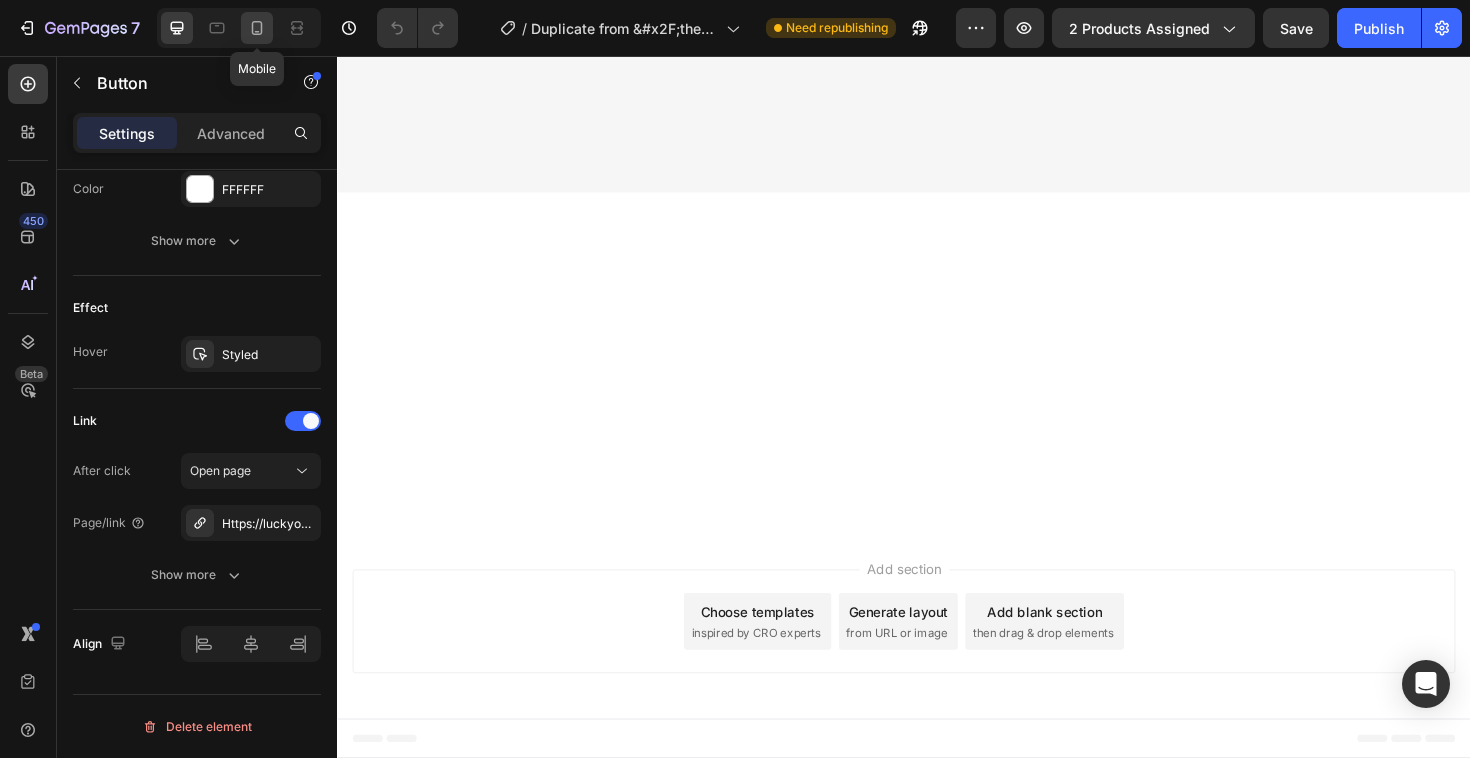 click 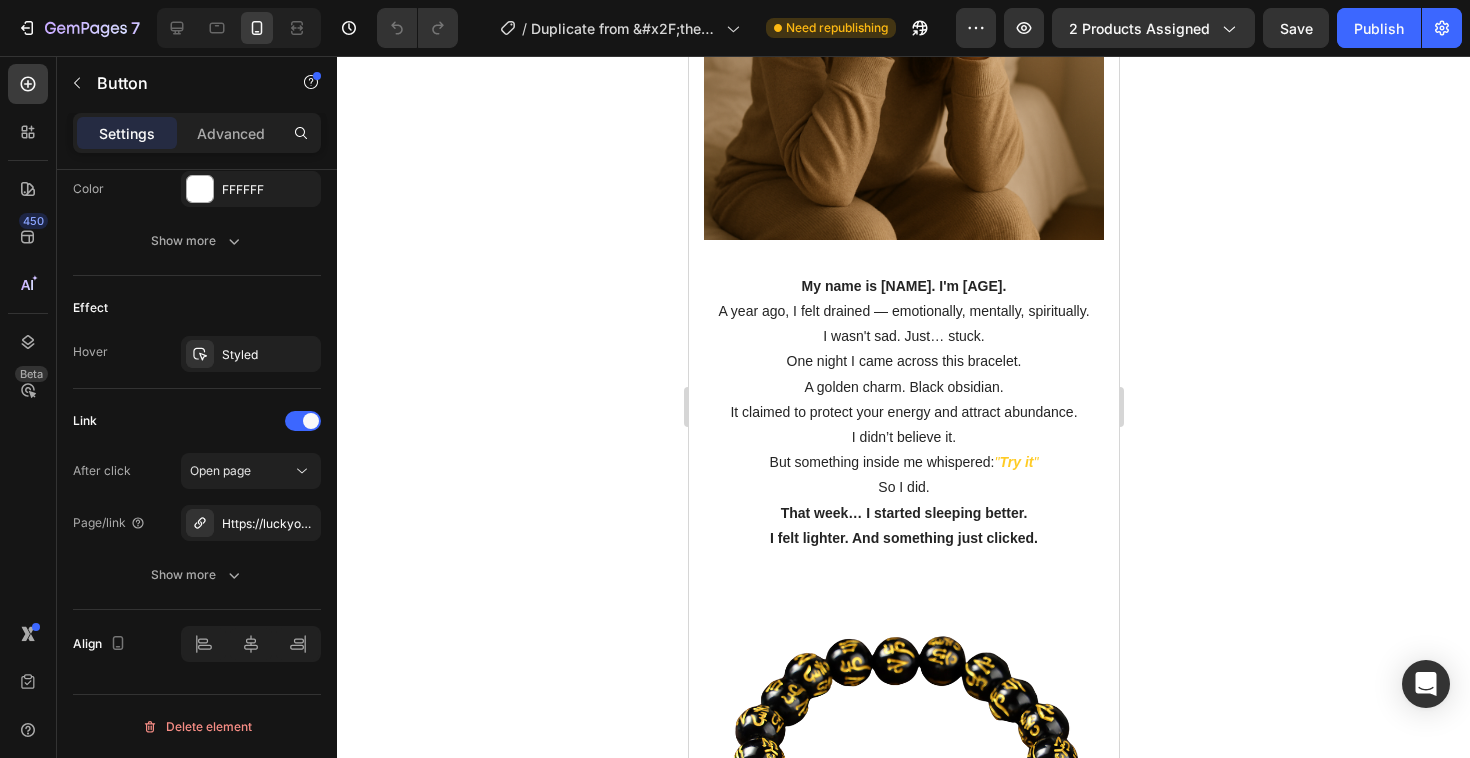 scroll, scrollTop: 0, scrollLeft: 0, axis: both 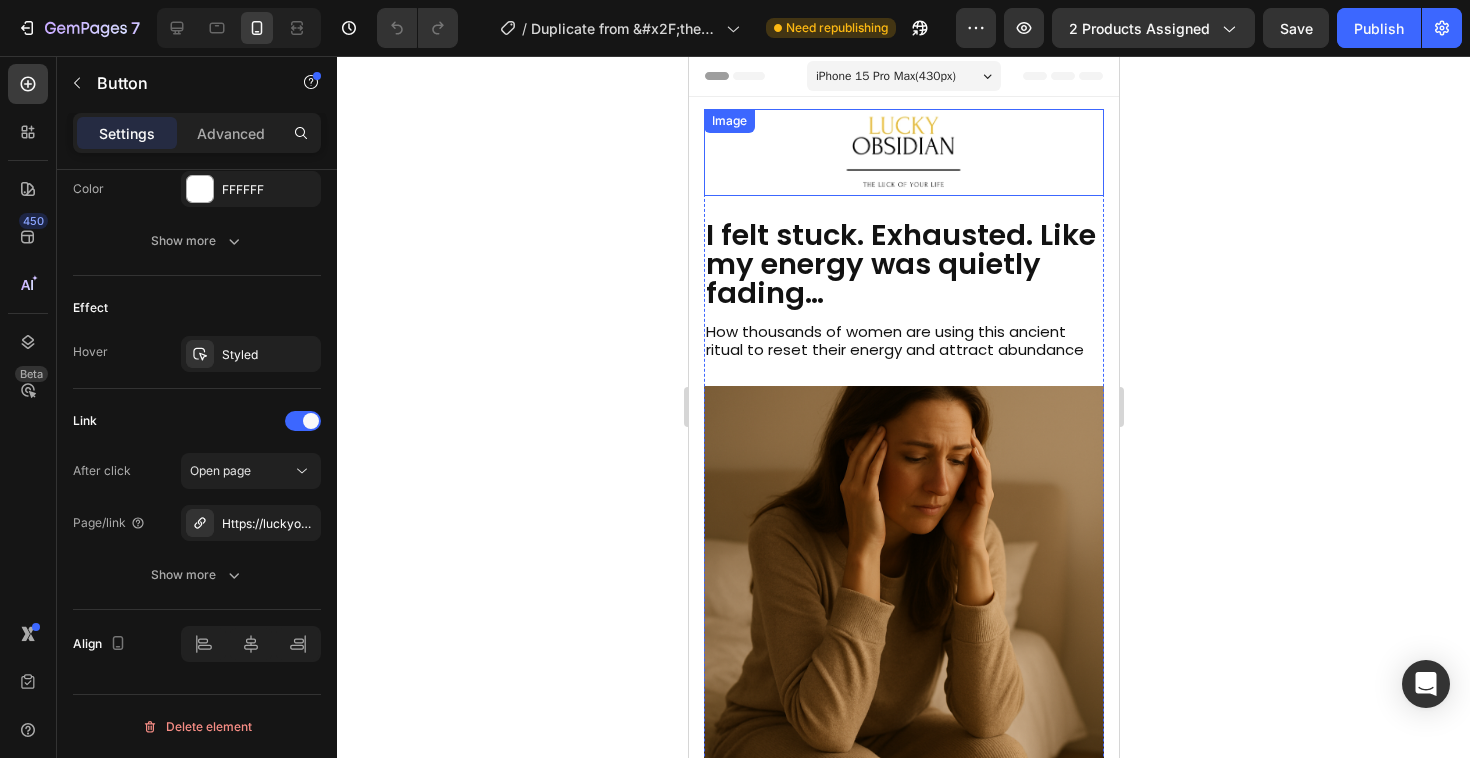 click at bounding box center [903, 152] 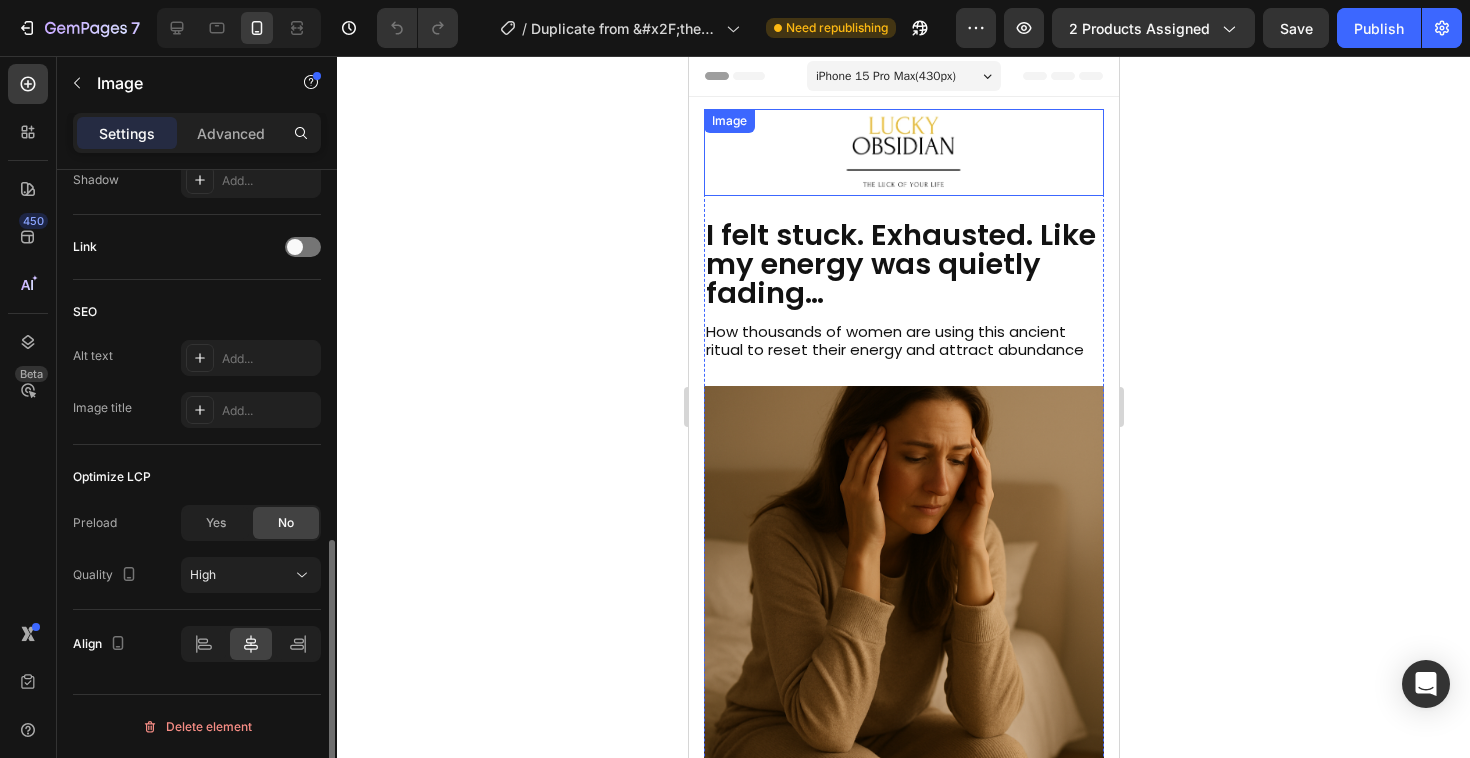 scroll, scrollTop: 0, scrollLeft: 0, axis: both 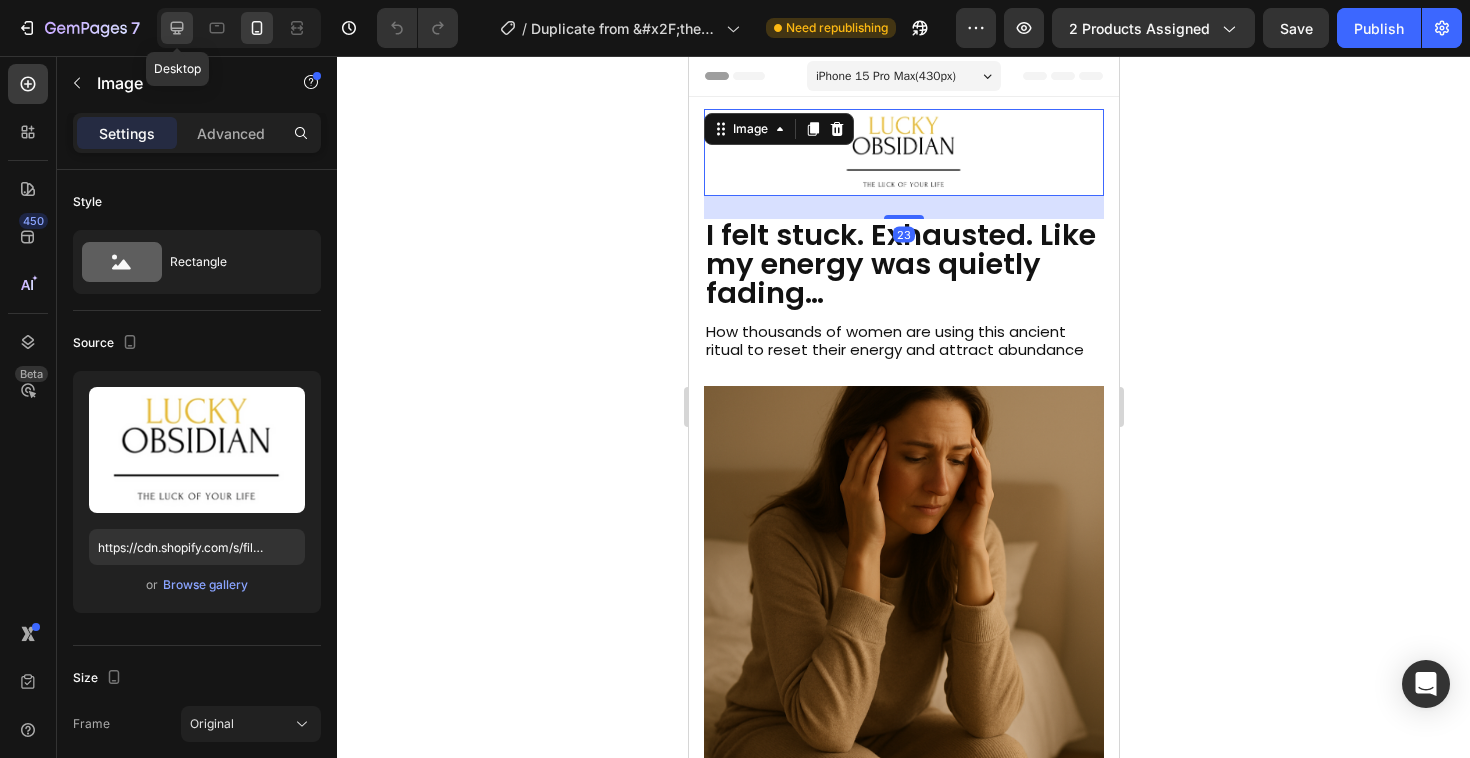 click 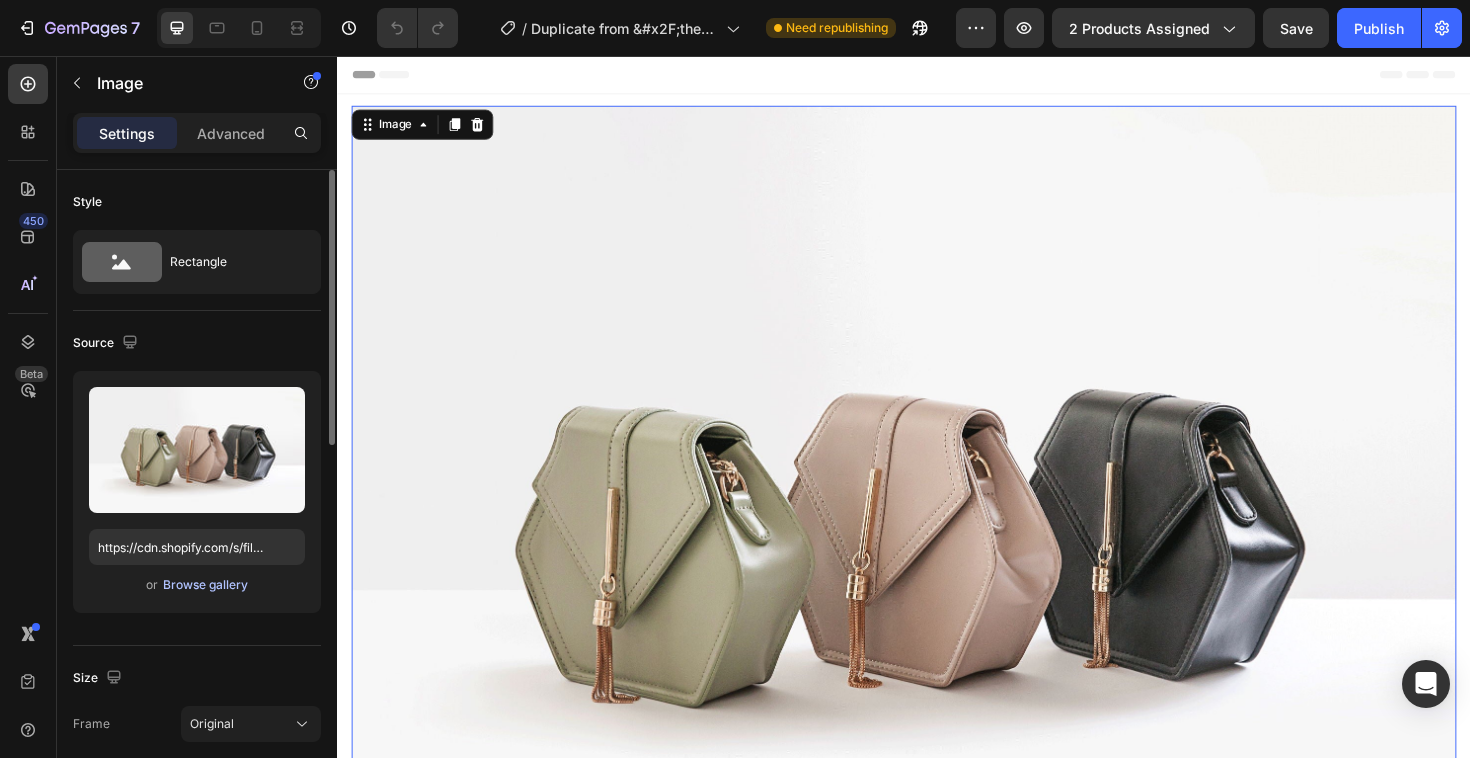 click on "Browse gallery" at bounding box center (205, 585) 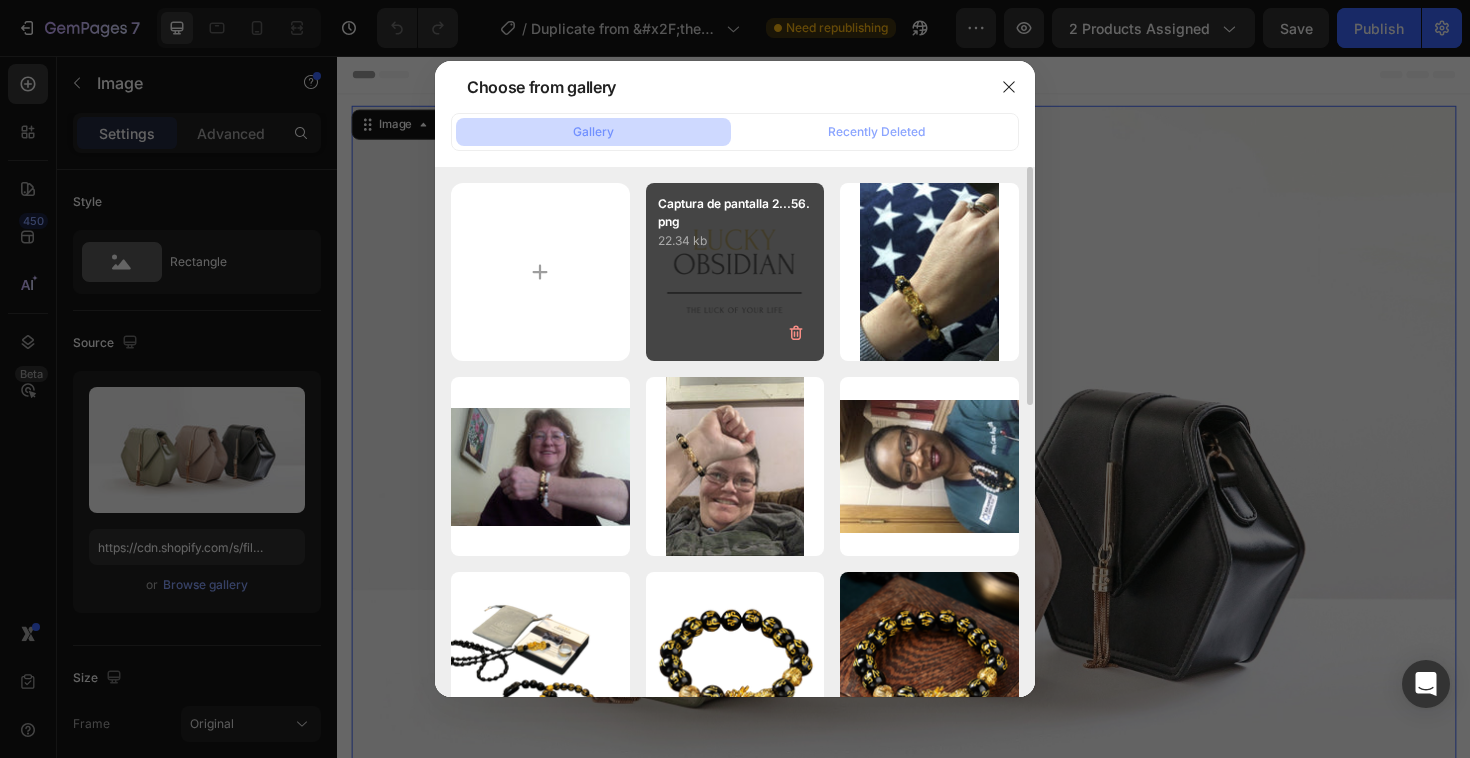 click on "Captura de pantalla 2...56.png 22.34 kb" at bounding box center (735, 272) 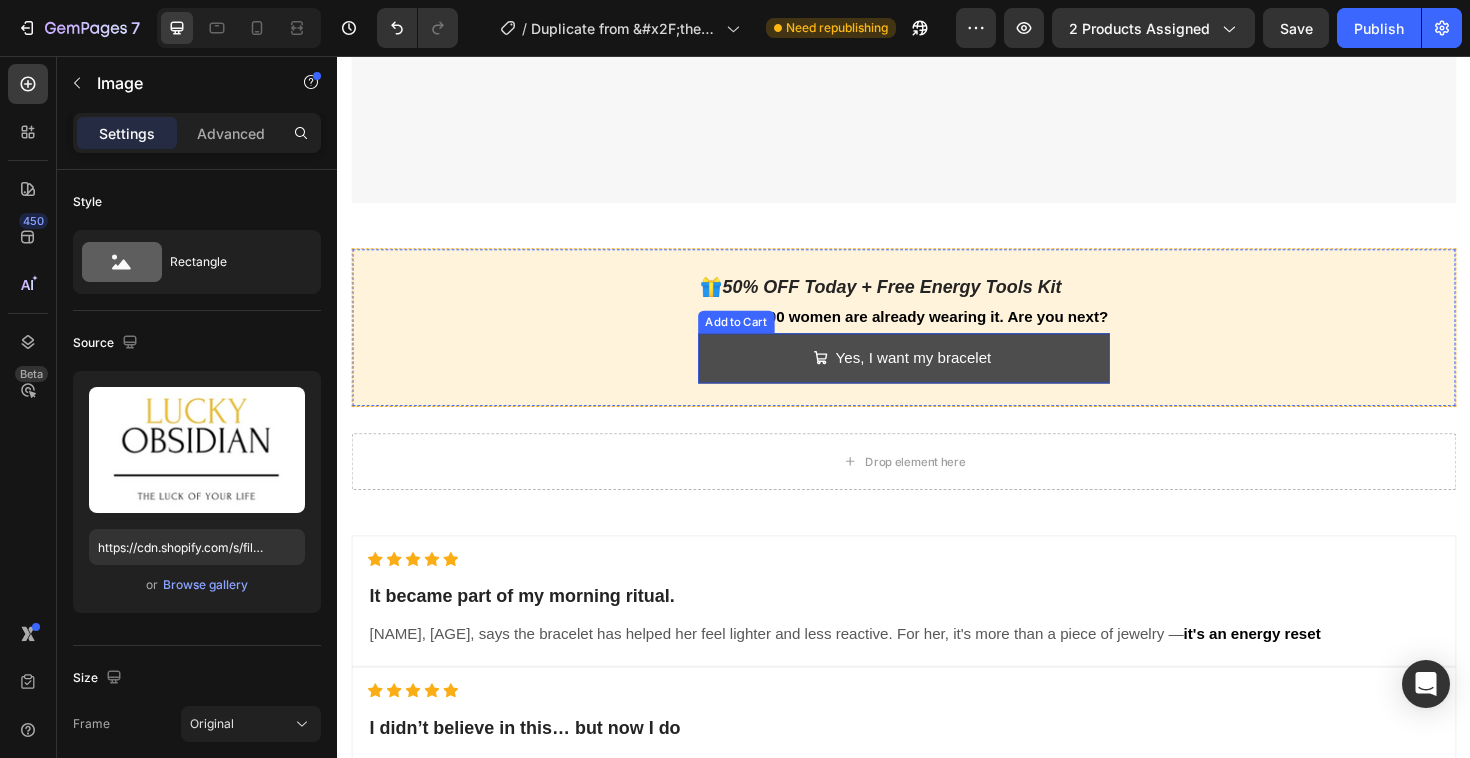 scroll, scrollTop: 4683, scrollLeft: 0, axis: vertical 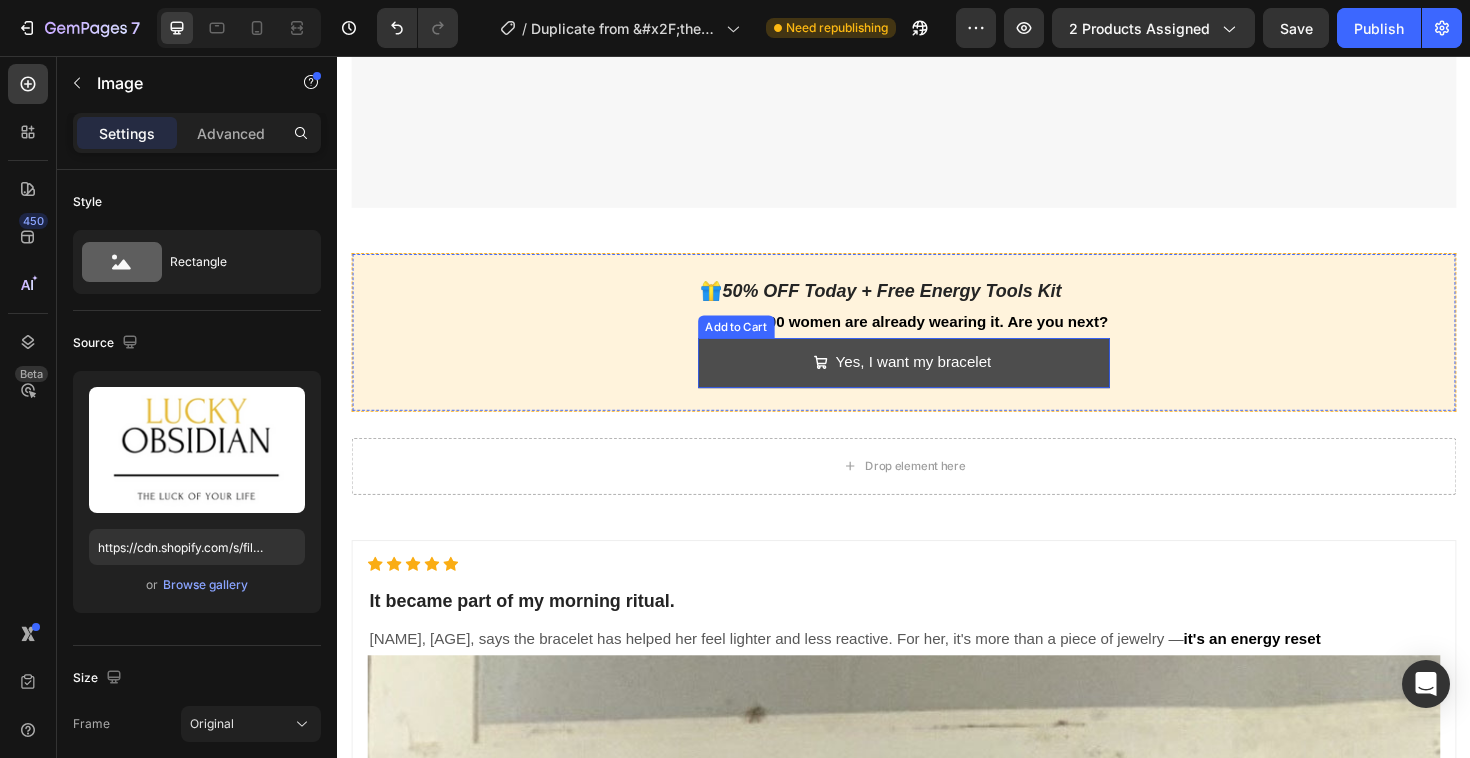 click on "Yes, I want my bracelet" at bounding box center [937, 381] 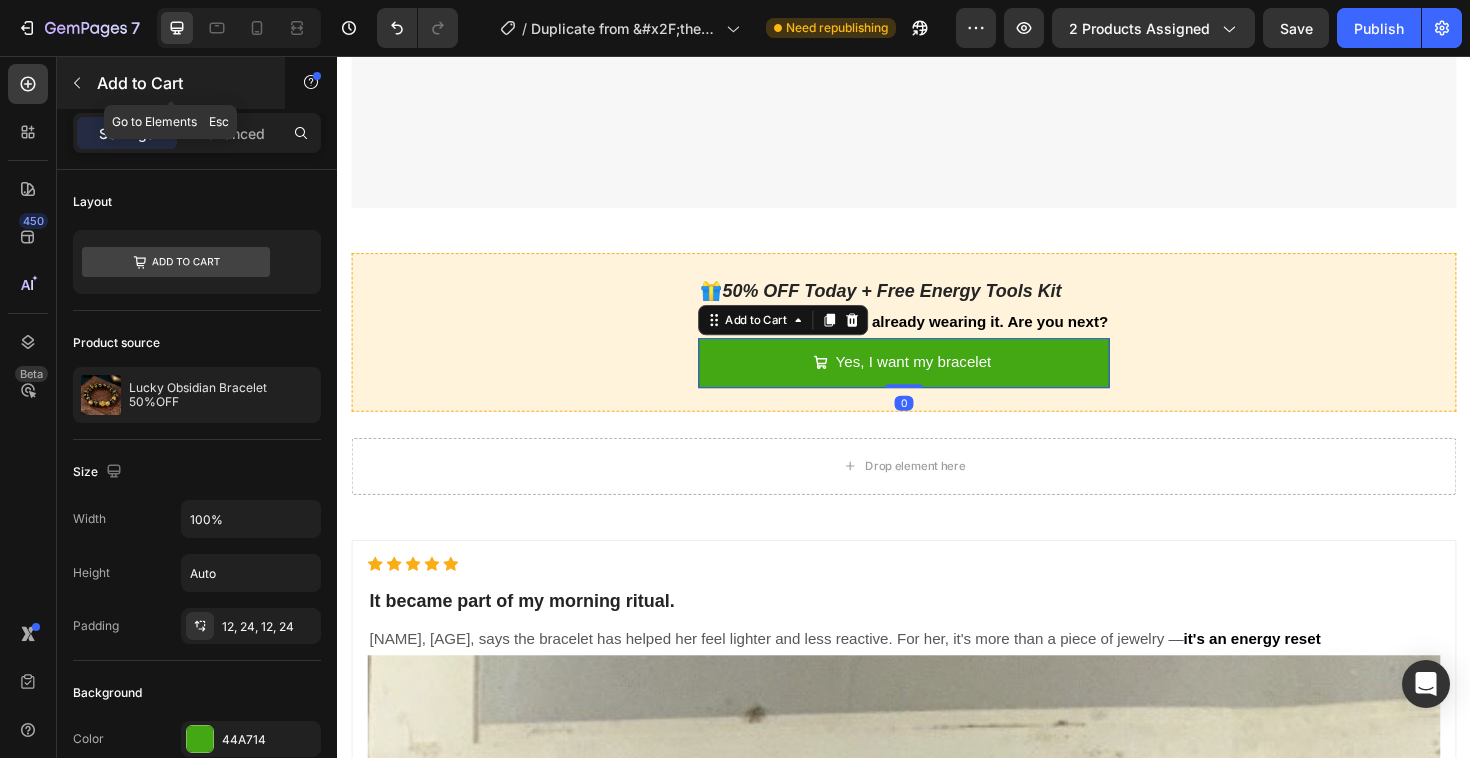 click 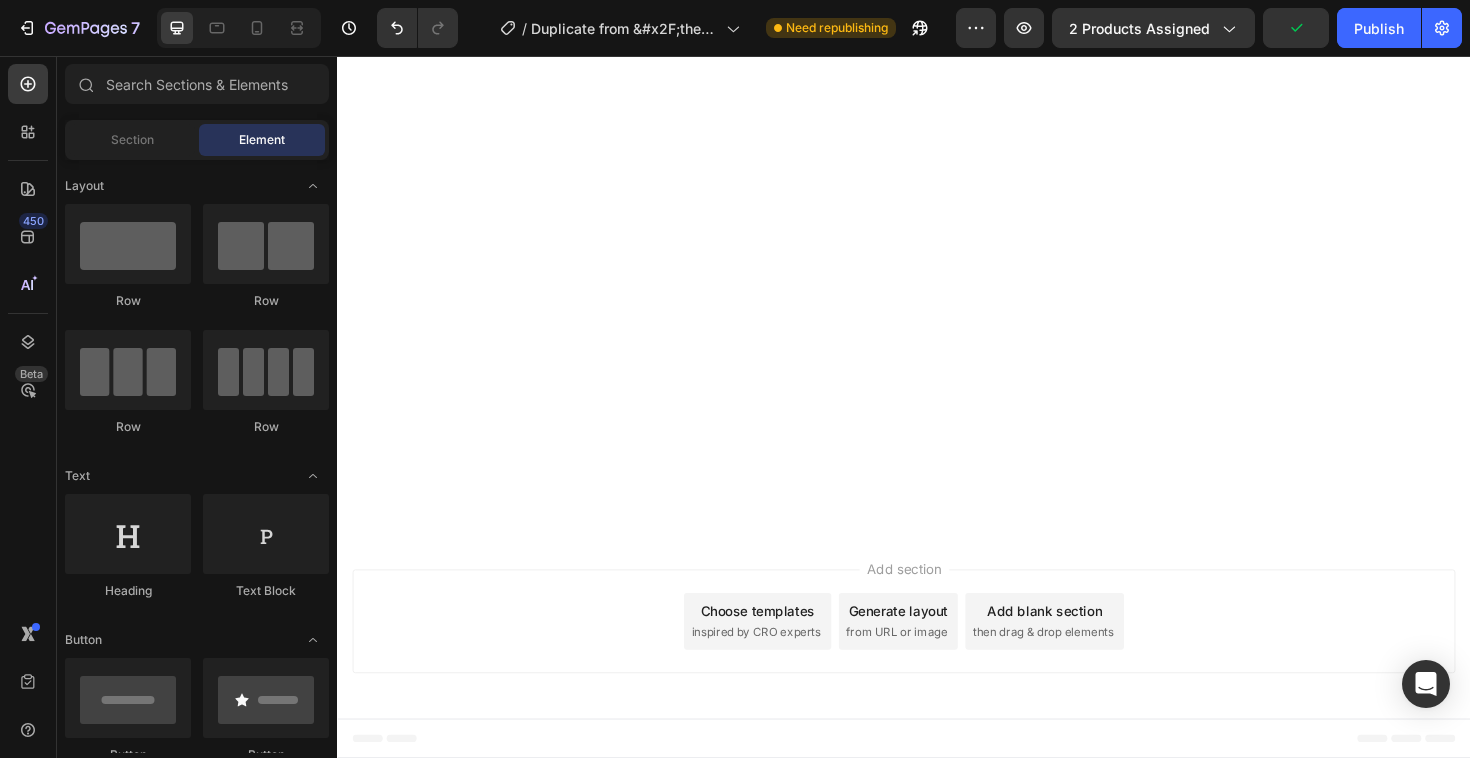 scroll, scrollTop: 10747, scrollLeft: 0, axis: vertical 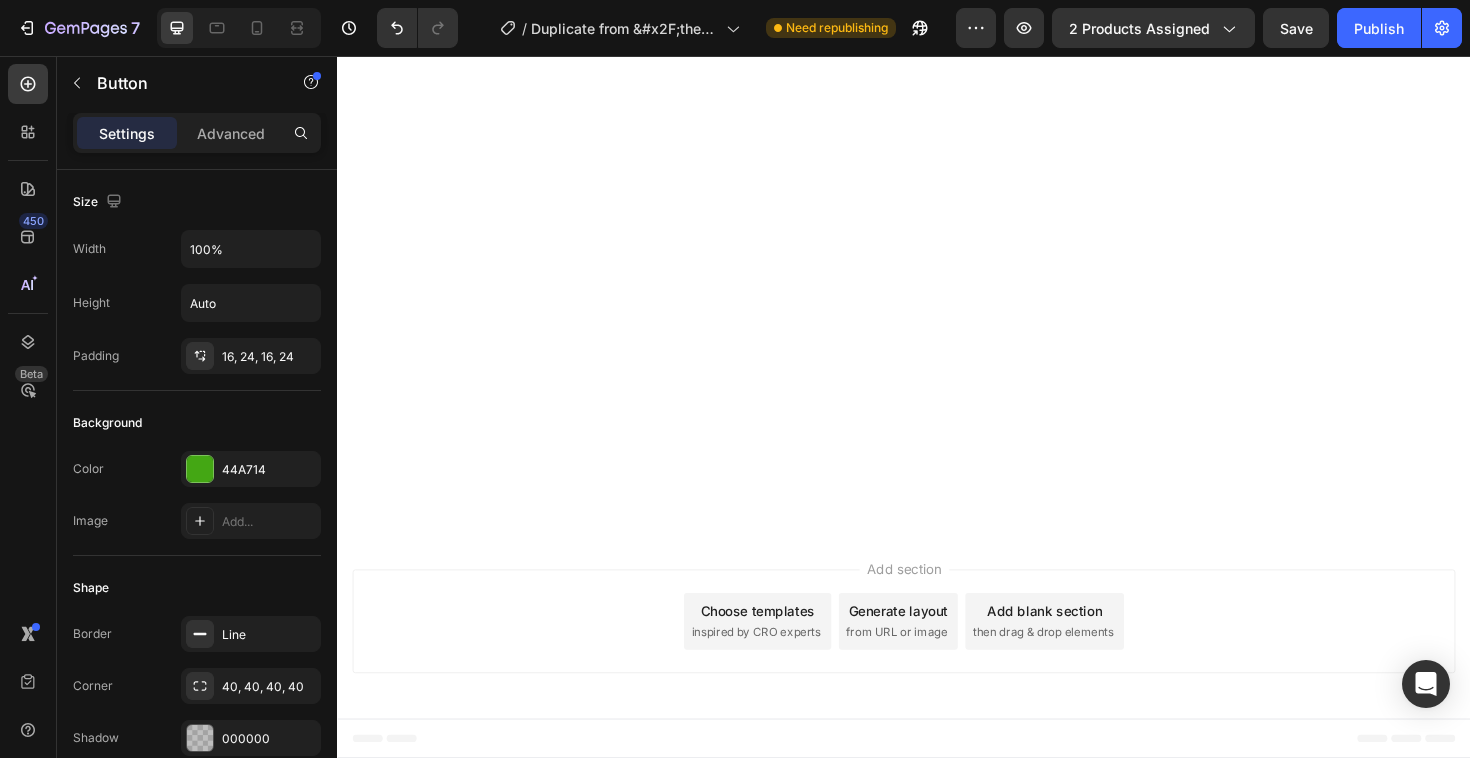click 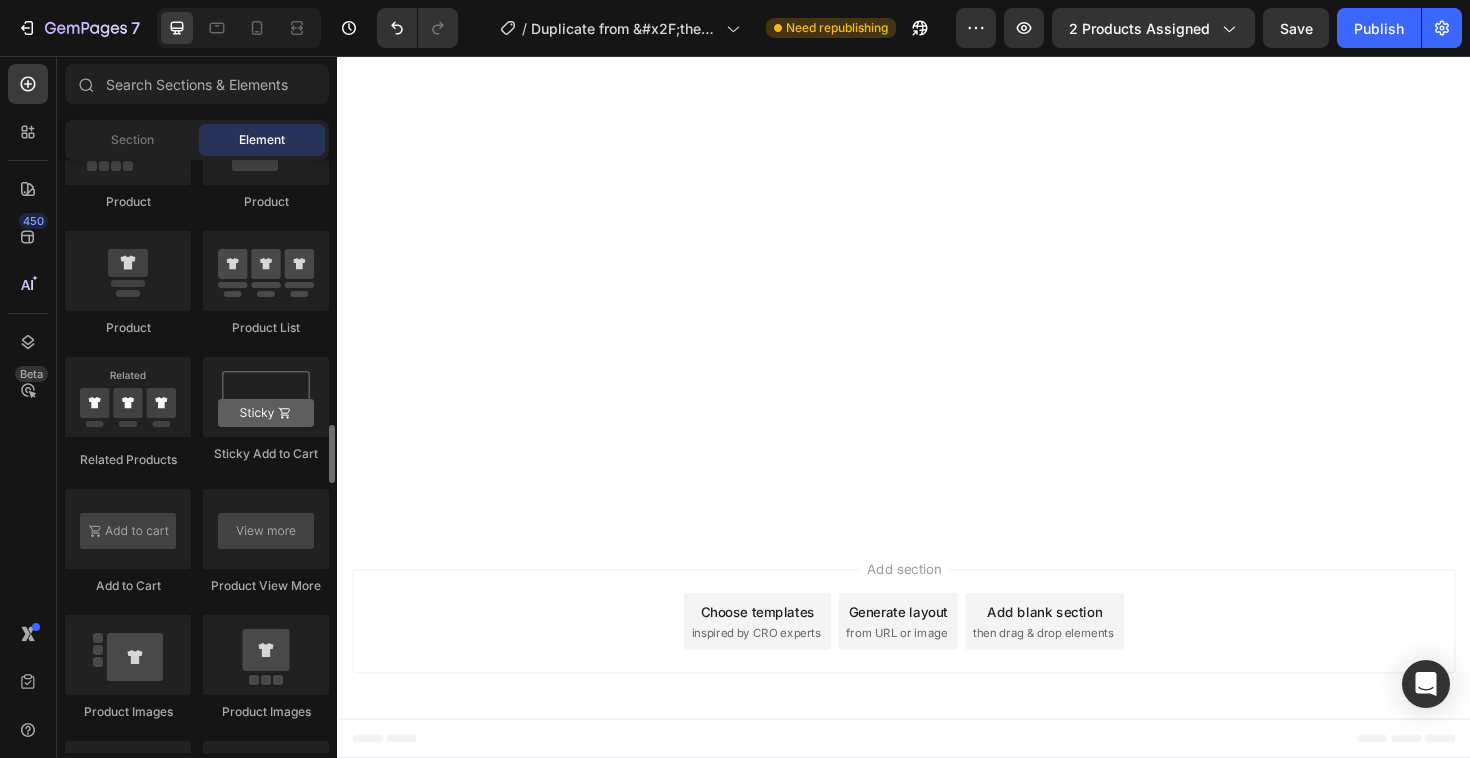 scroll, scrollTop: 2653, scrollLeft: 0, axis: vertical 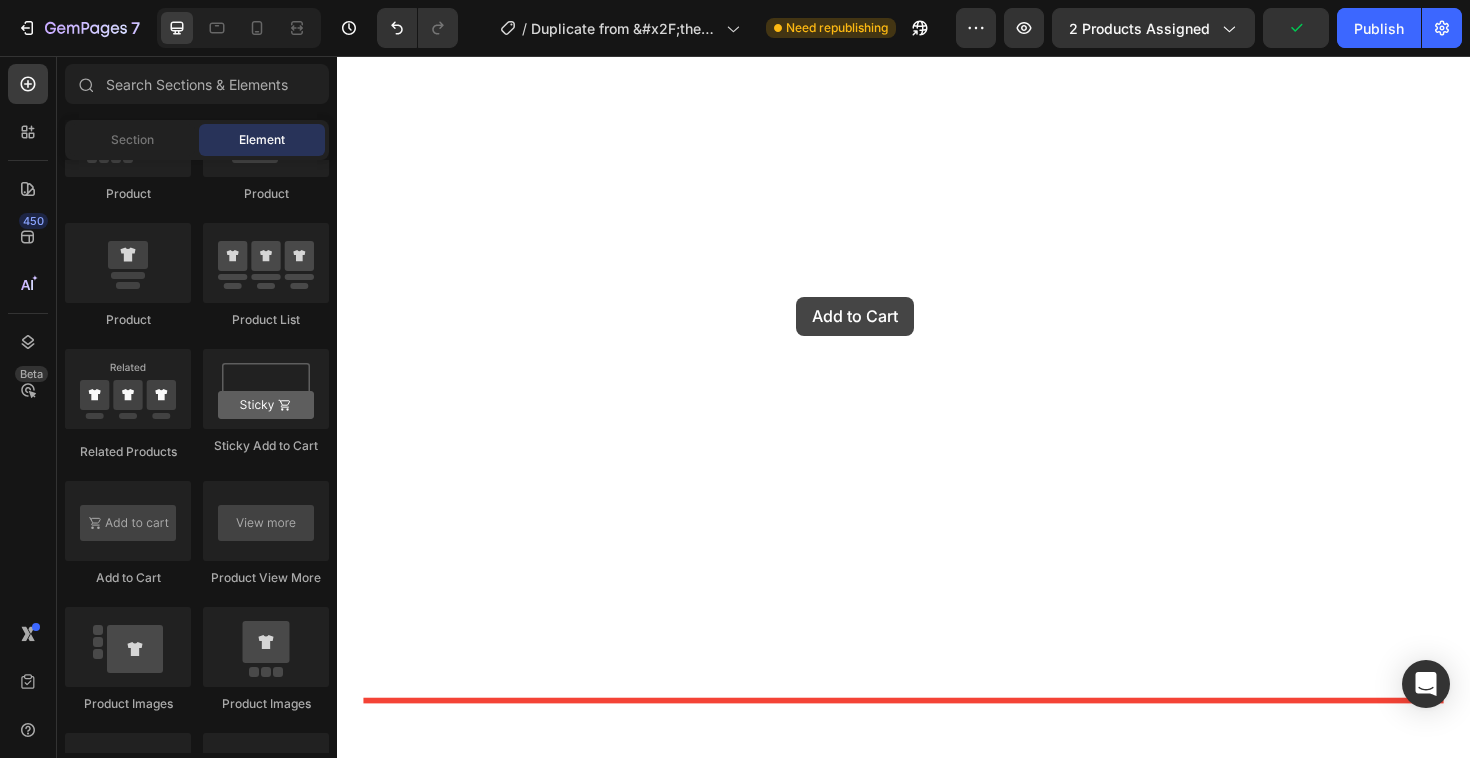 drag, startPoint x: 487, startPoint y: 582, endPoint x: 822, endPoint y: 311, distance: 430.88977 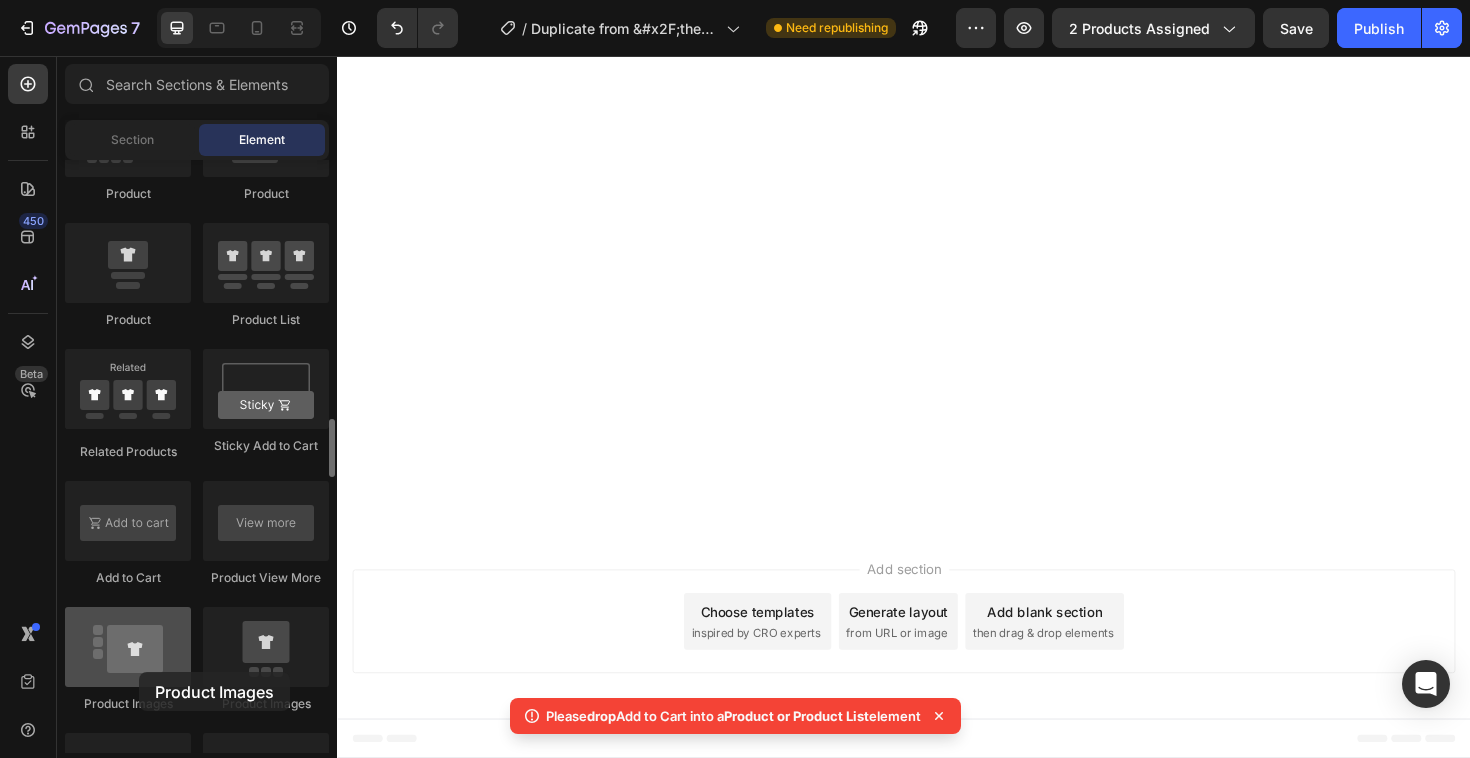 click at bounding box center [128, 647] 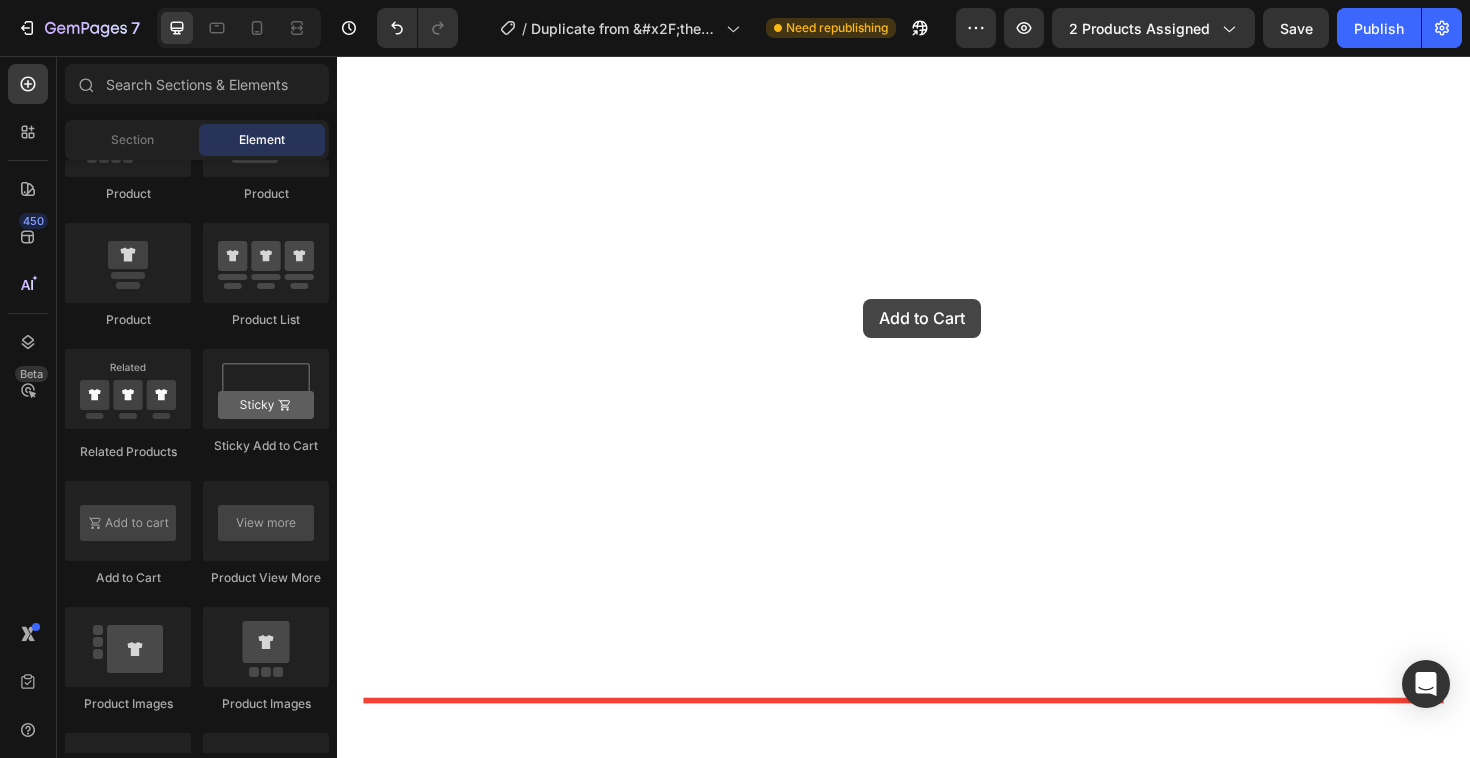 drag, startPoint x: 471, startPoint y: 579, endPoint x: 893, endPoint y: 312, distance: 499.37262 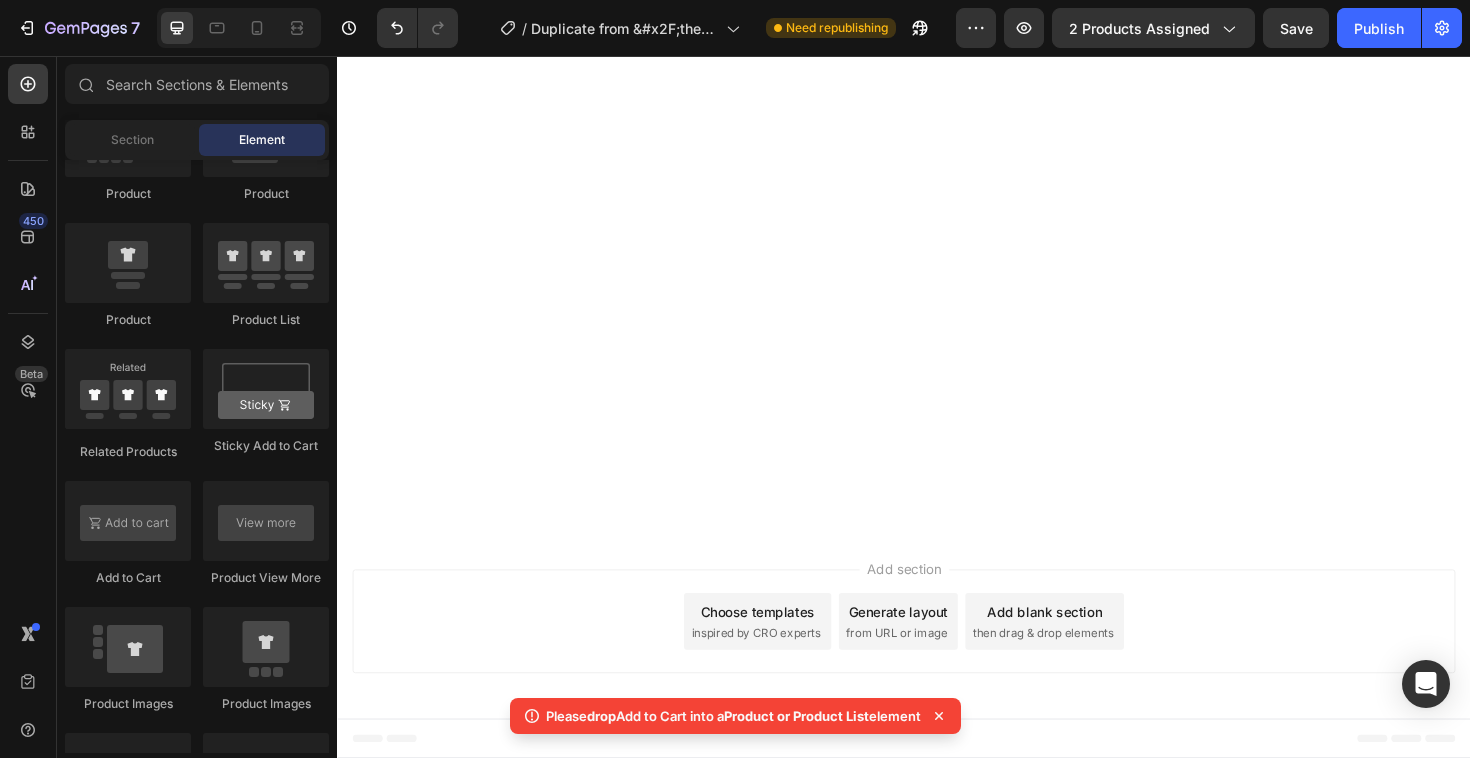 click on "Unique Energy Benefits Heading
Icon Blocks negative energy & emotional clutter Text block
Icon Symbol of abundance & inner strength Text block
Icon Helps ground your thoughts & intentions Text block
Icon Designed with sacred Feng Shui principles Text block Icon List Row Image ✔️  Includes FREE audio ritual + 30-Day Energy Reset Guarantee Text block" at bounding box center [937, -1399] 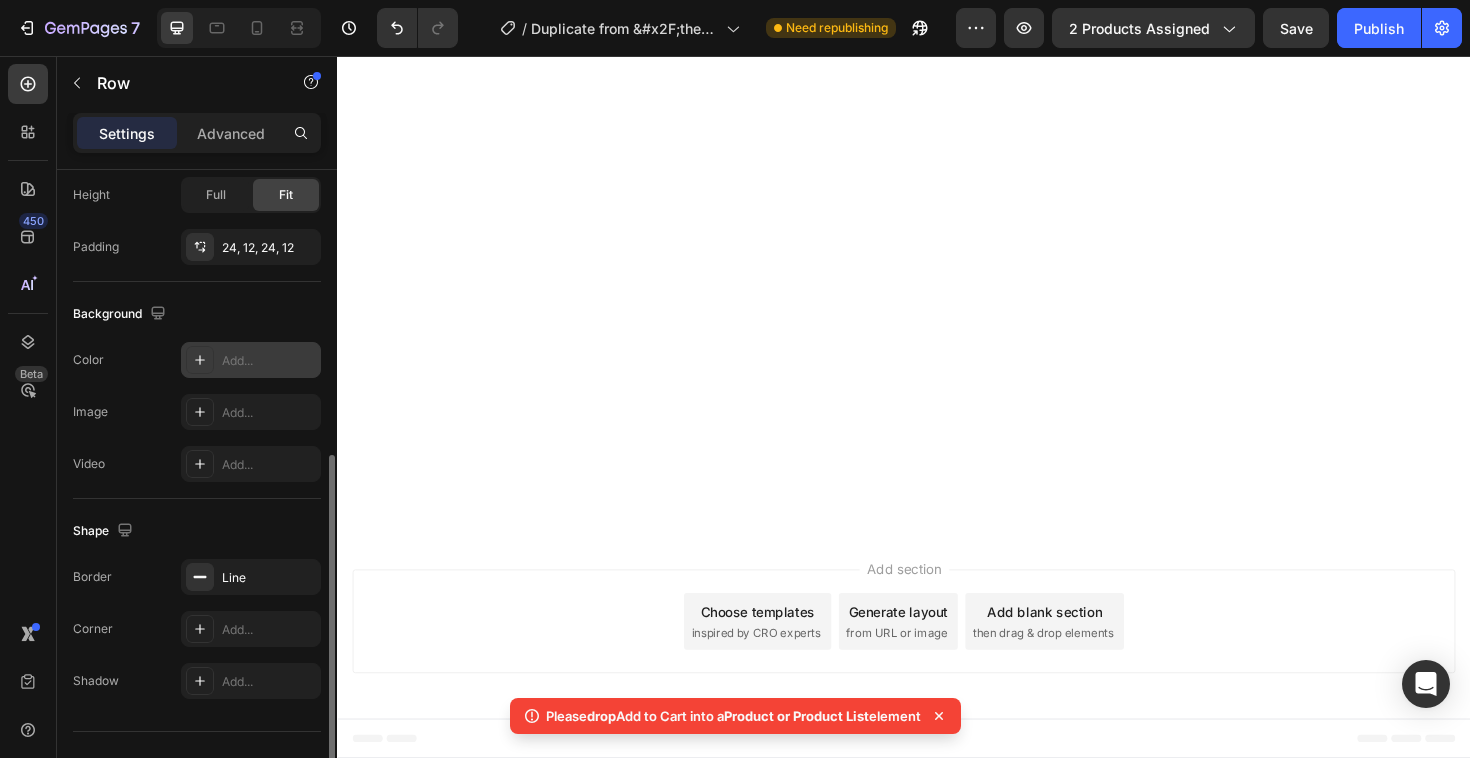 scroll, scrollTop: 537, scrollLeft: 0, axis: vertical 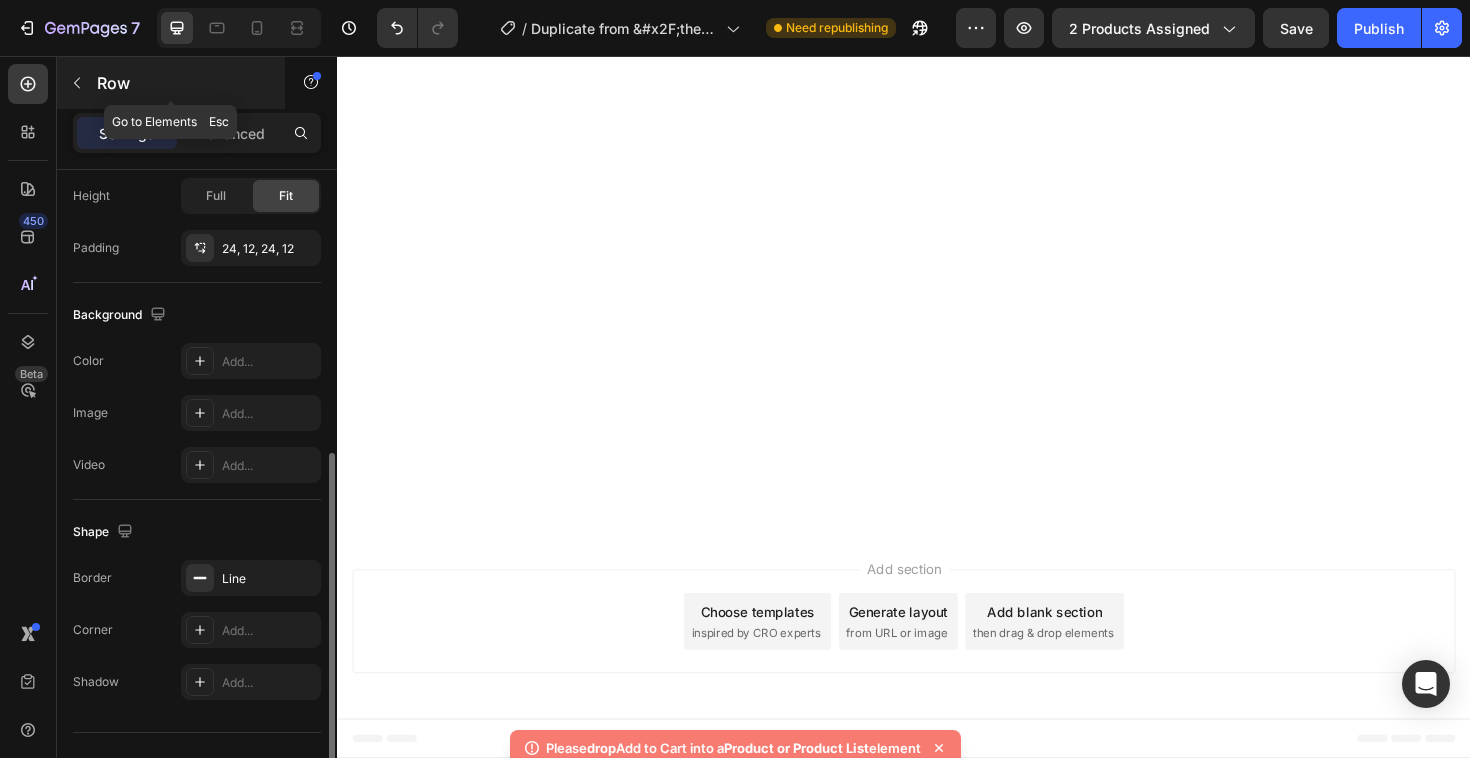 click 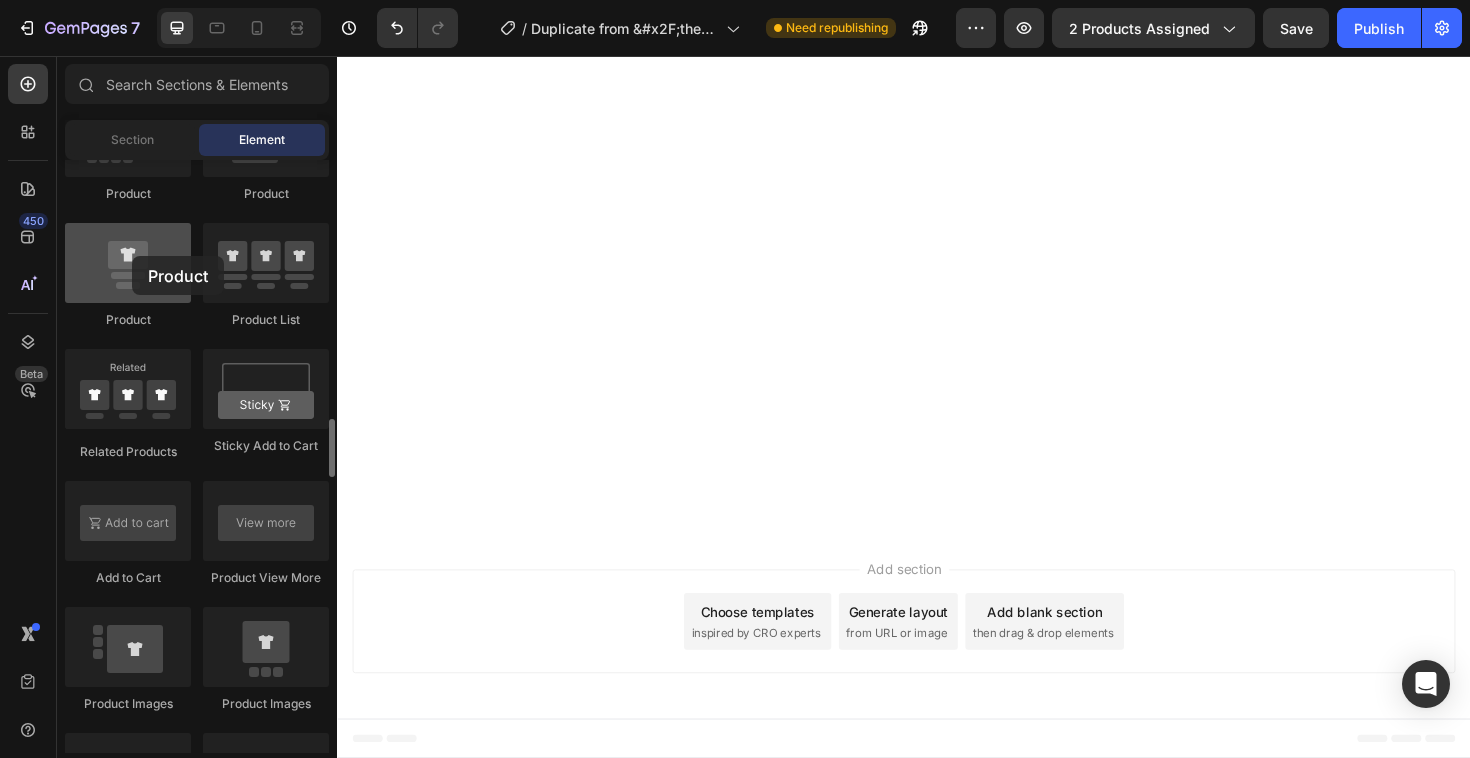 click at bounding box center [128, 263] 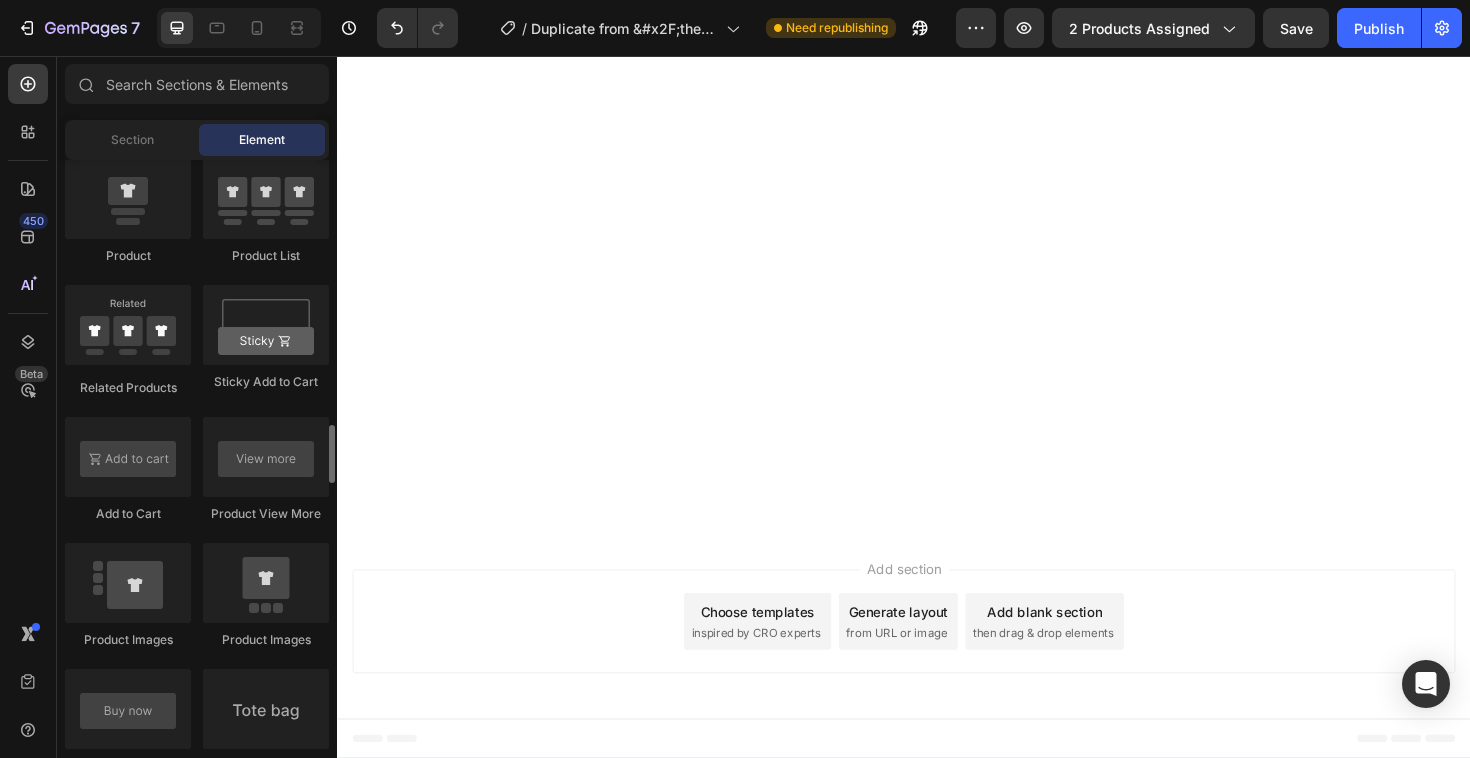 scroll, scrollTop: 2725, scrollLeft: 0, axis: vertical 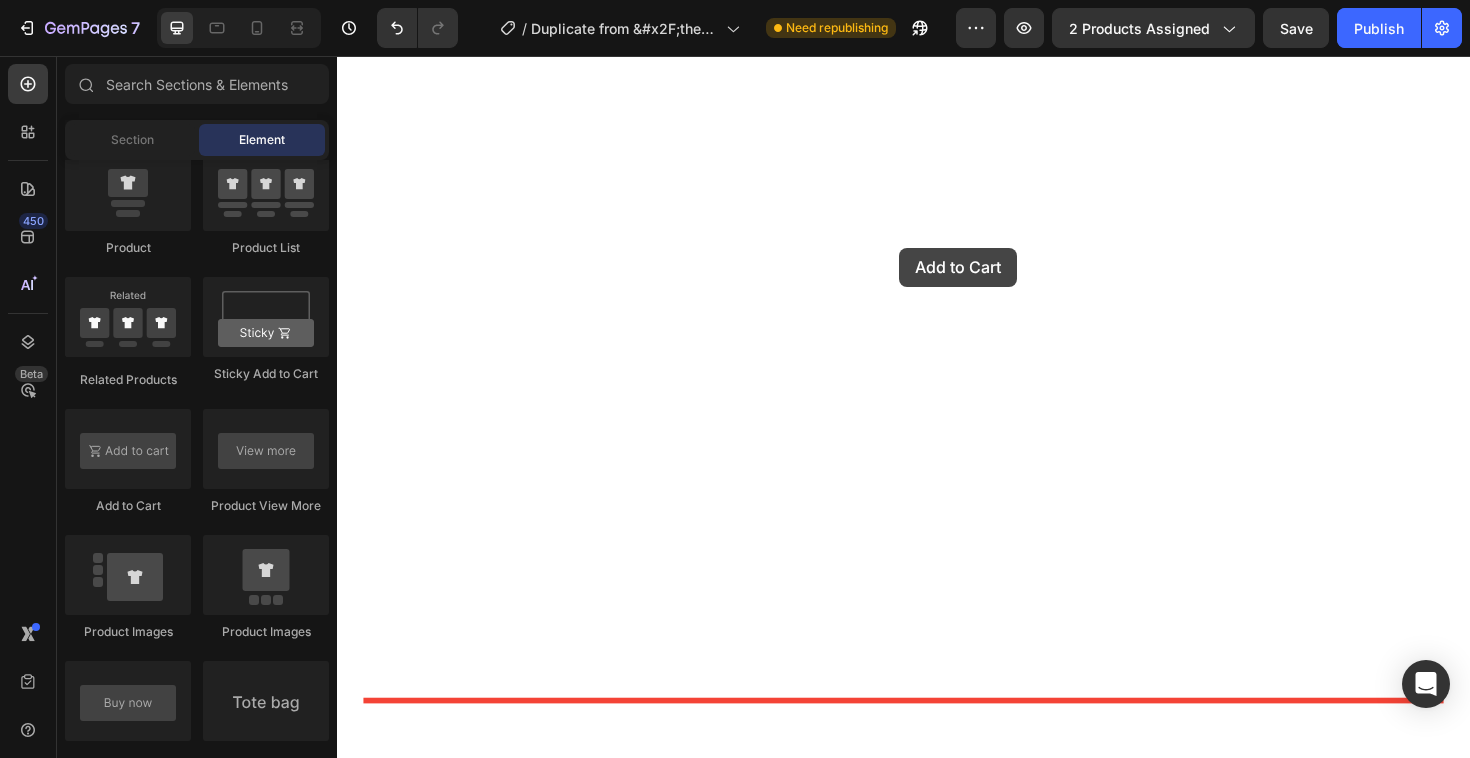 drag, startPoint x: 461, startPoint y: 511, endPoint x: 932, endPoint y: 259, distance: 534.17694 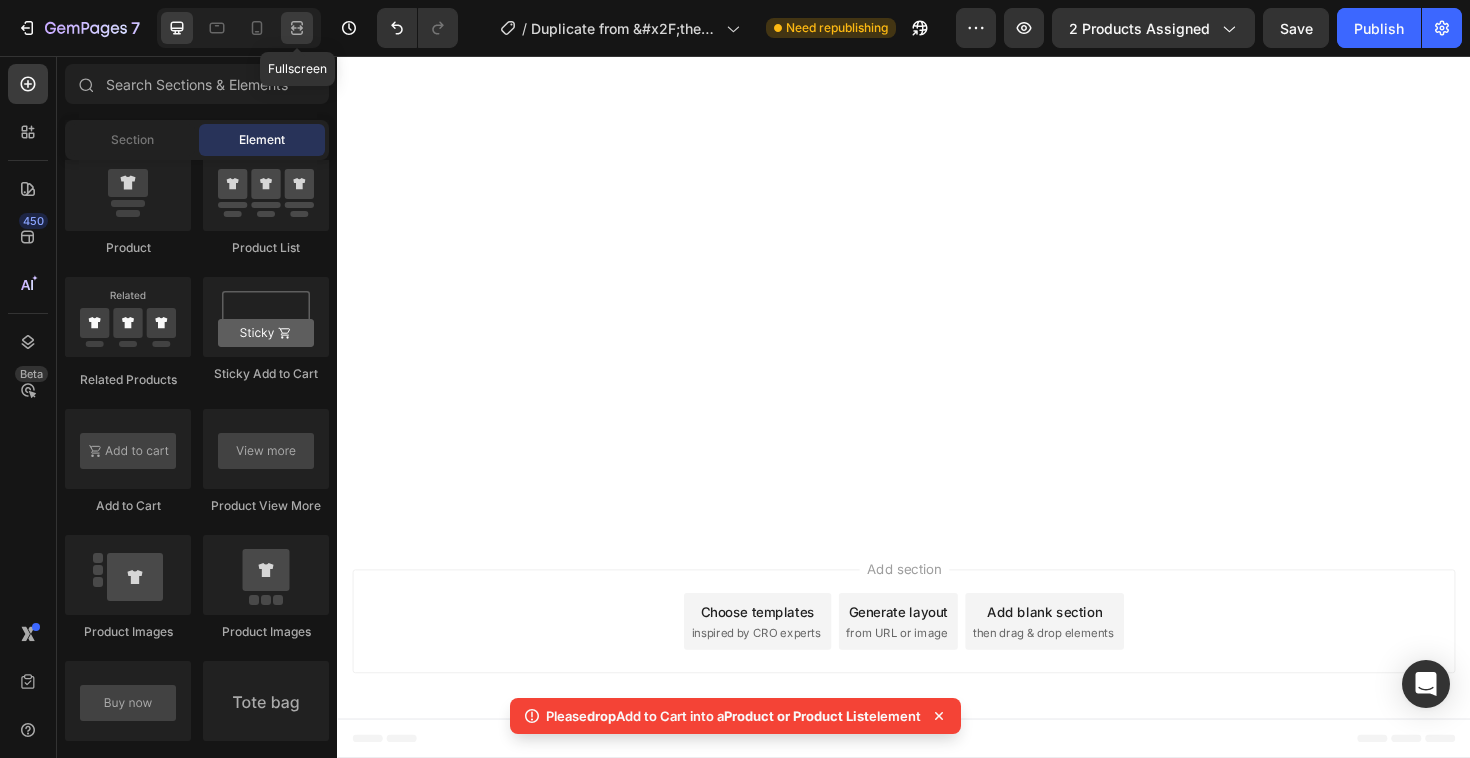 click 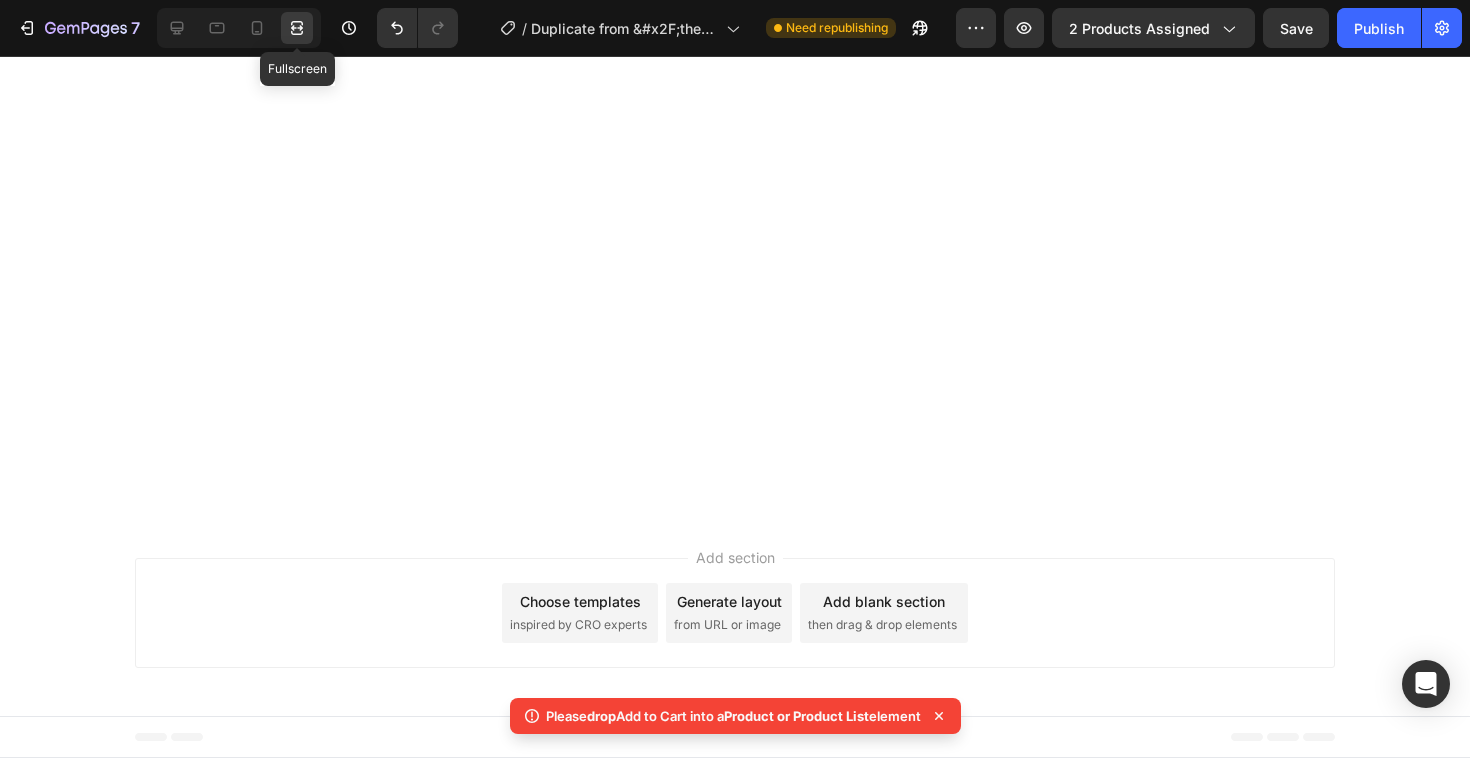 click 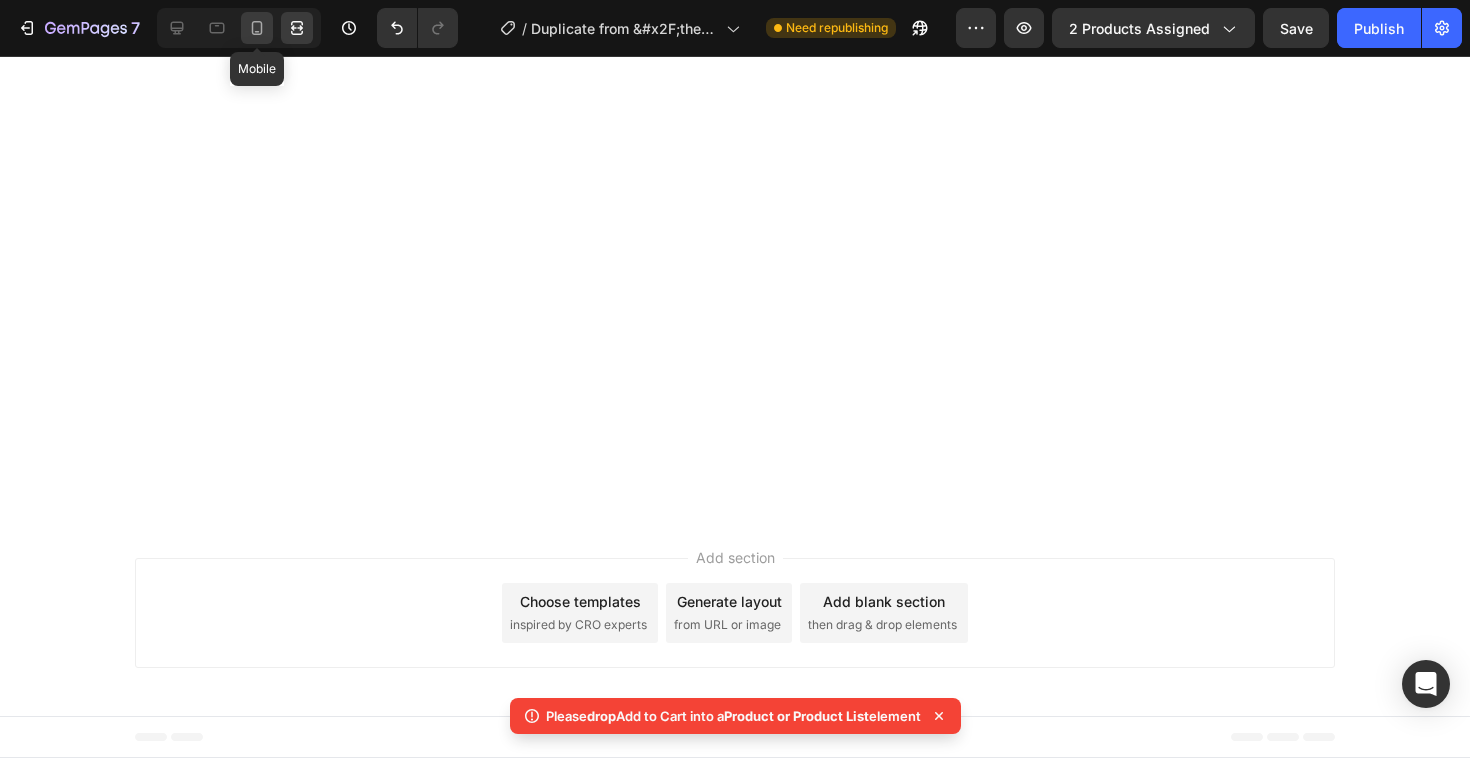 click 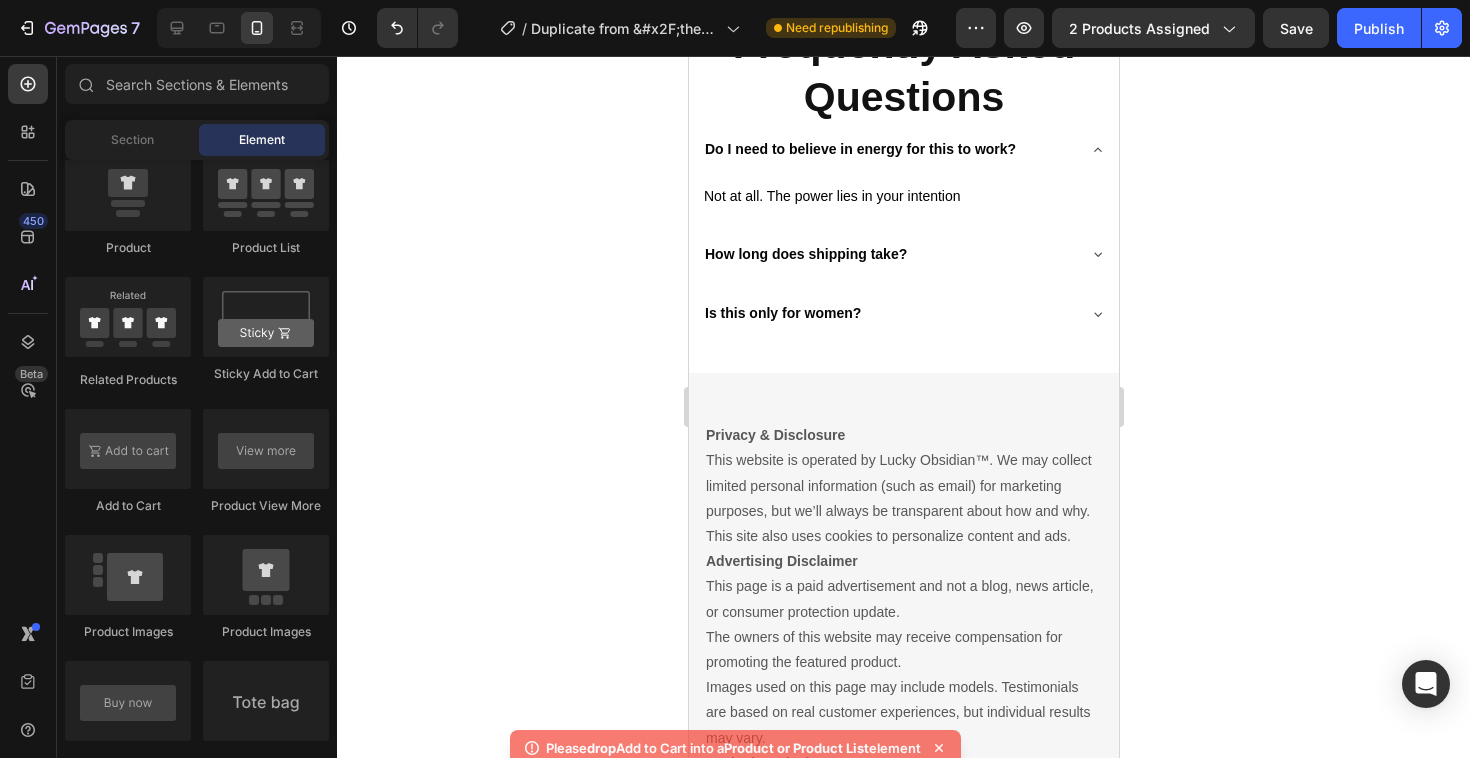 scroll, scrollTop: 4920, scrollLeft: 0, axis: vertical 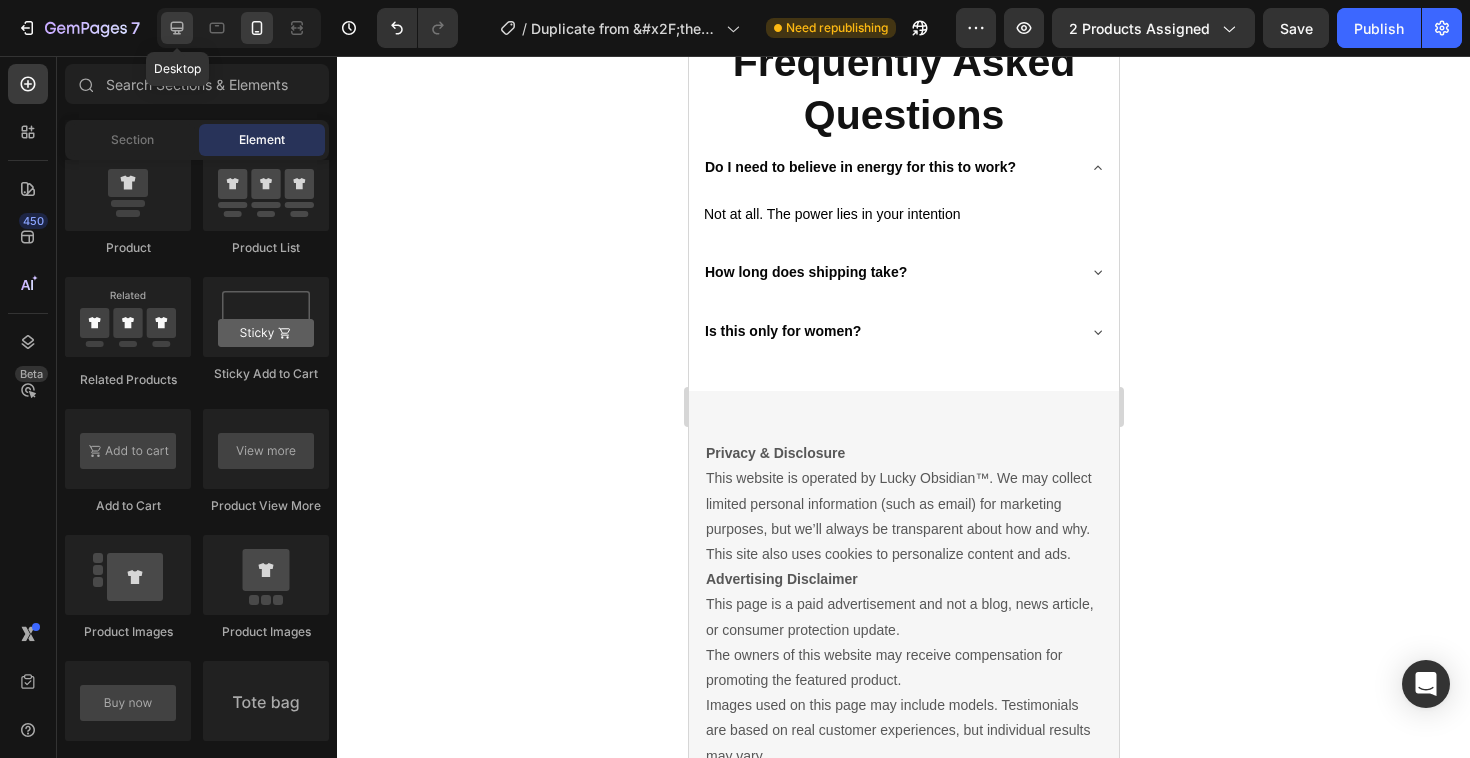 click 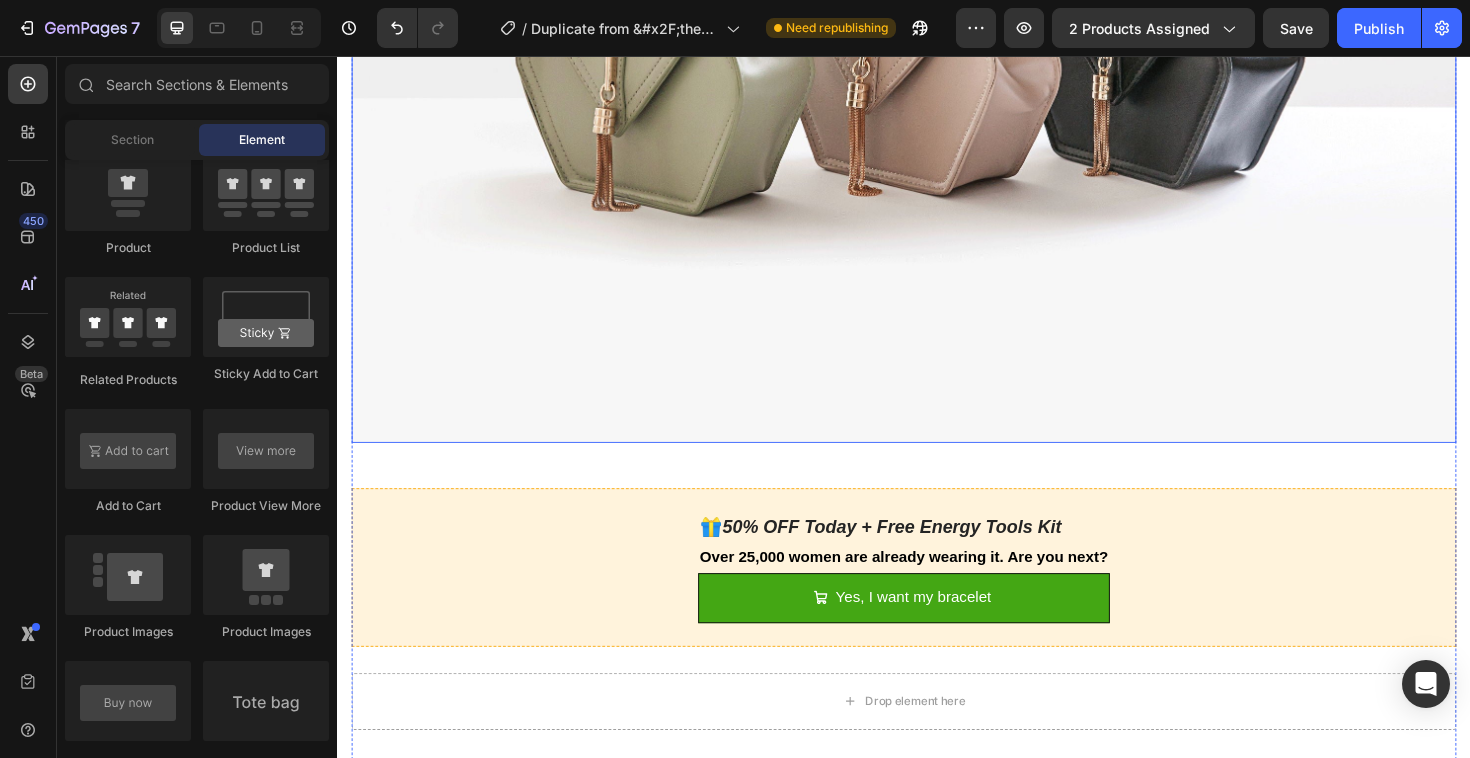 scroll, scrollTop: 4433, scrollLeft: 0, axis: vertical 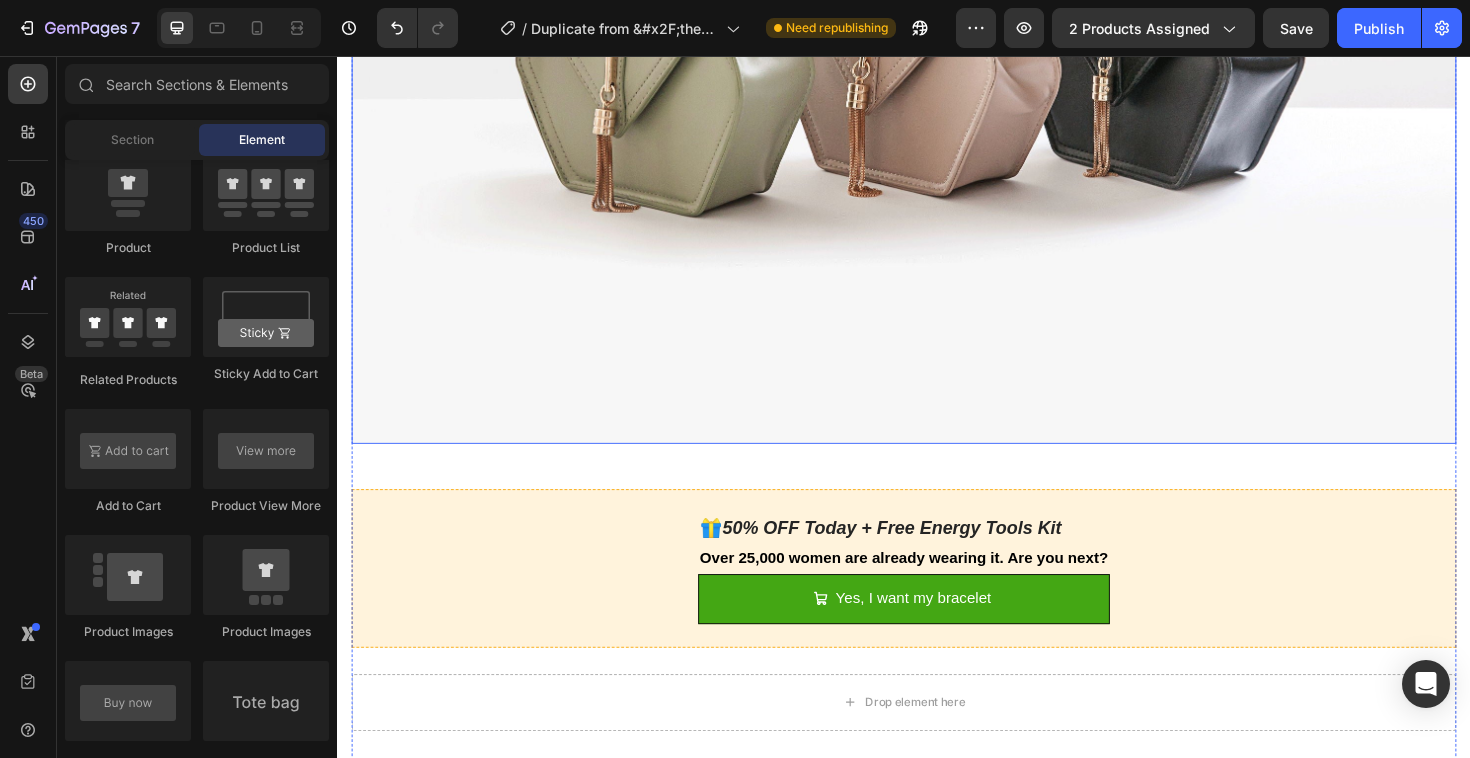 click at bounding box center (937, 28) 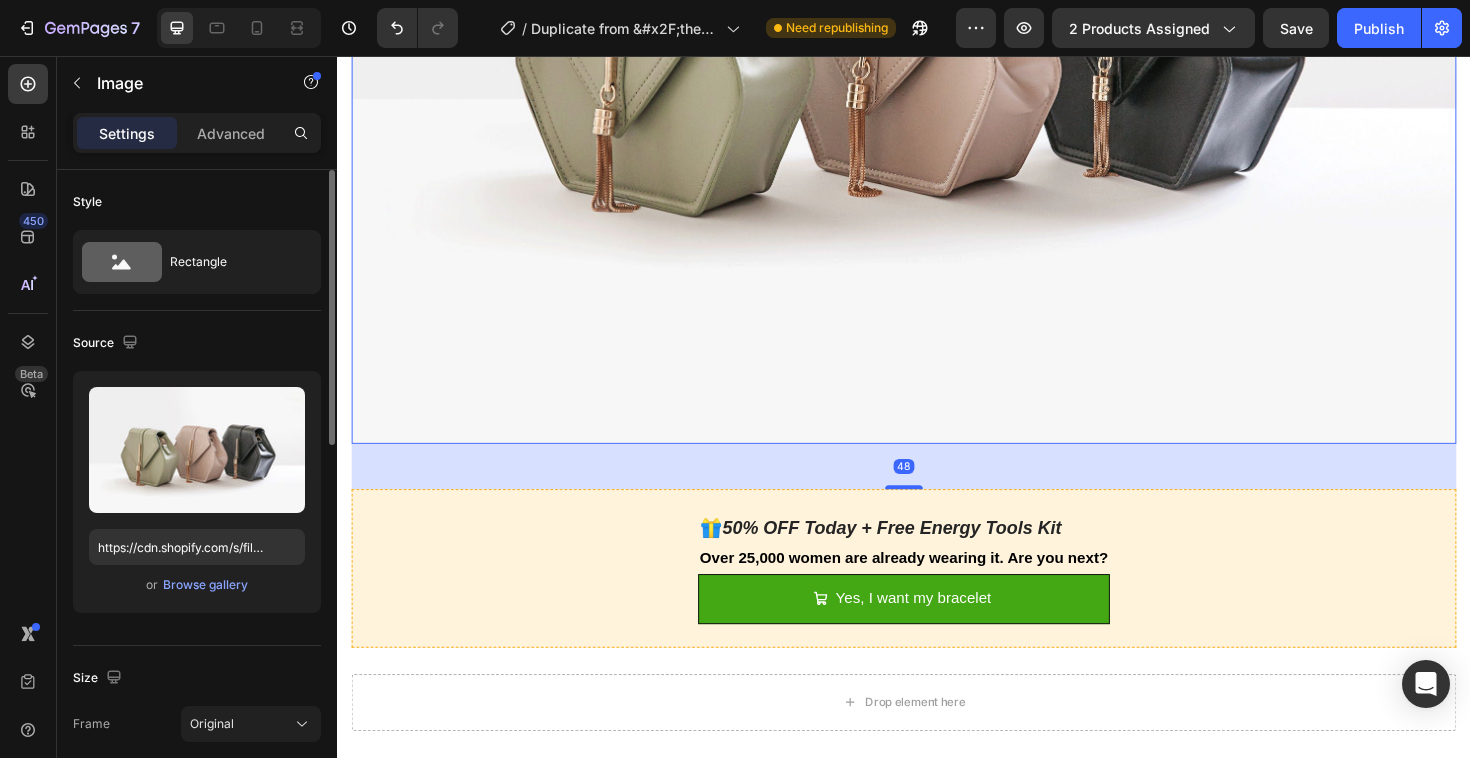 click on "Upload Image https://cdn.shopify.com/s/files/1/2005/9307/files/image_demo.jpg or  Browse gallery" at bounding box center (197, 492) 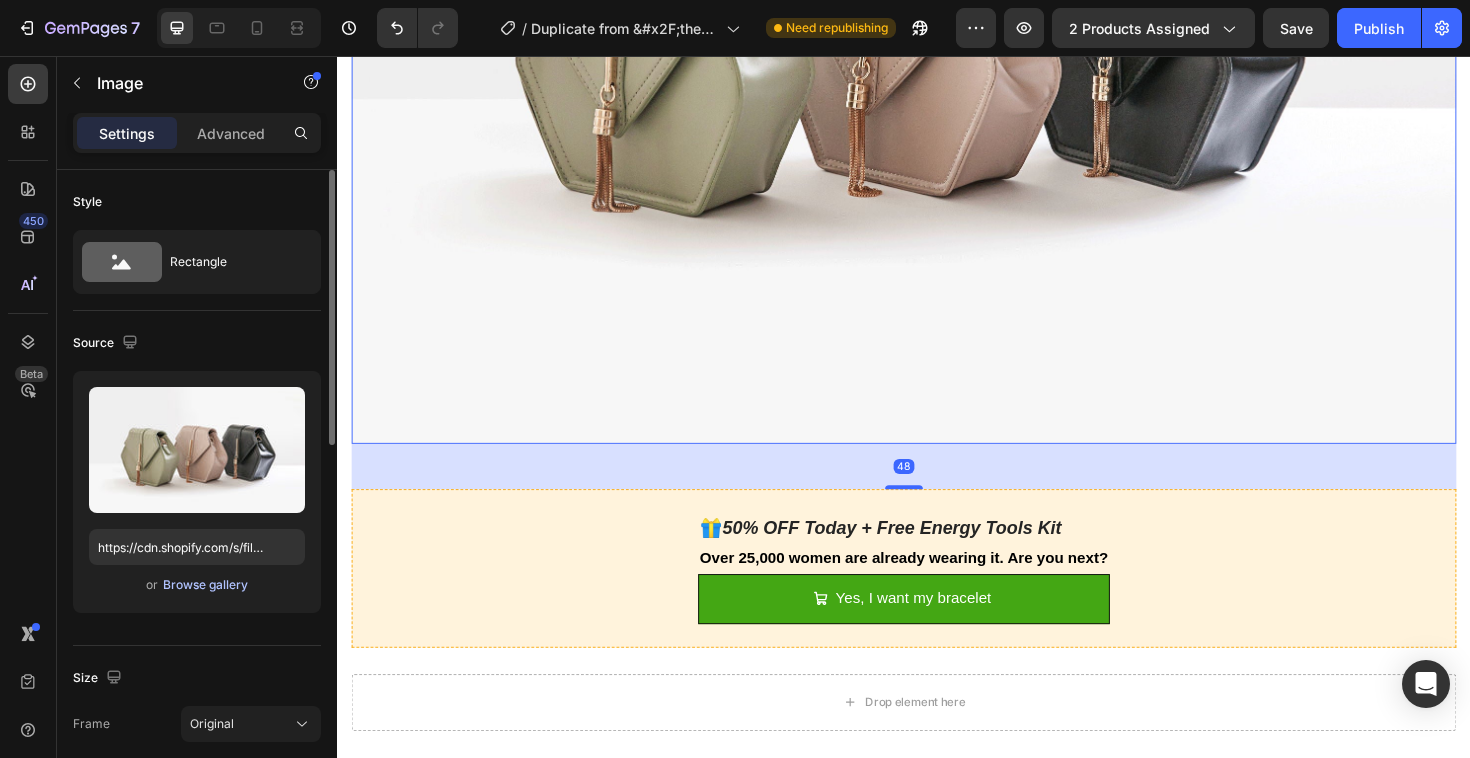 click on "Browse gallery" at bounding box center (205, 585) 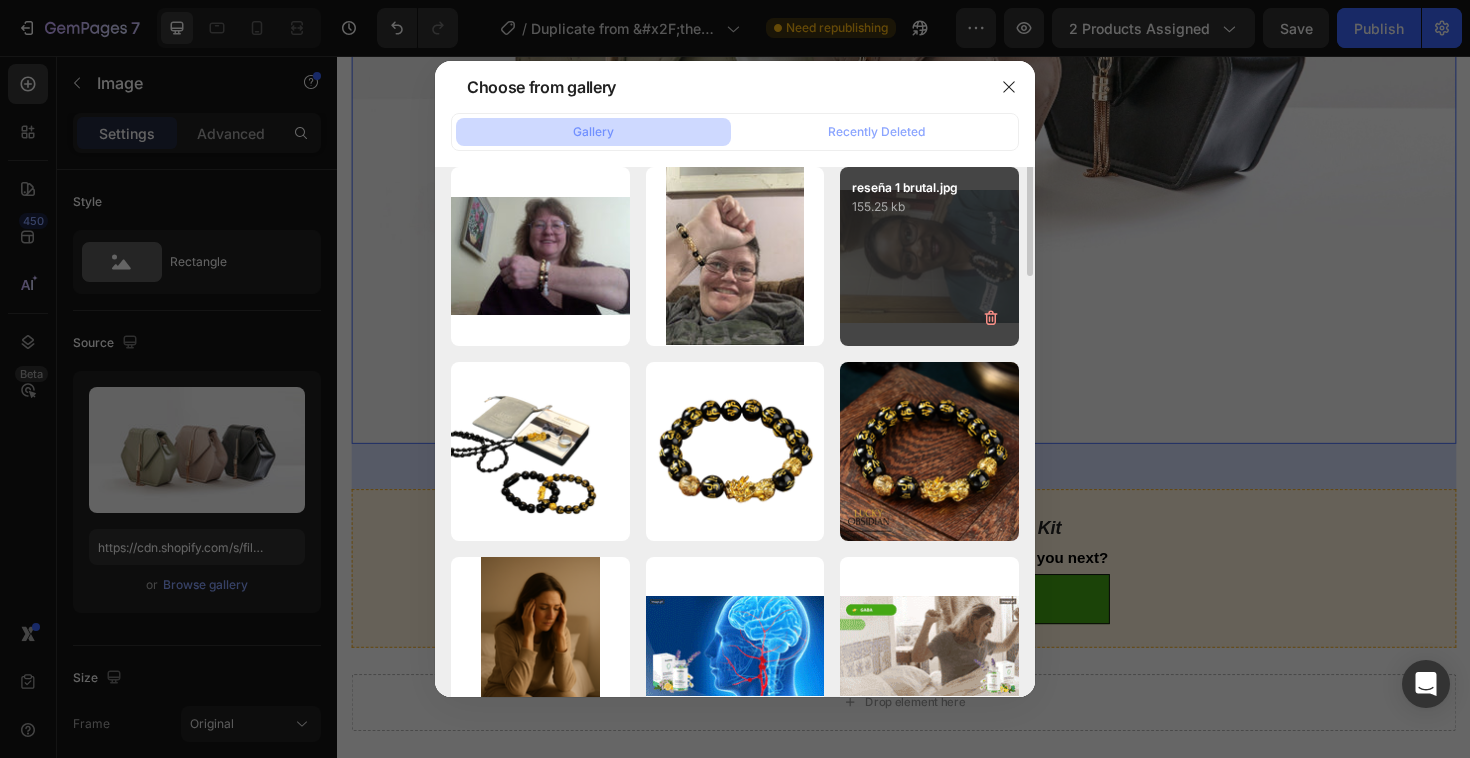 scroll, scrollTop: 226, scrollLeft: 0, axis: vertical 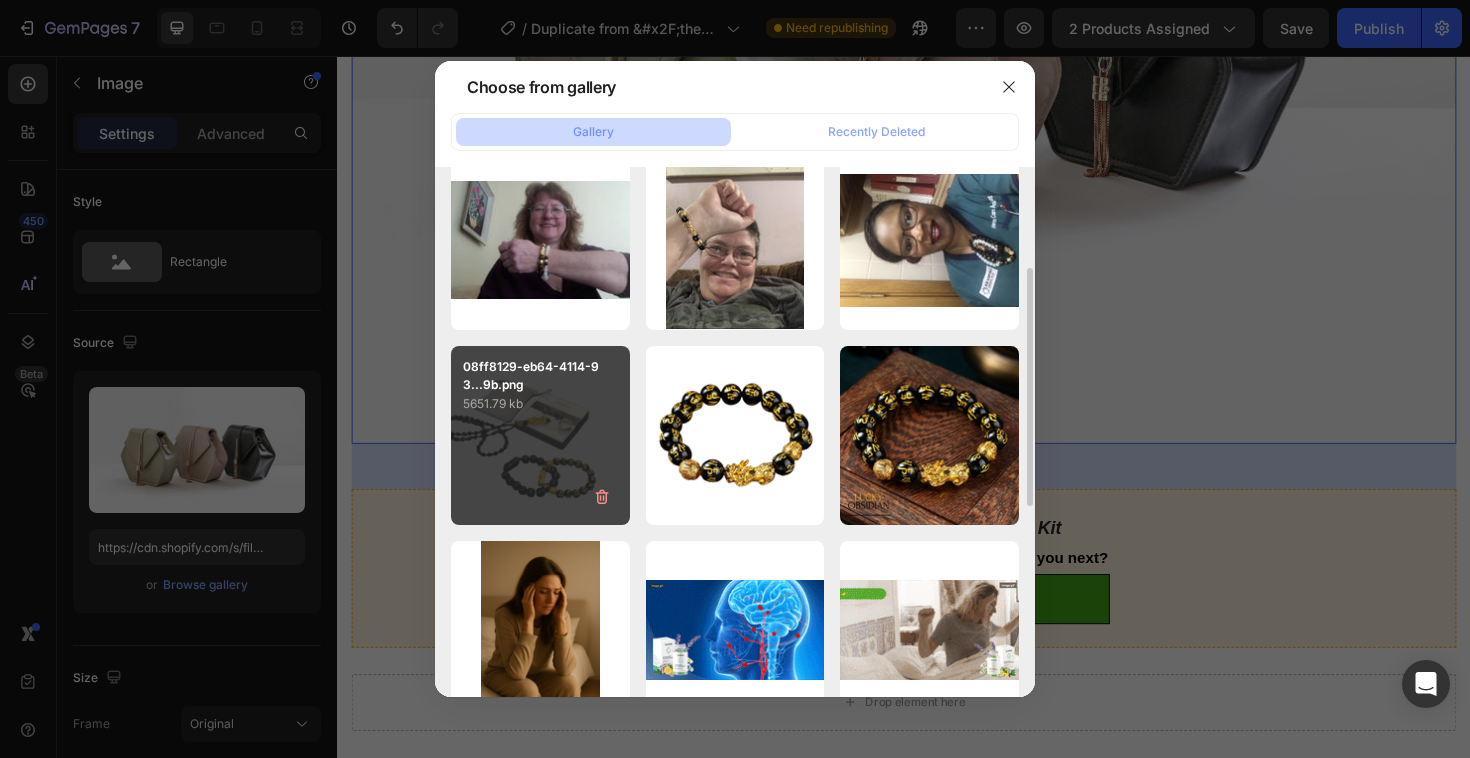 click on "08ff8129-eb64-4114-93...9b.png 5651.79 kb" at bounding box center (540, 435) 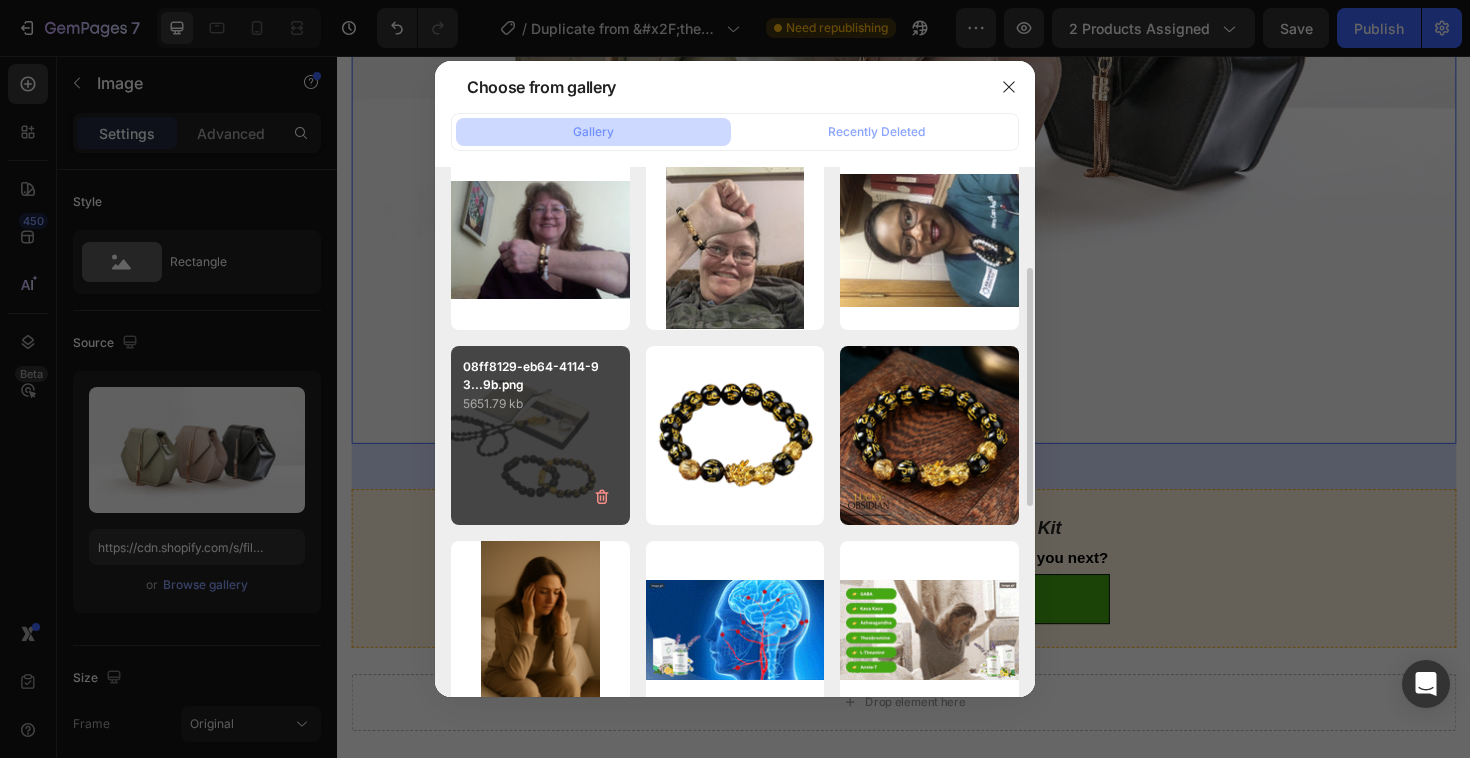 type on "https://cdn.shopify.com/s/files/1/0316/1558/2267/files/gempages_578011116949471760-6c4dcab3-842e-4b04-a5a2-b72b3de36c91.png" 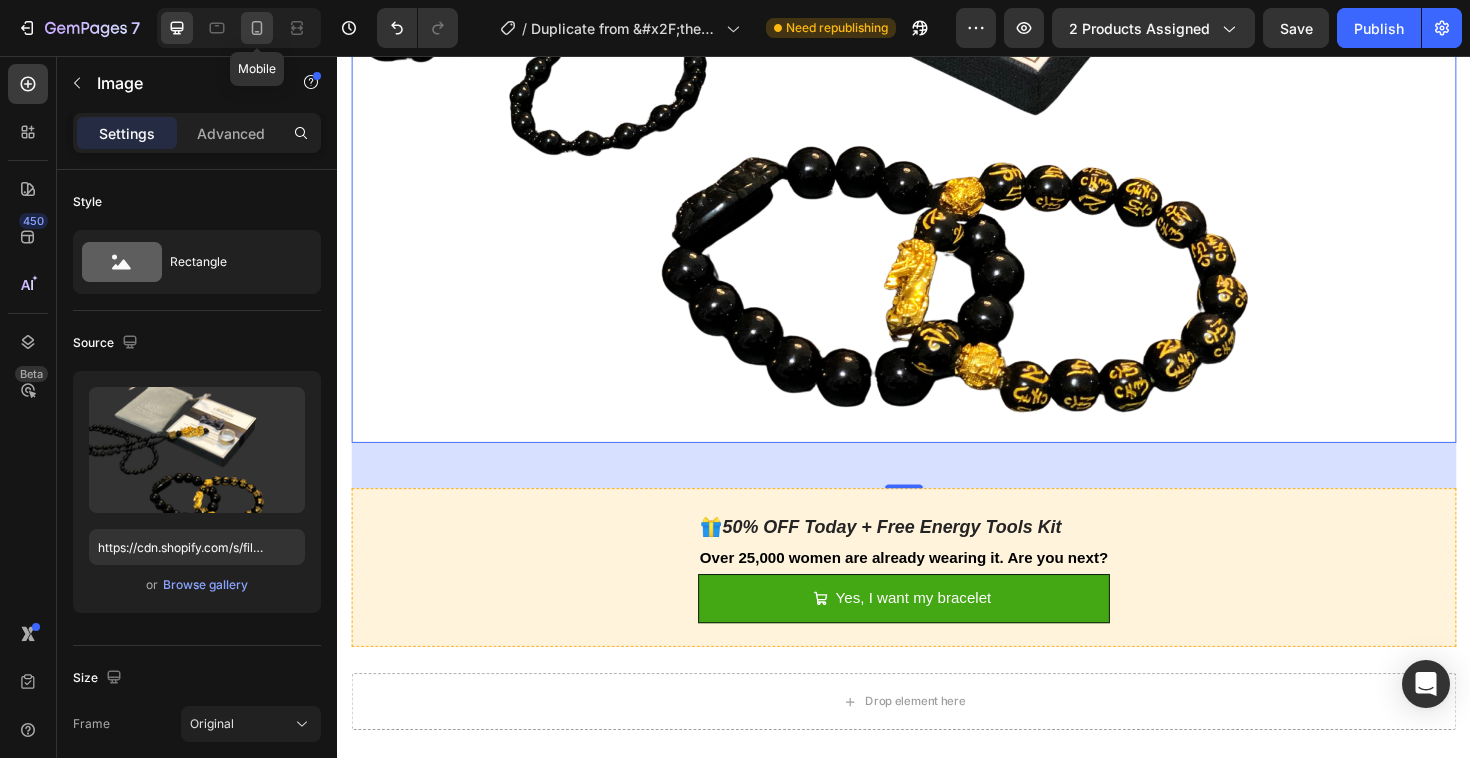 click 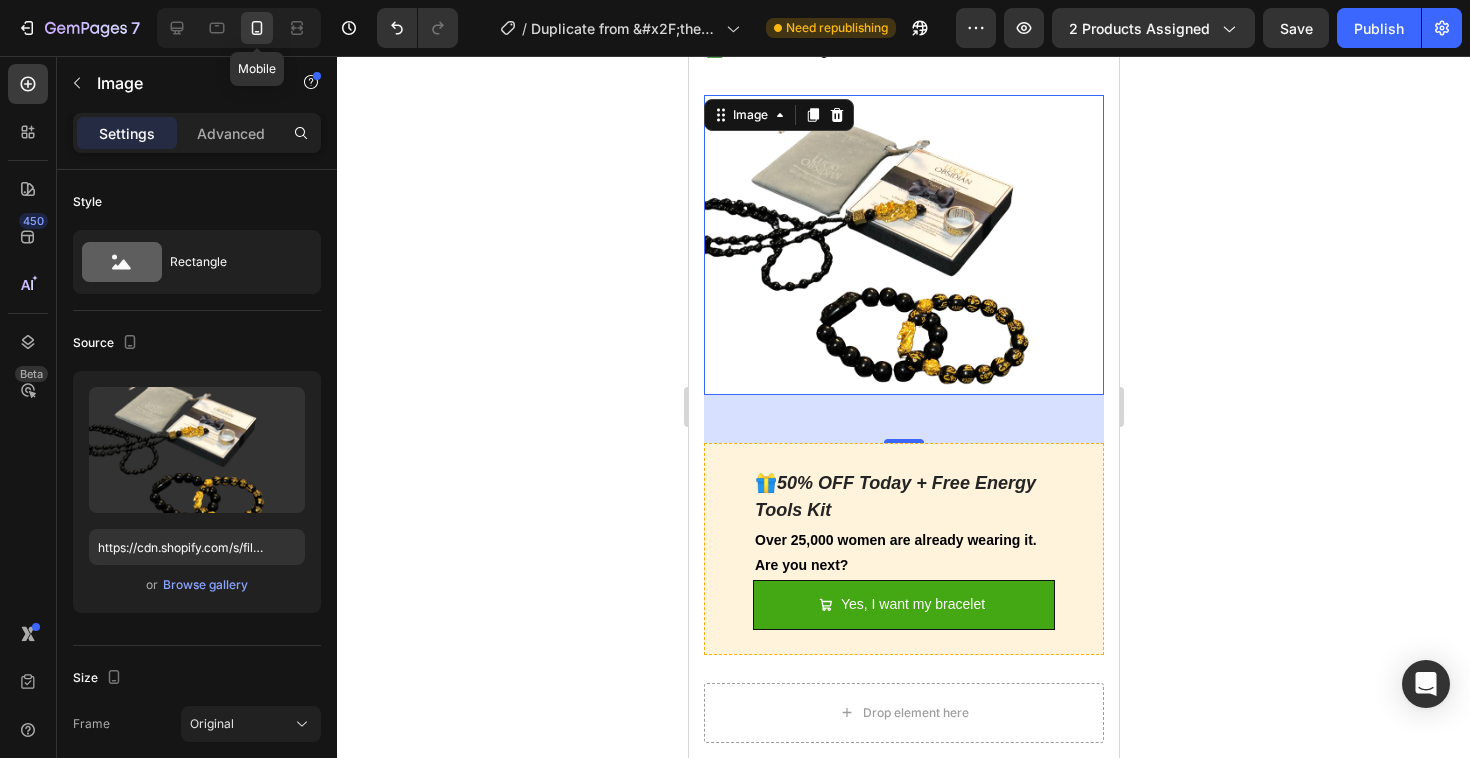 scroll, scrollTop: 1764, scrollLeft: 0, axis: vertical 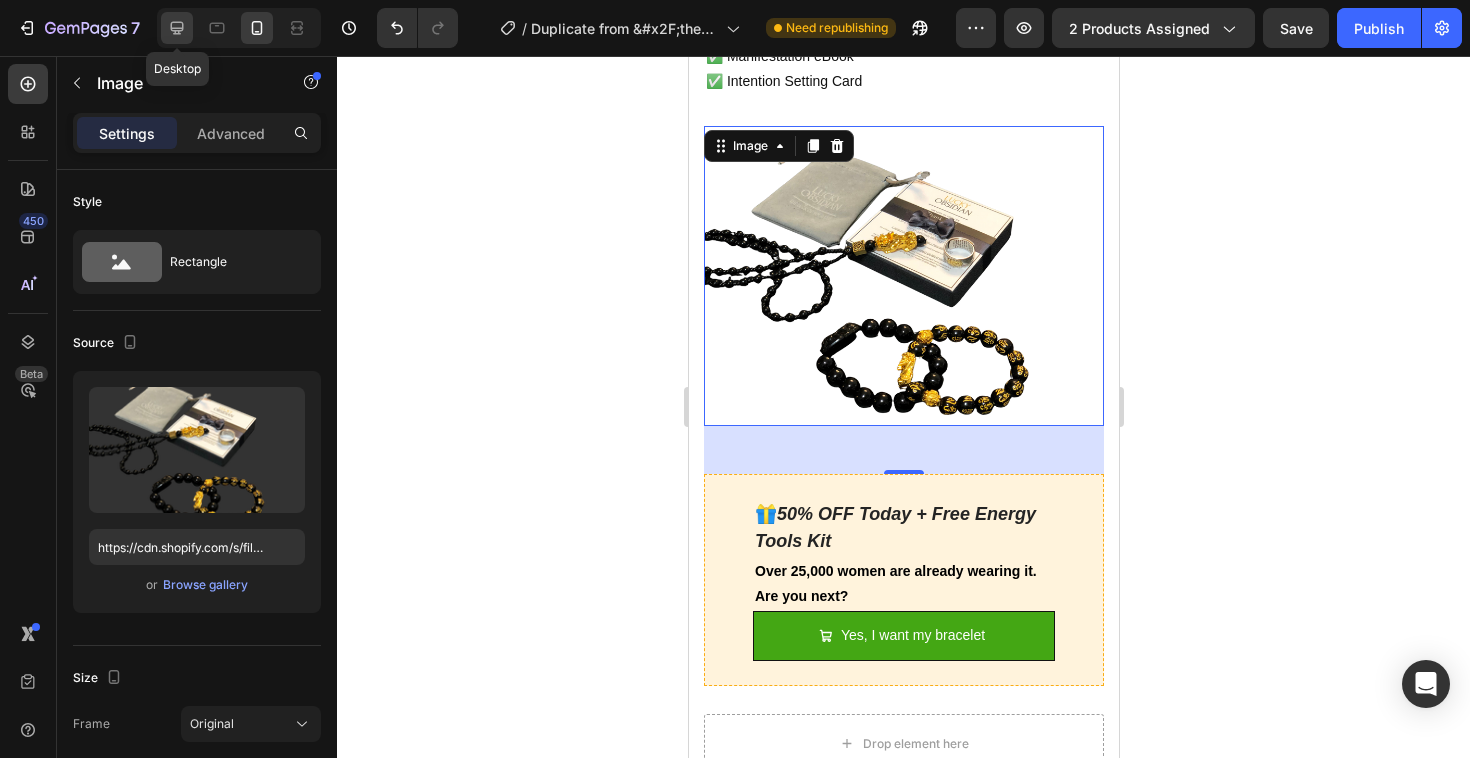 click 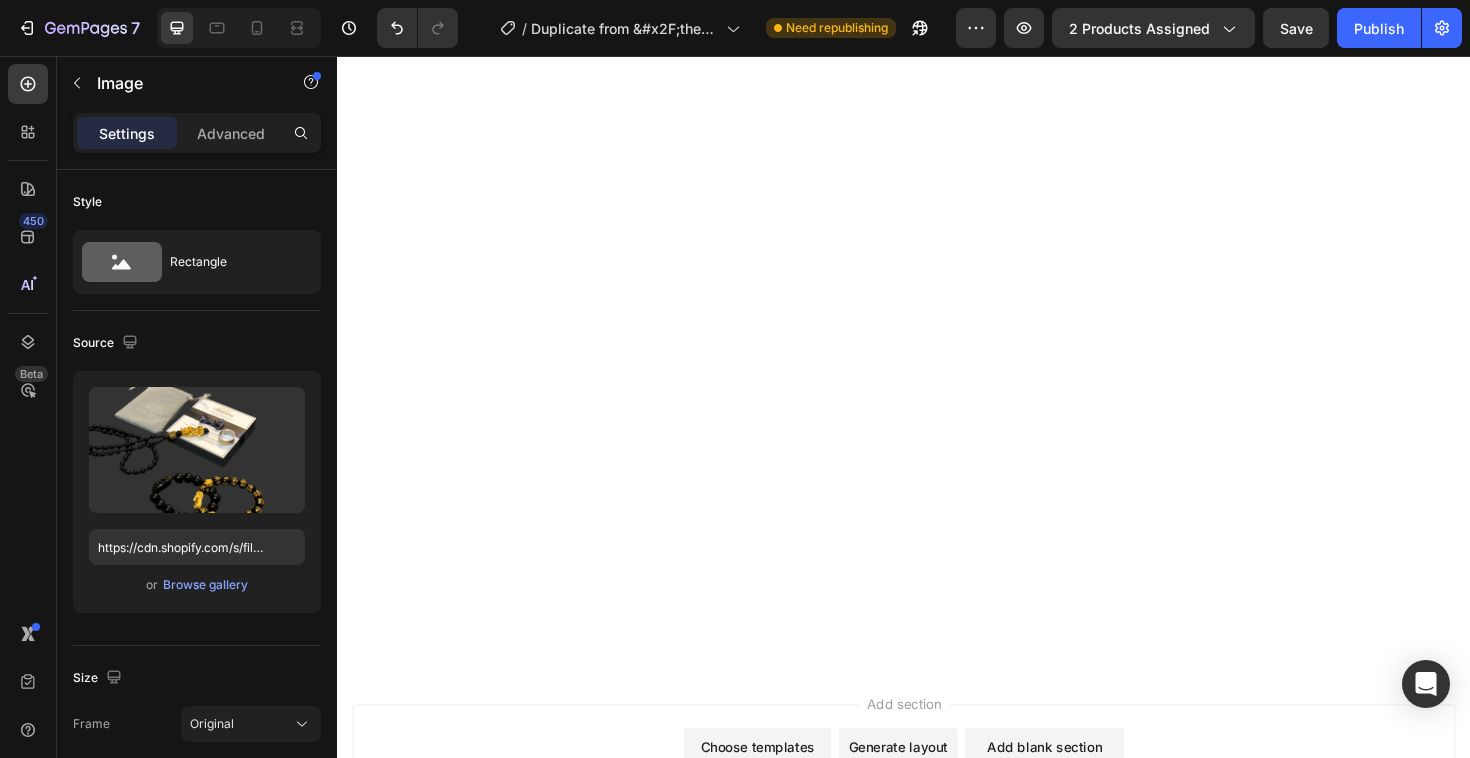 scroll, scrollTop: 10810, scrollLeft: 0, axis: vertical 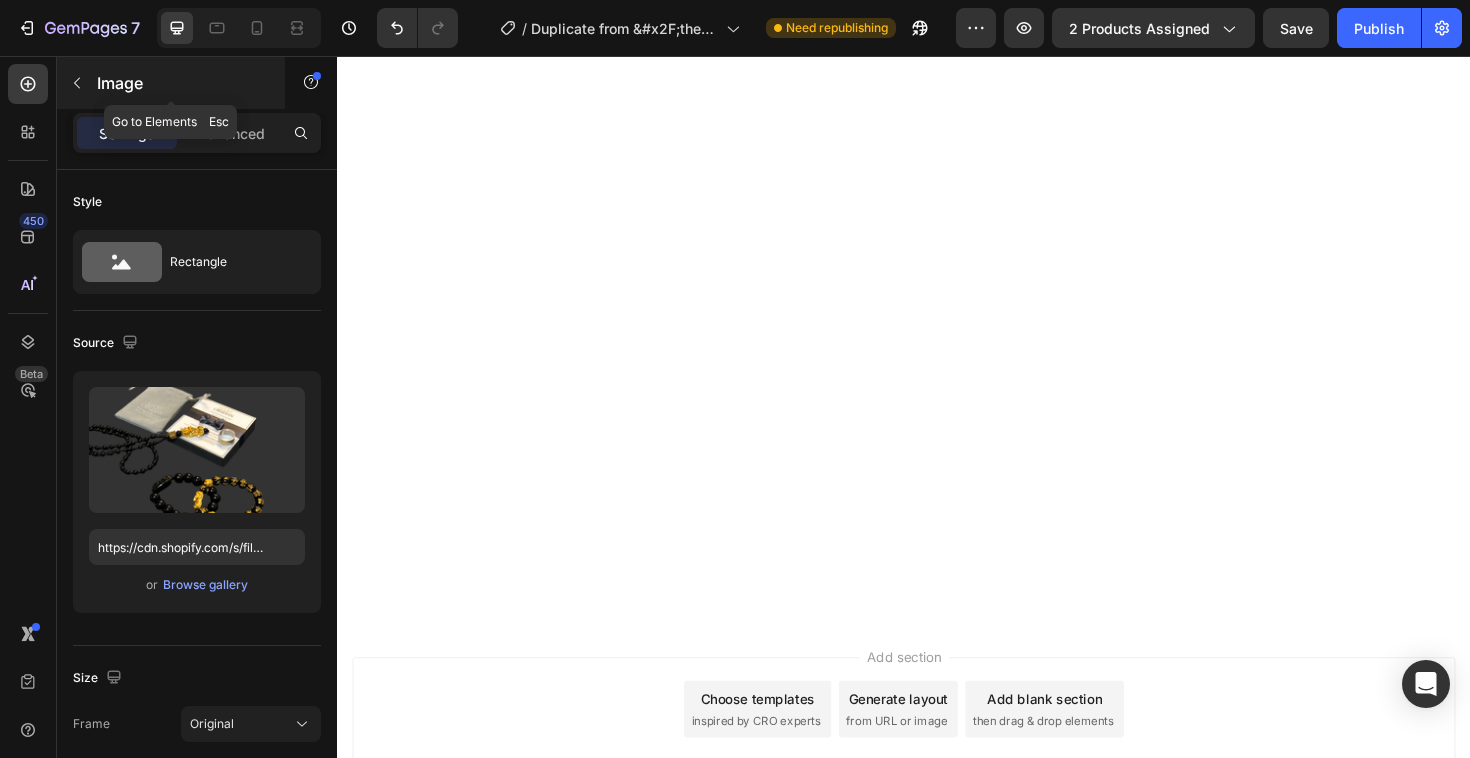 click 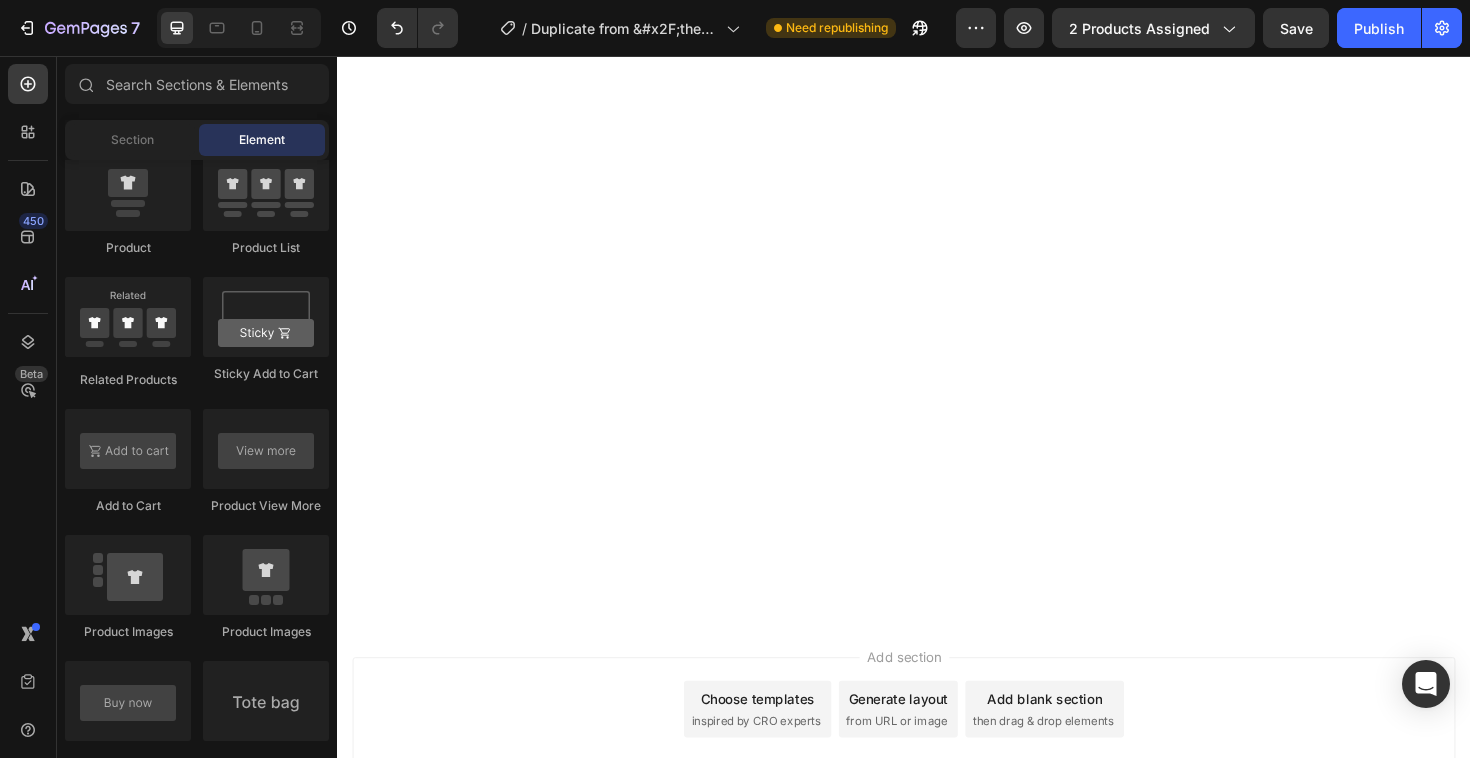 click on "✔️  Includes FREE audio ritual + 30-Day Energy Reset Guarantee" at bounding box center [937, -1942] 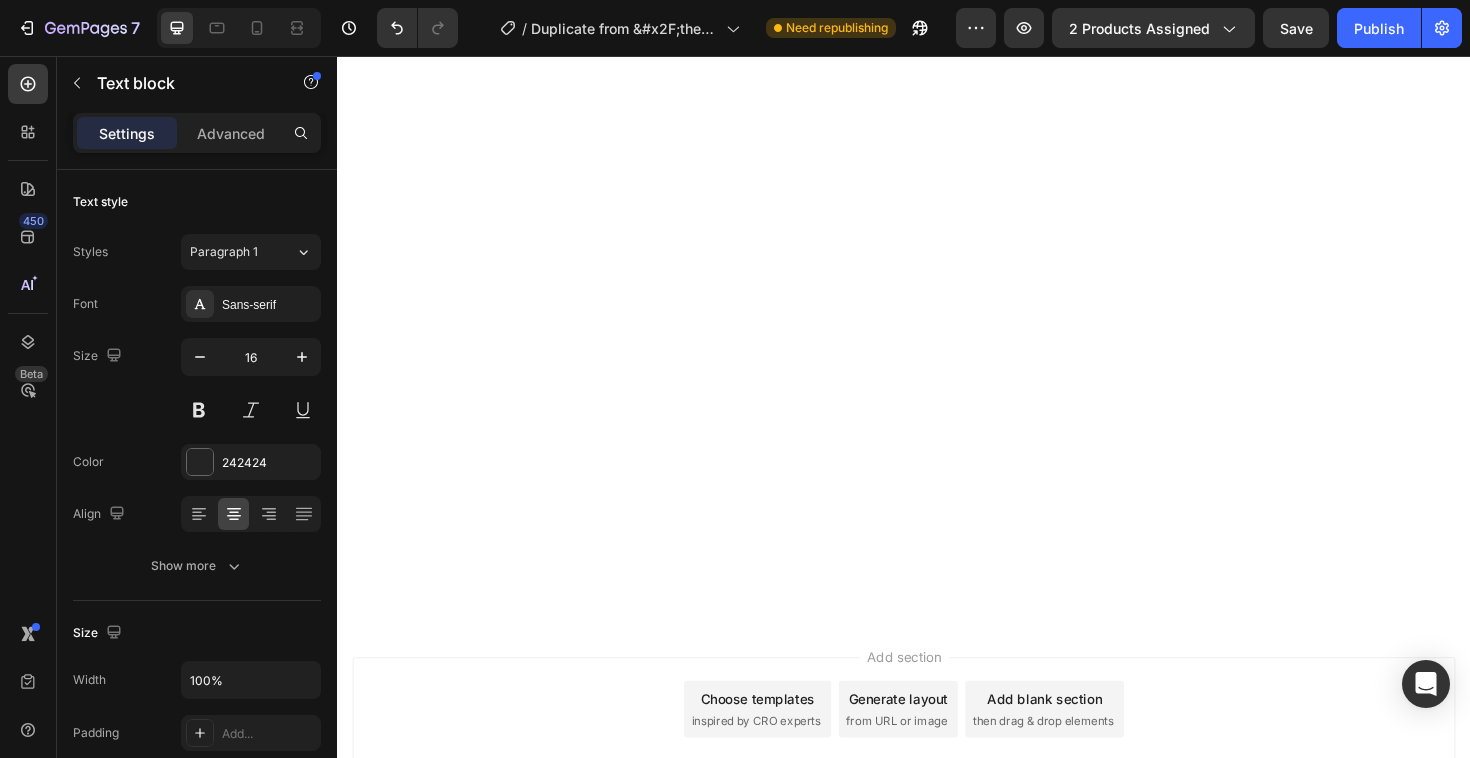 click on "Frequently Asked Questions Heading
Do I need to believe in energy for this to work? Not at all. The power lies in your intention Text Block
How long does shipping take?
Is this only for women? Accordion Section 2   You can create reusable sections Create Theme Section AI Content Write with GemAI What would you like to describe here? Tone and Voice Persuasive Product Getting products... Show more Generate" at bounding box center [937, -1723] 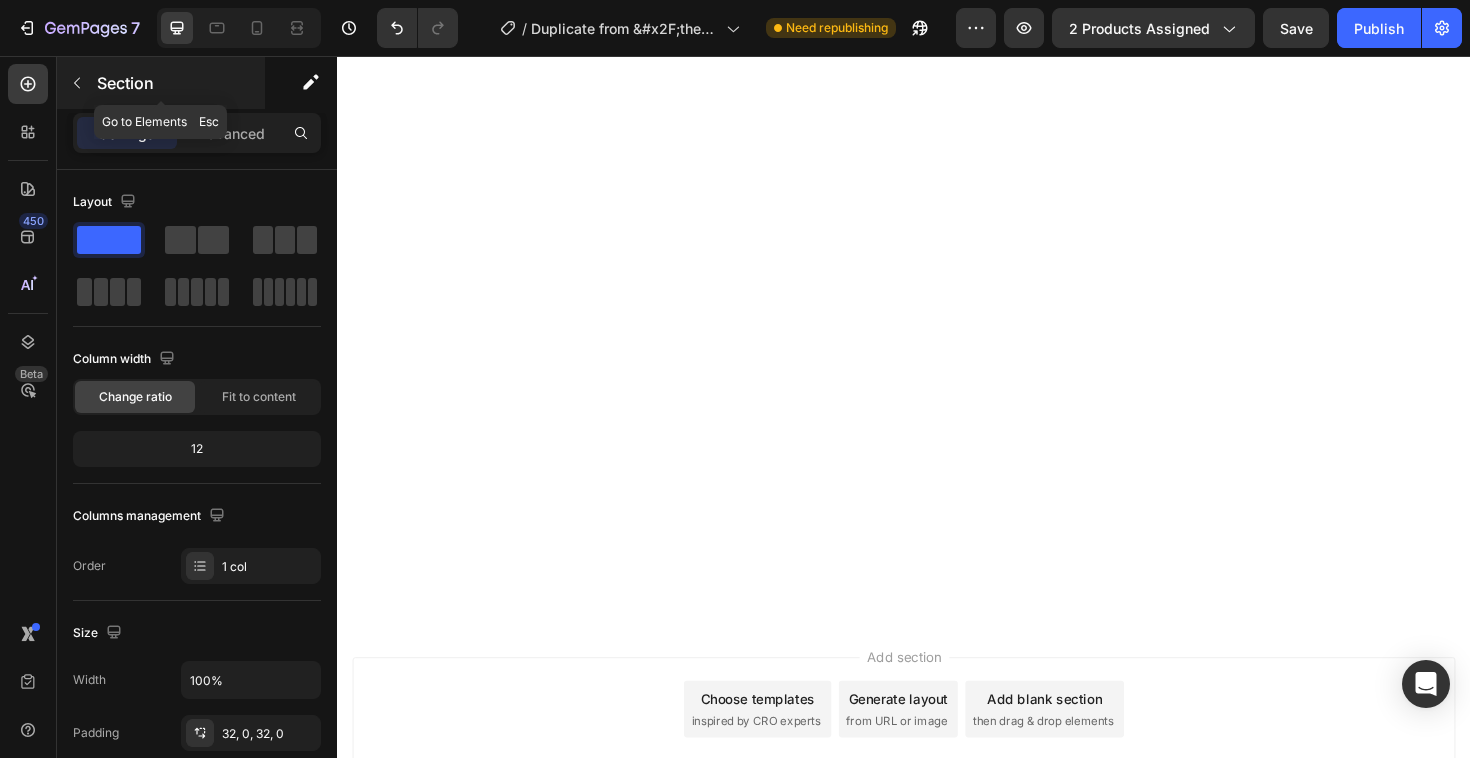 click at bounding box center (77, 83) 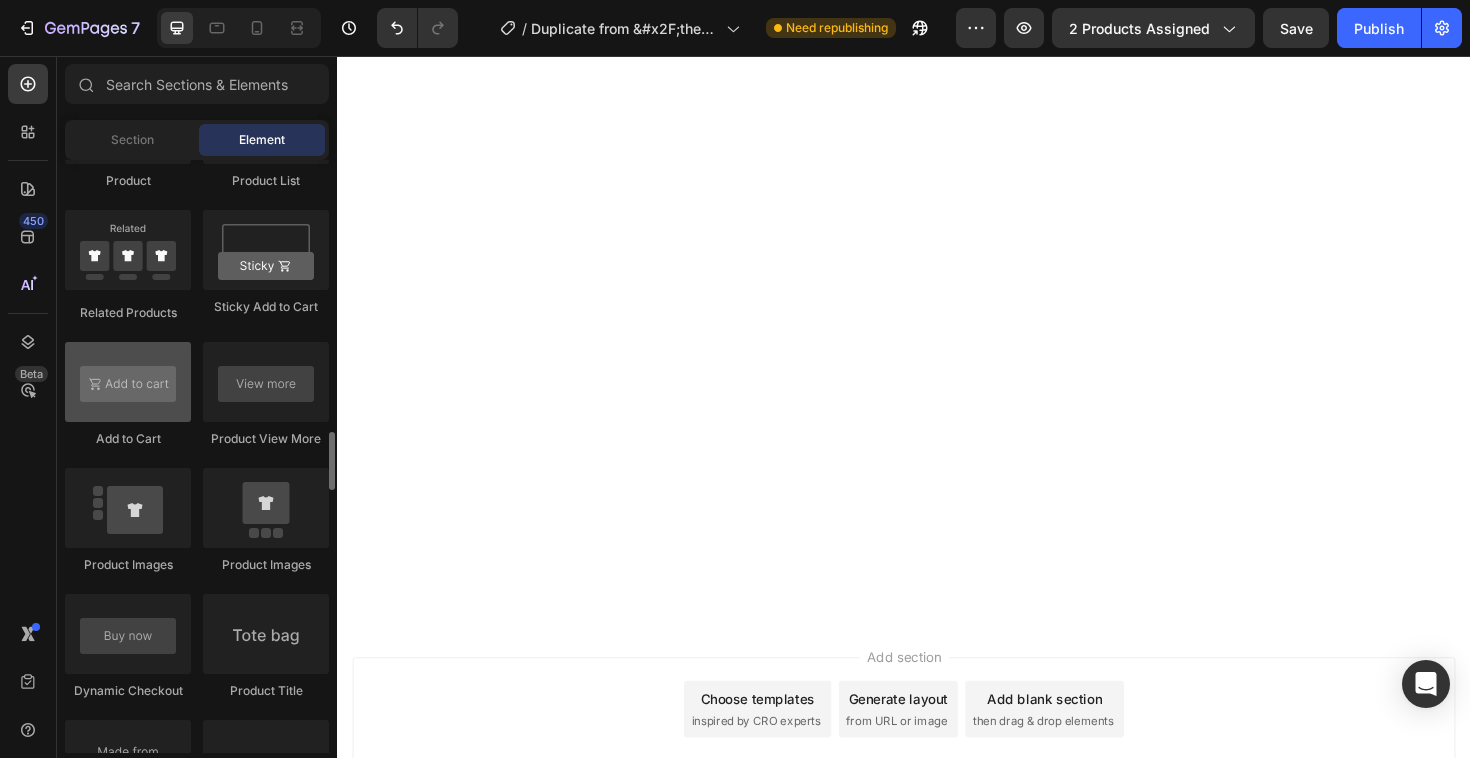scroll, scrollTop: 2794, scrollLeft: 0, axis: vertical 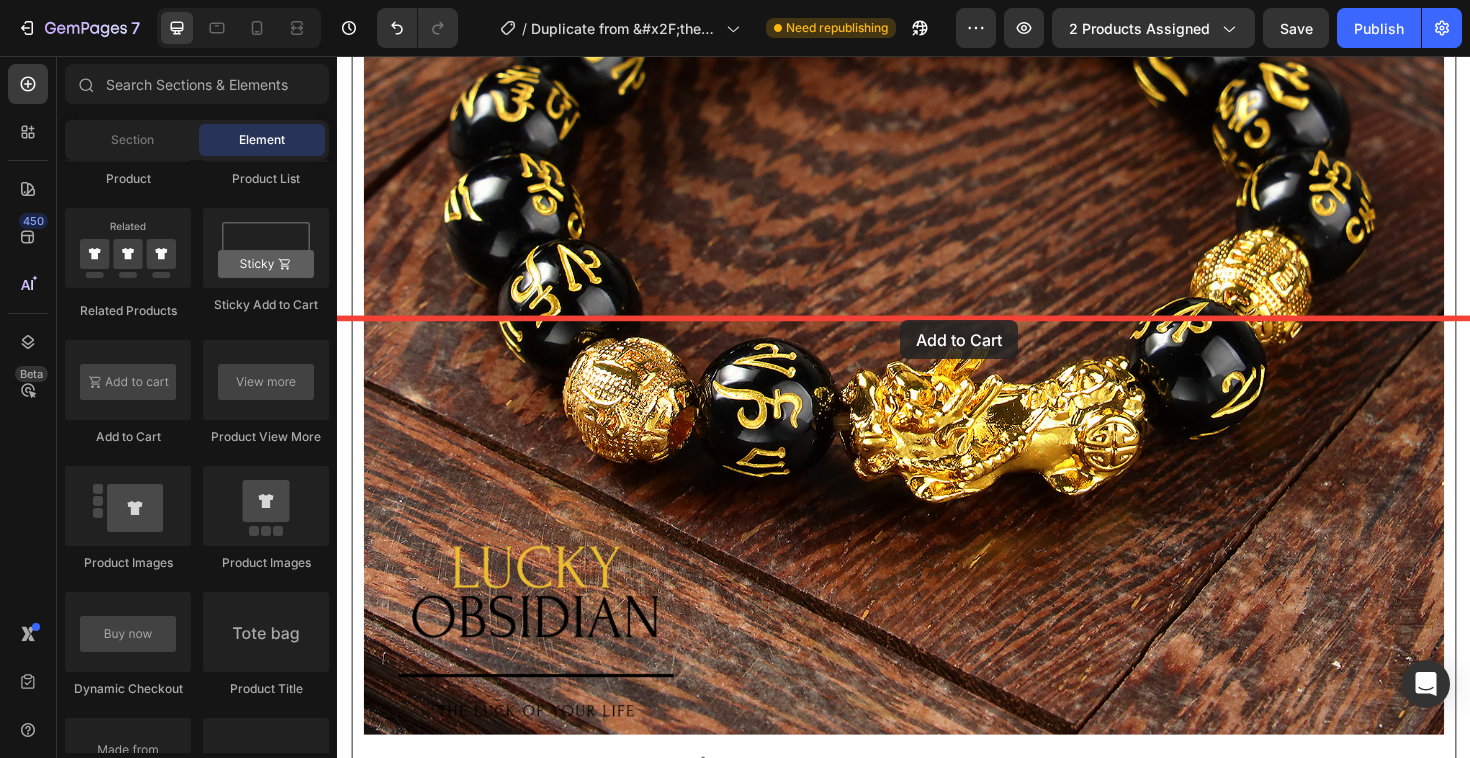 drag, startPoint x: 486, startPoint y: 448, endPoint x: 933, endPoint y: 336, distance: 460.81775 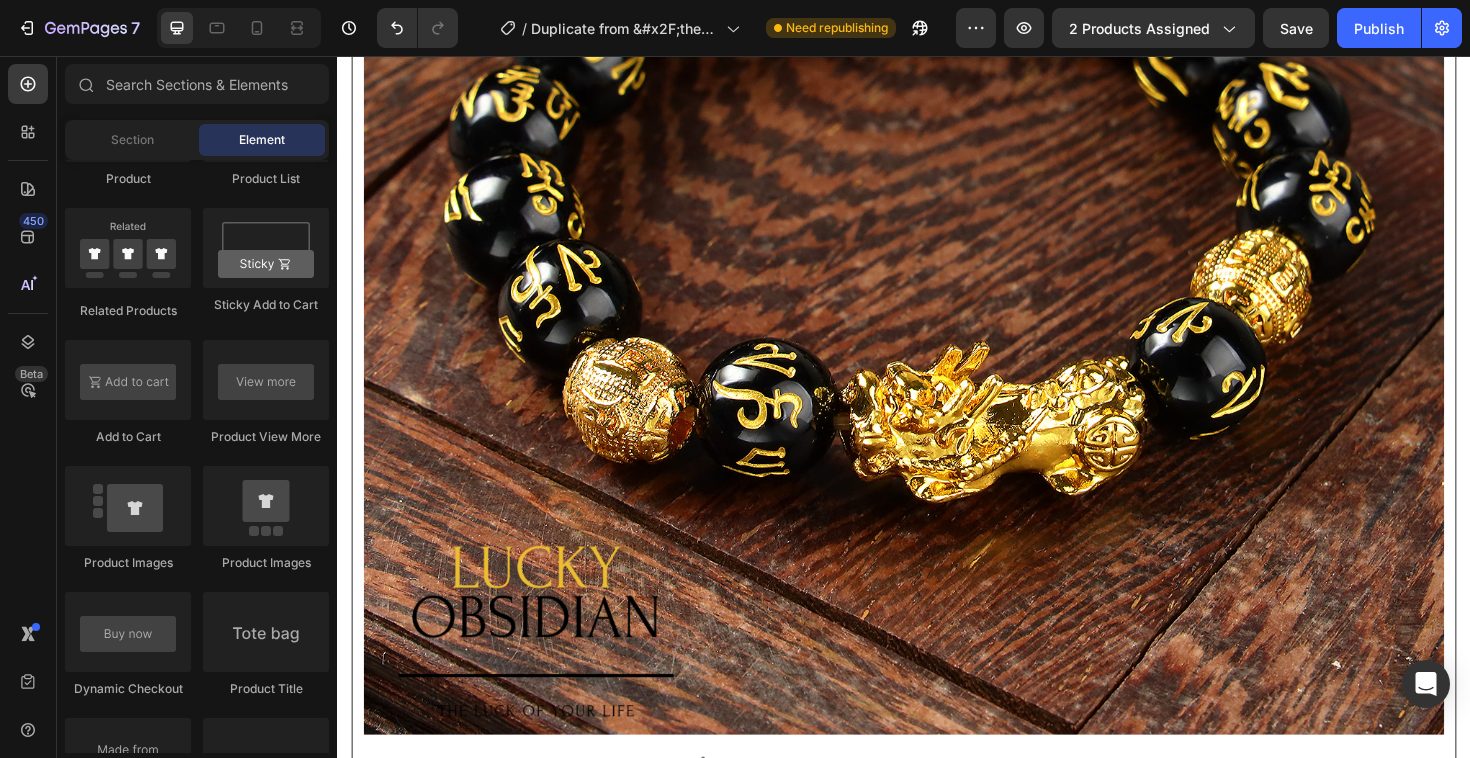 click 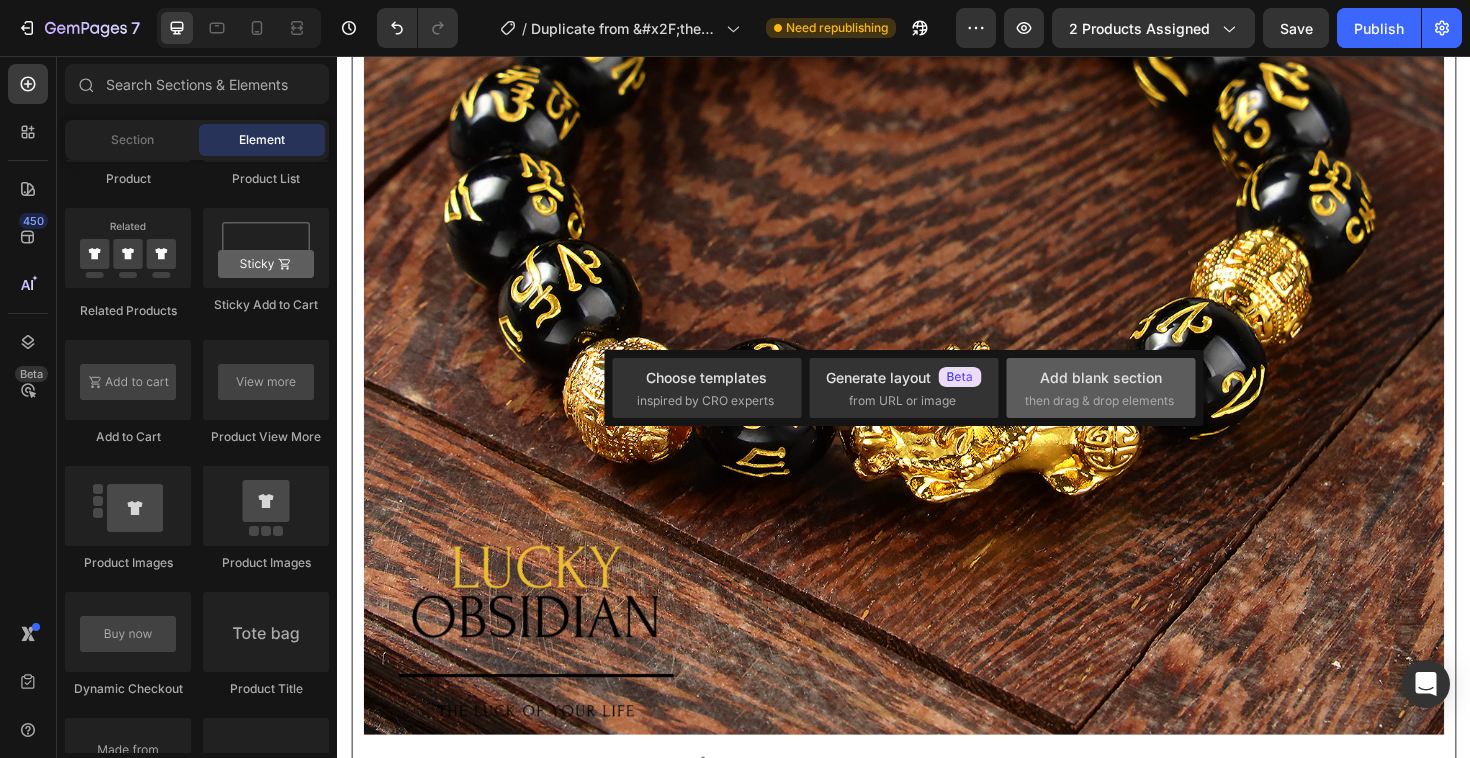 click on "then drag & drop elements" at bounding box center [1099, 401] 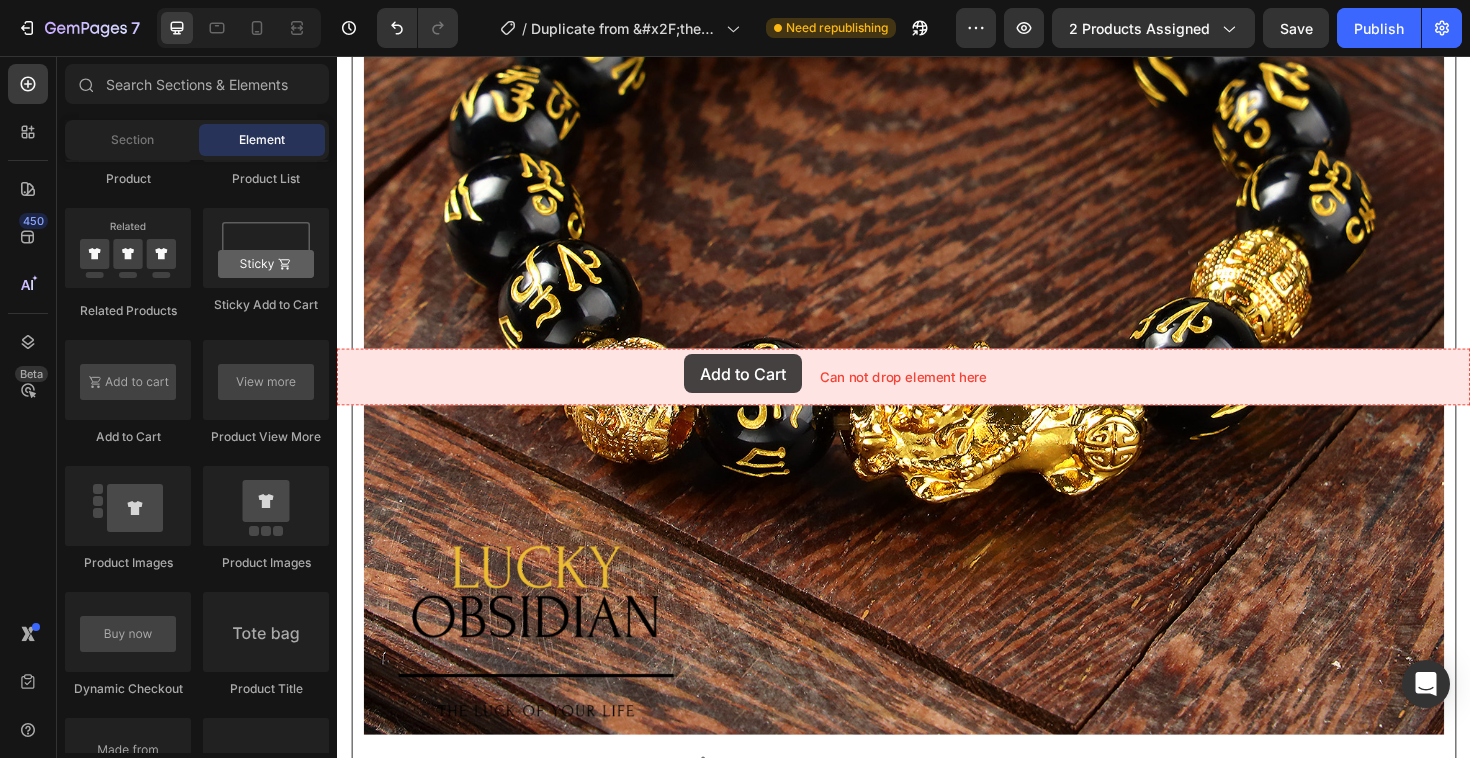 drag, startPoint x: 464, startPoint y: 450, endPoint x: 702, endPoint y: 372, distance: 250.45558 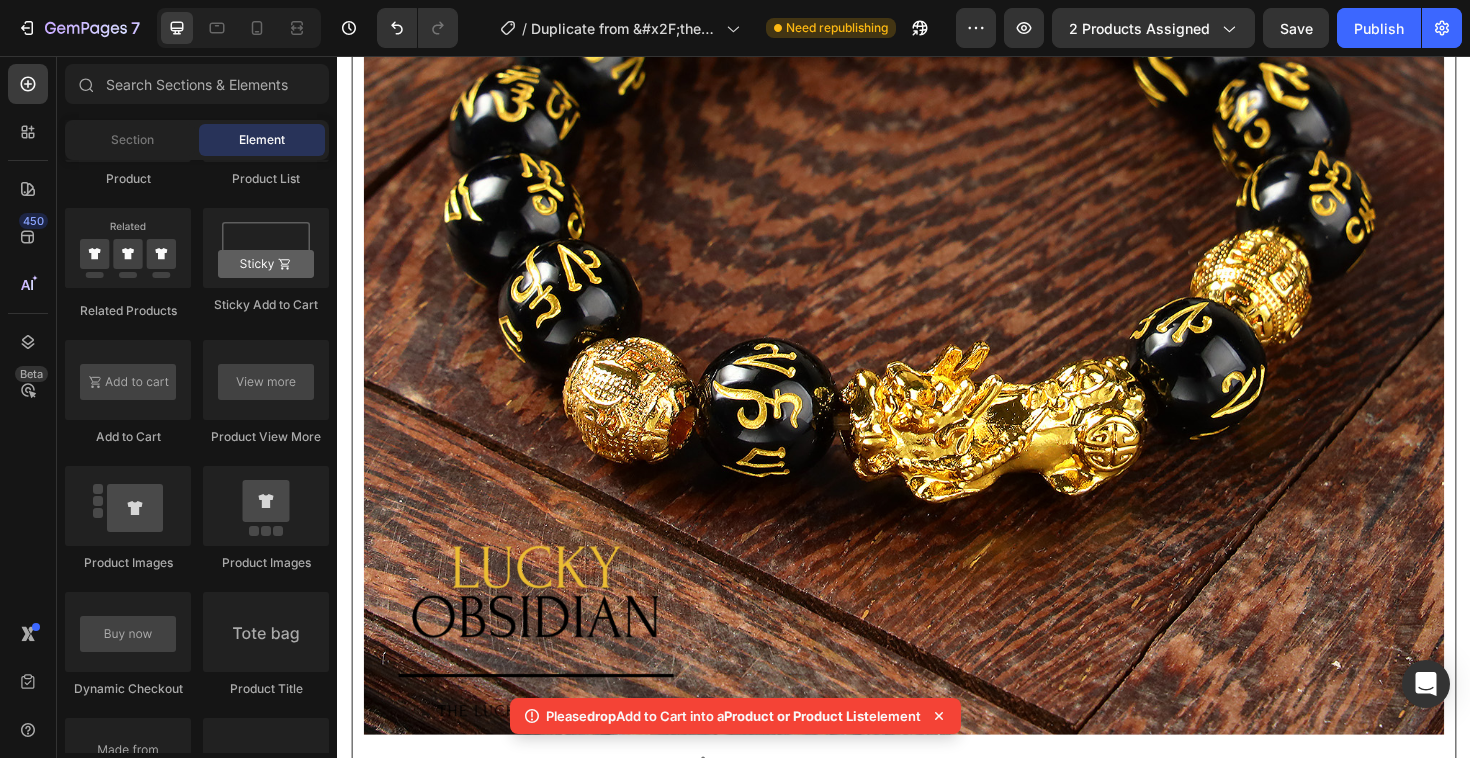 click on "Drop element here" at bounding box center [937, 910] 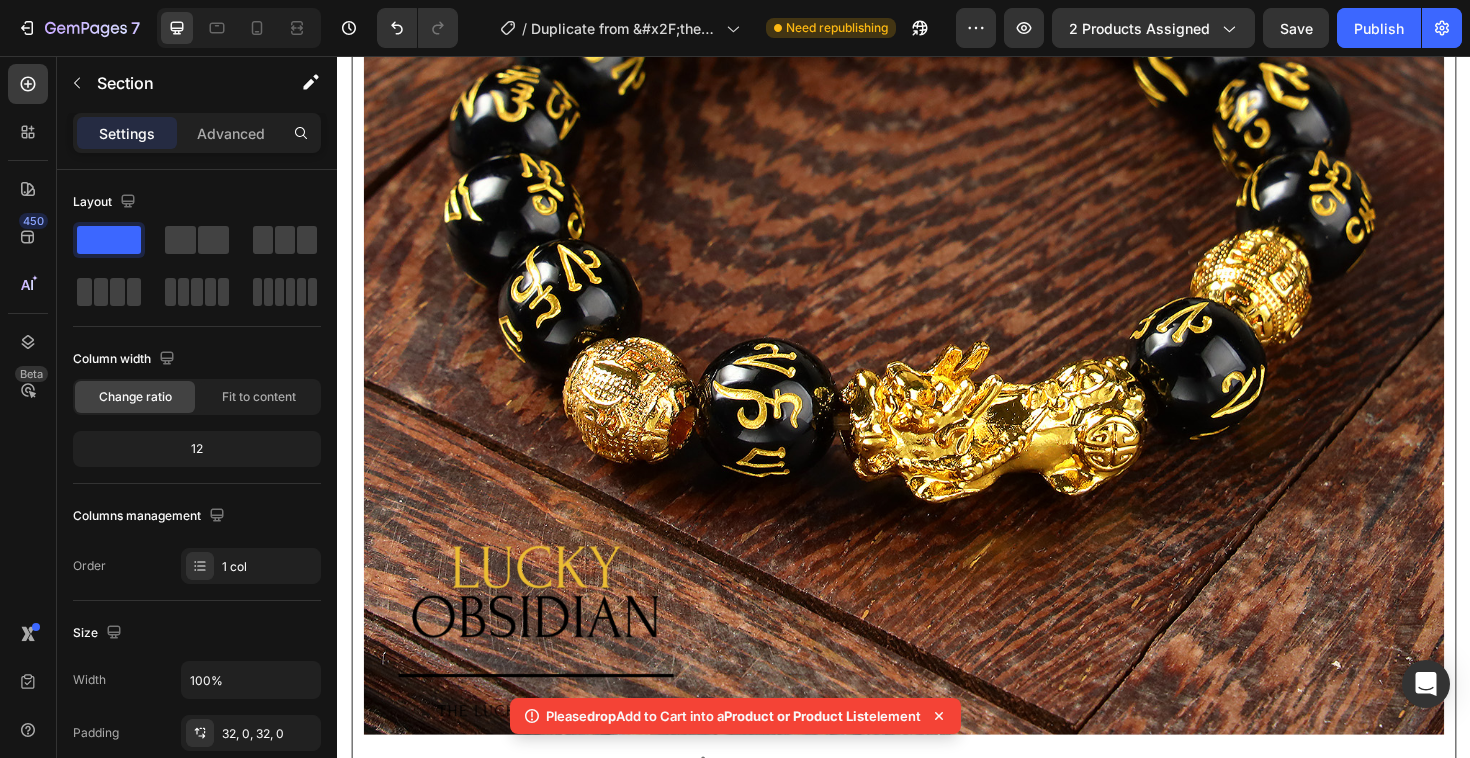 click 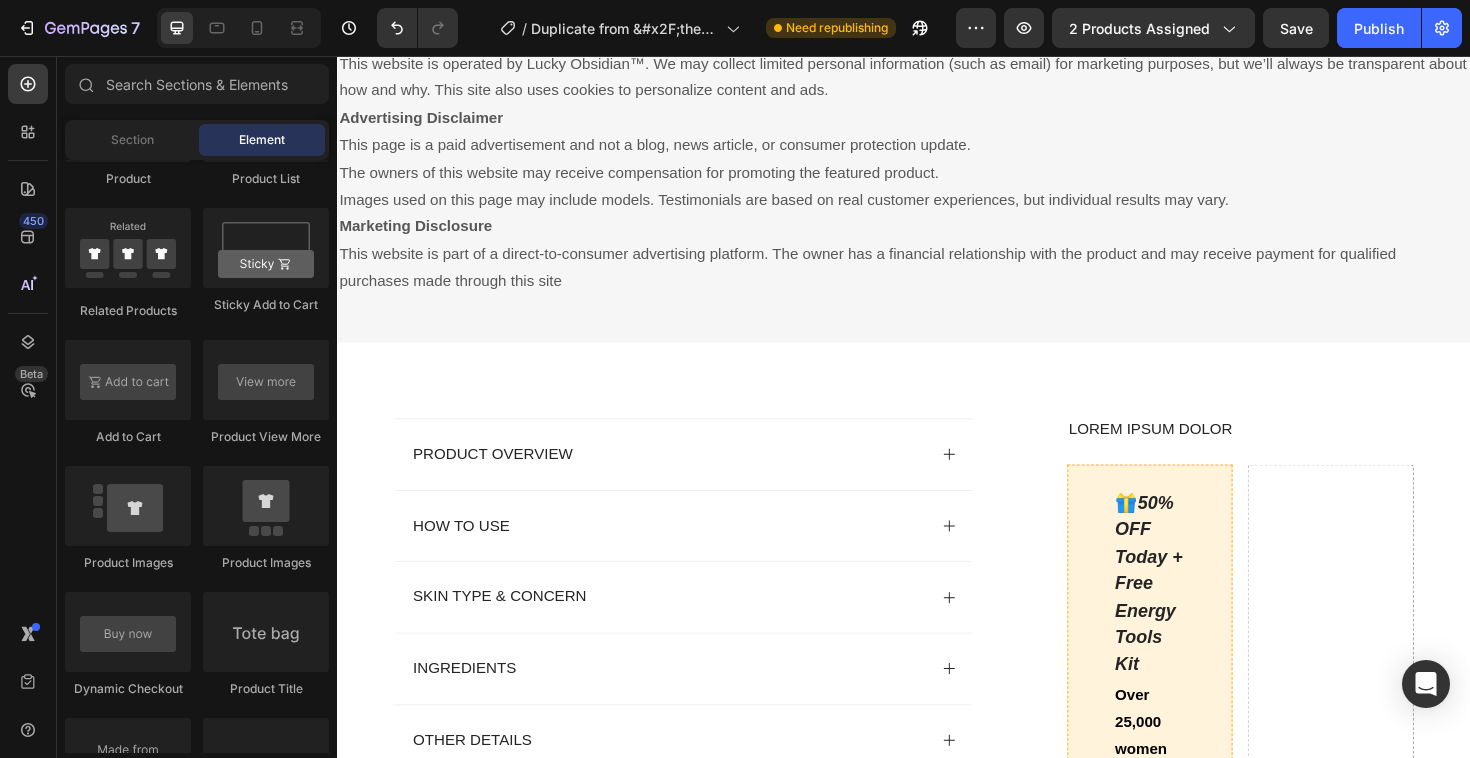 scroll, scrollTop: 8798, scrollLeft: 0, axis: vertical 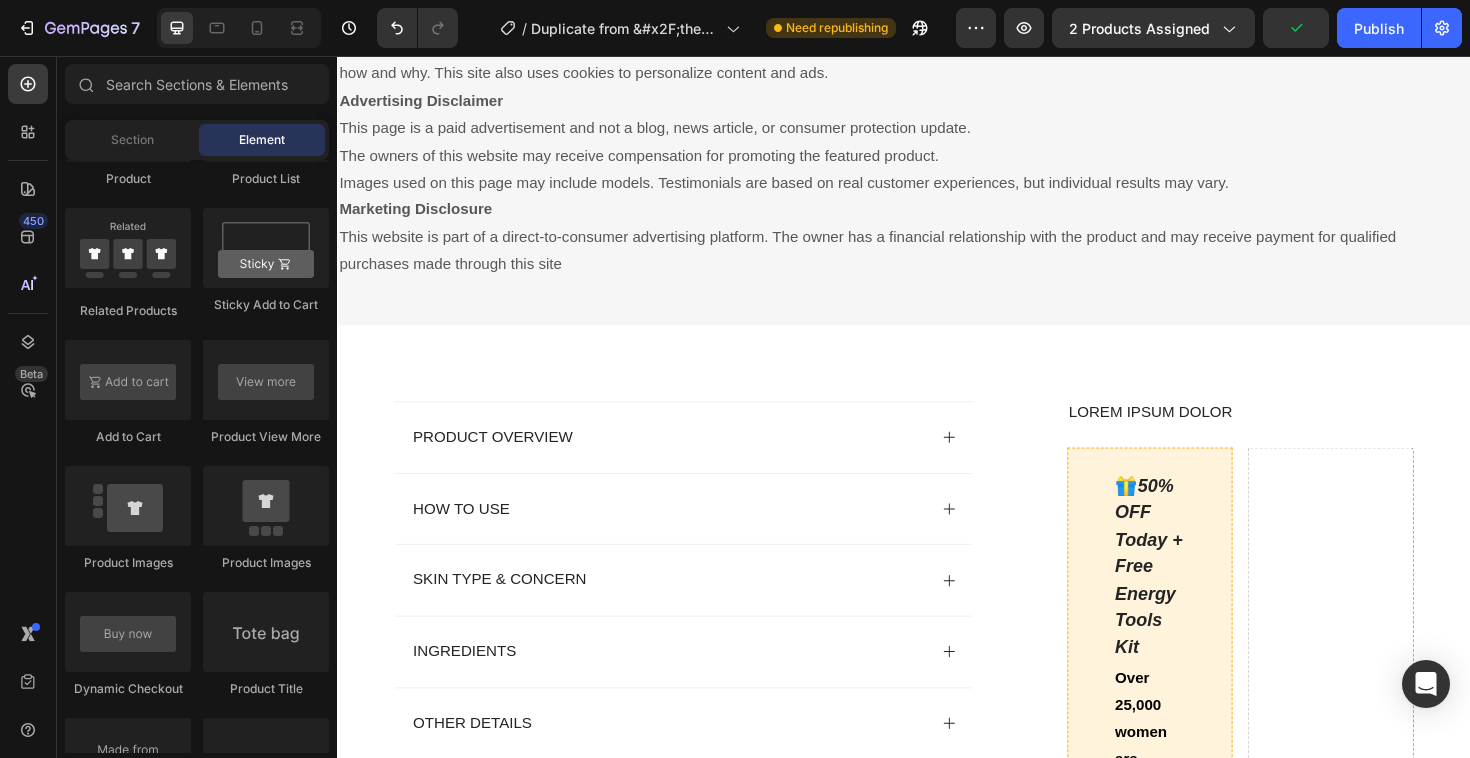 click at bounding box center (239, 28) 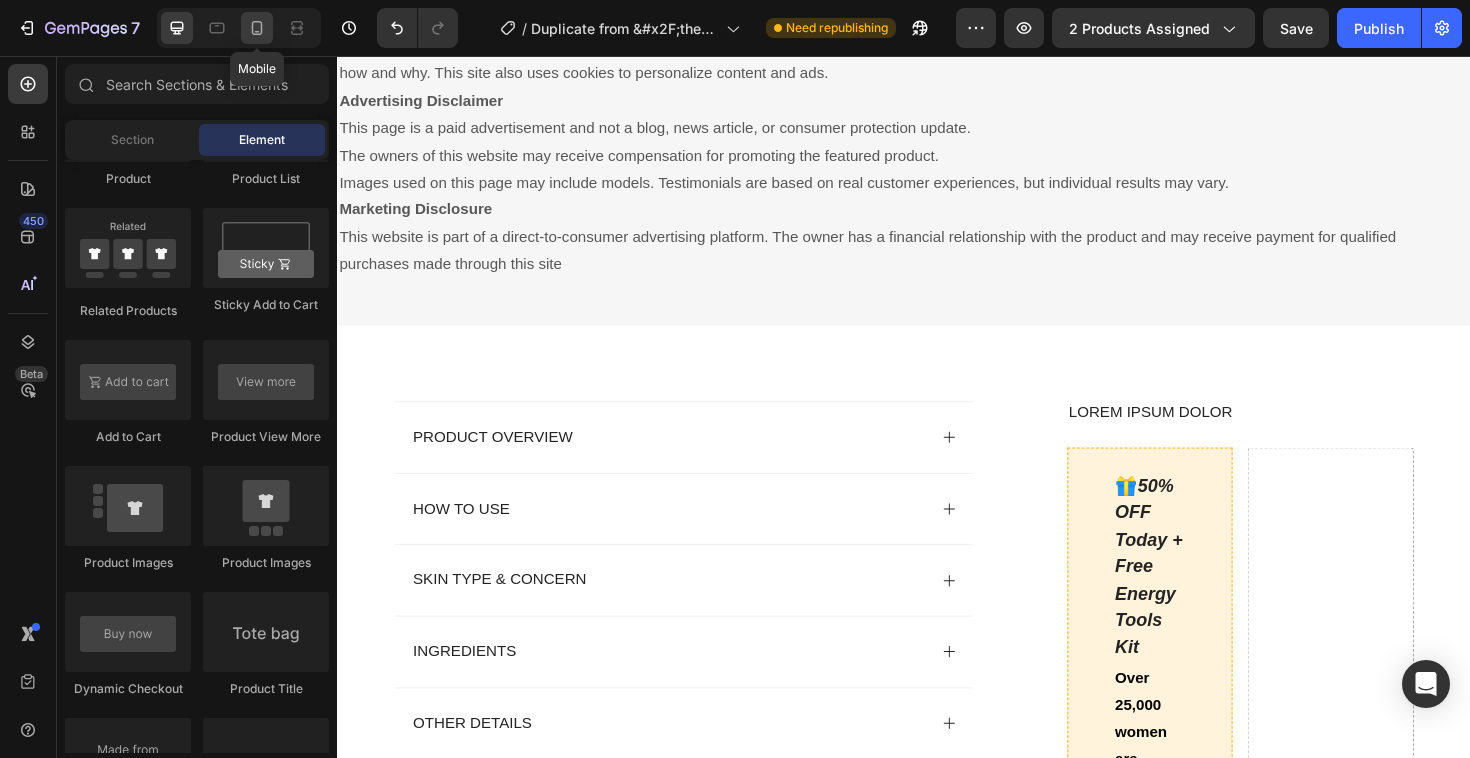 click 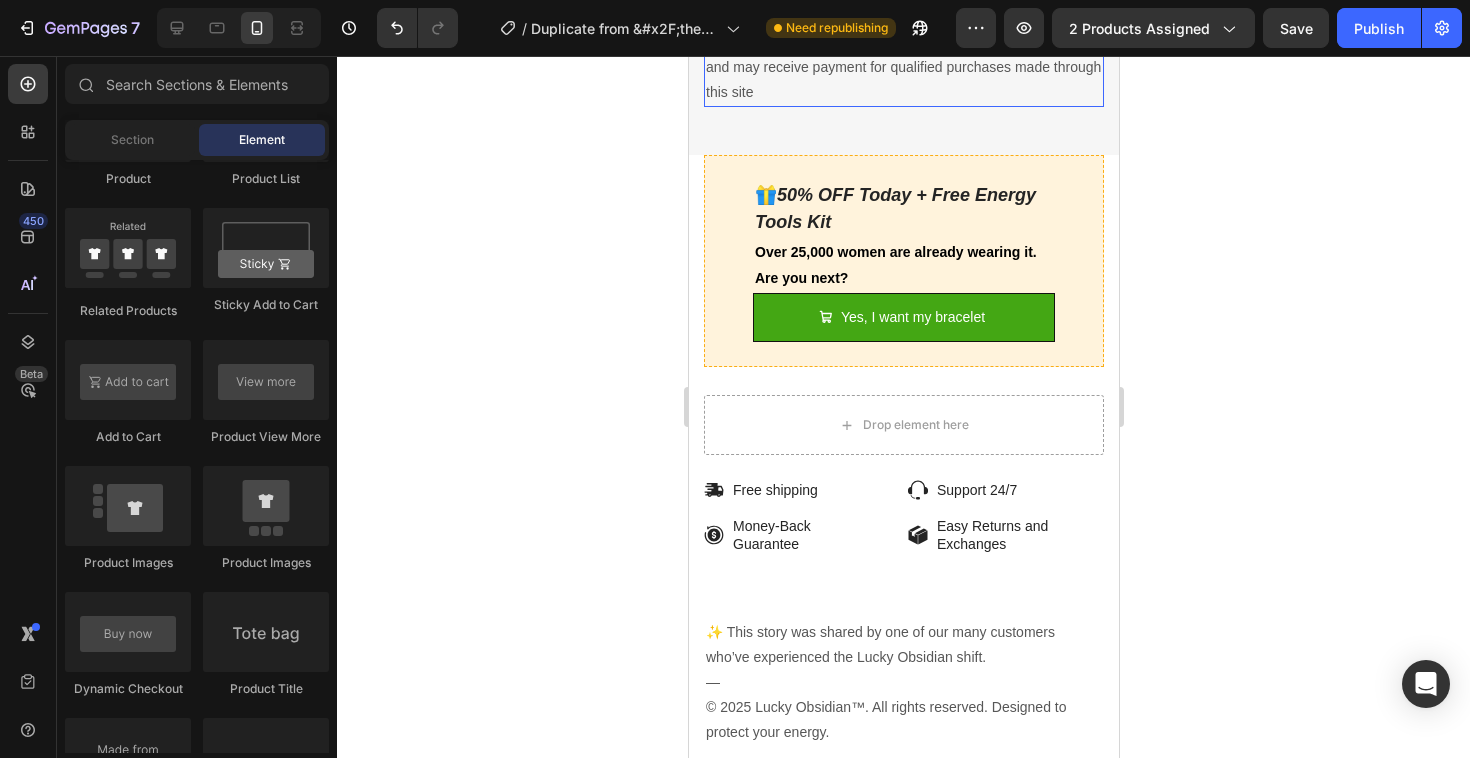 scroll, scrollTop: 9170, scrollLeft: 0, axis: vertical 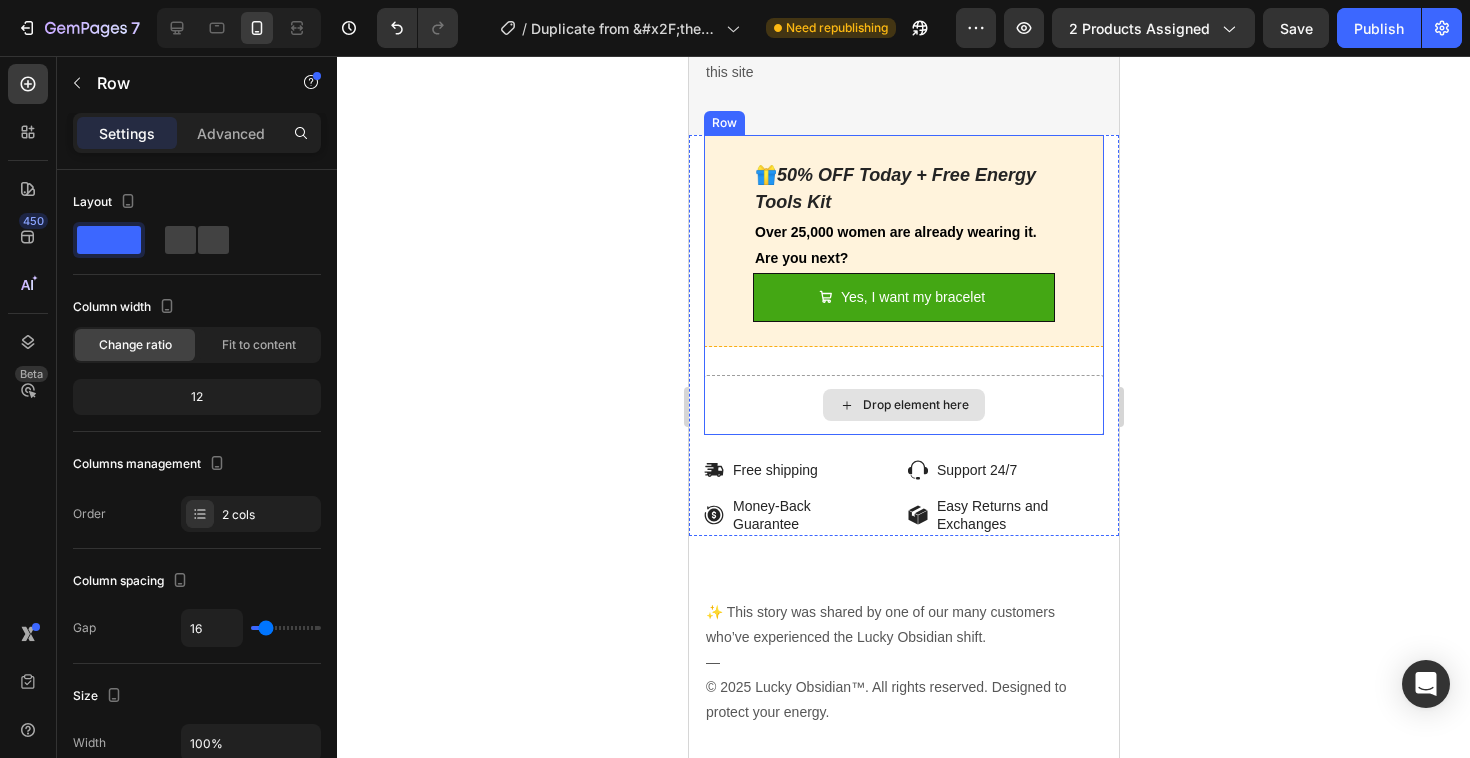 click on "Drop element here" at bounding box center (903, 405) 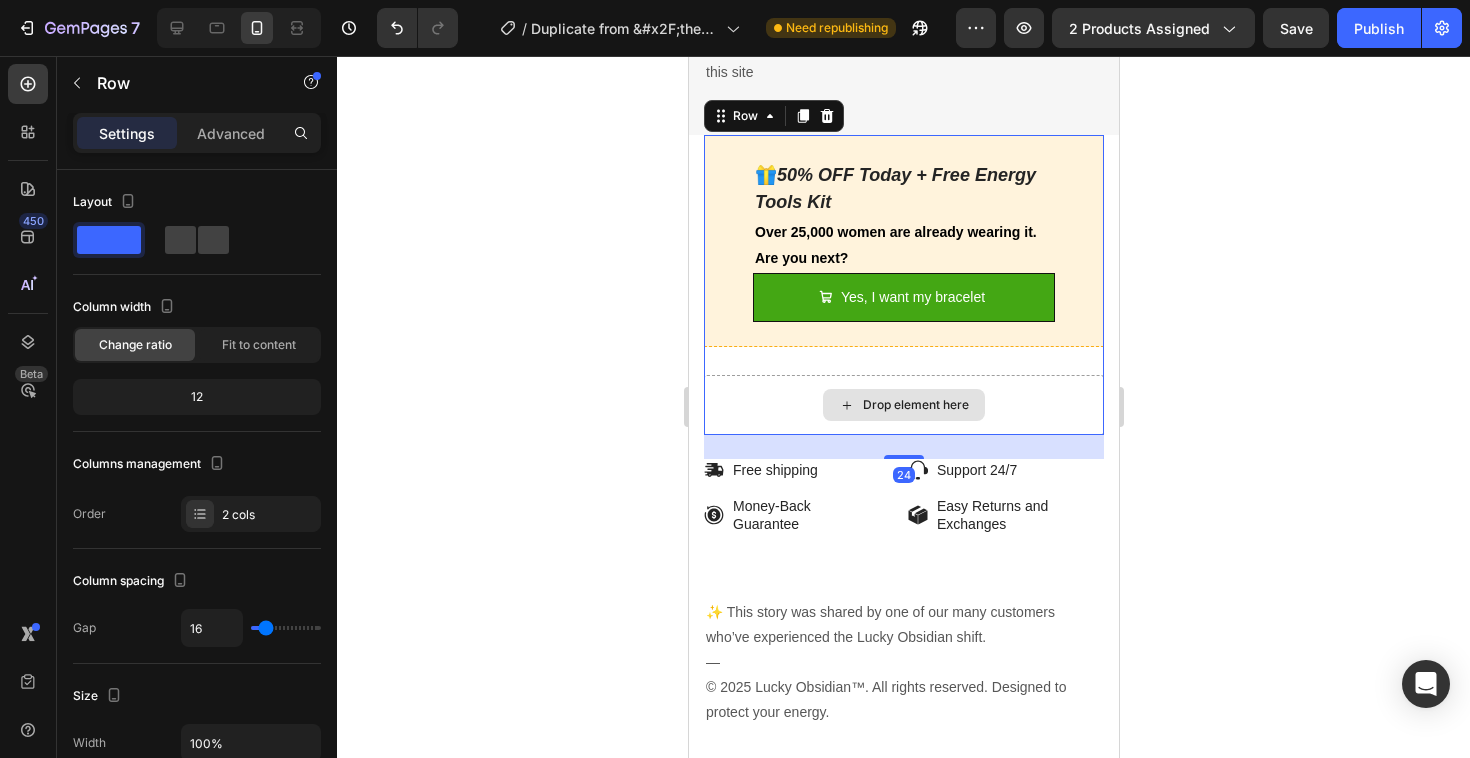 click on "Drop element here" at bounding box center (903, 405) 